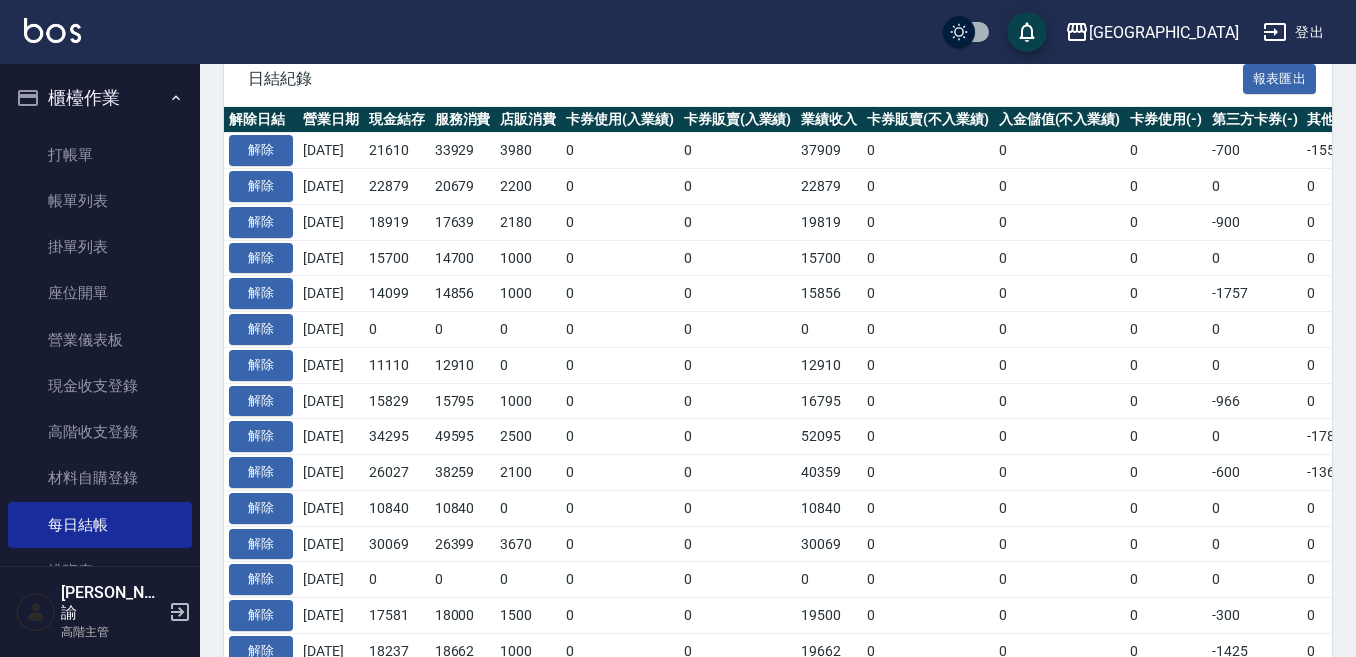 scroll, scrollTop: 400, scrollLeft: 0, axis: vertical 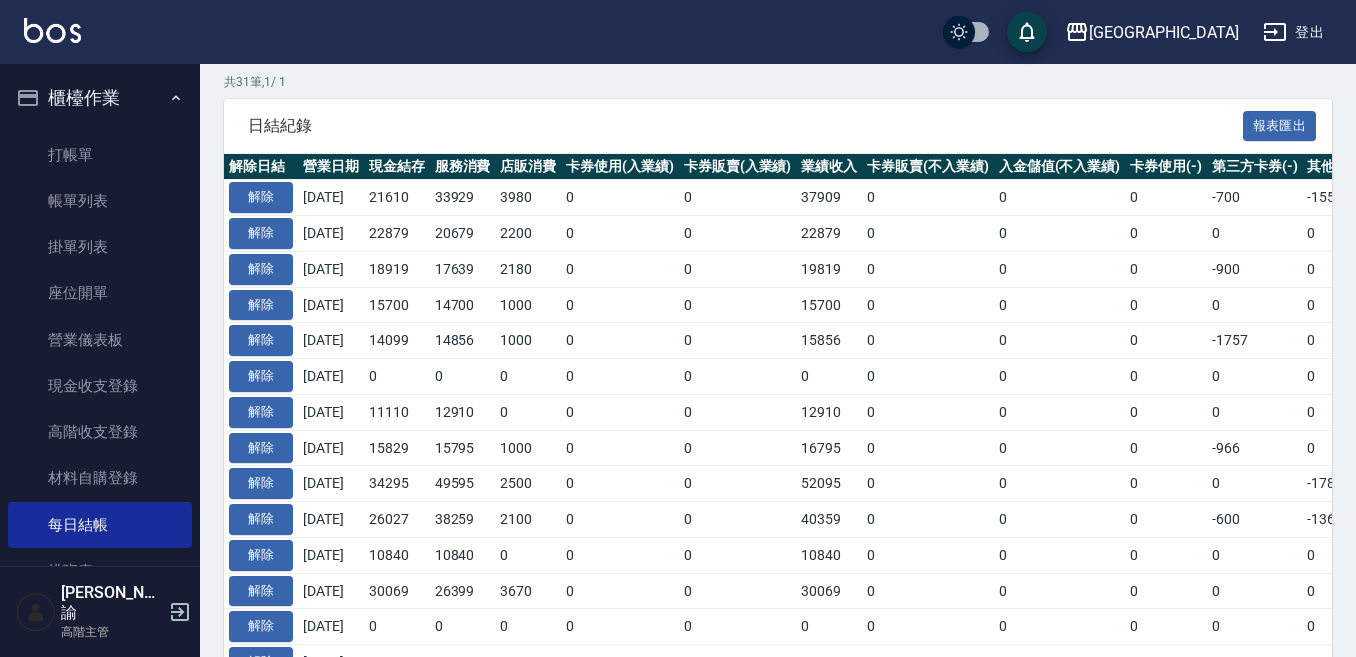 drag, startPoint x: 1044, startPoint y: 337, endPoint x: 1013, endPoint y: 353, distance: 34.88553 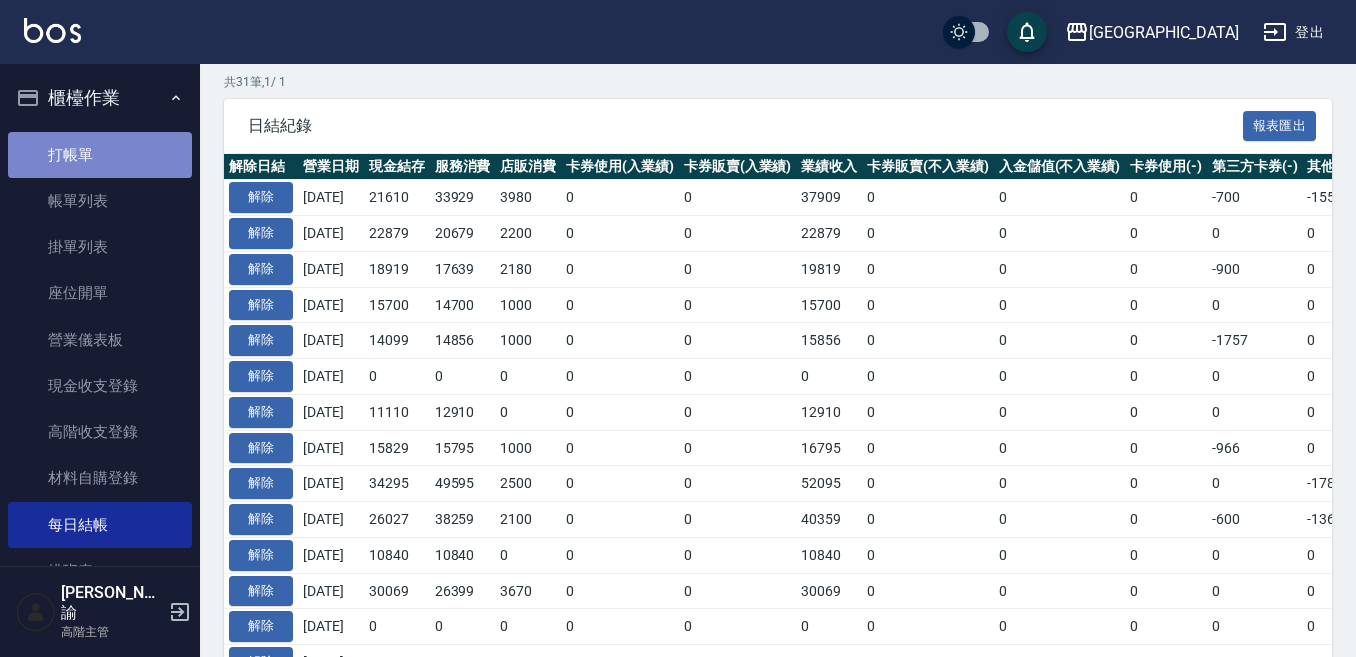 click on "打帳單" at bounding box center [100, 155] 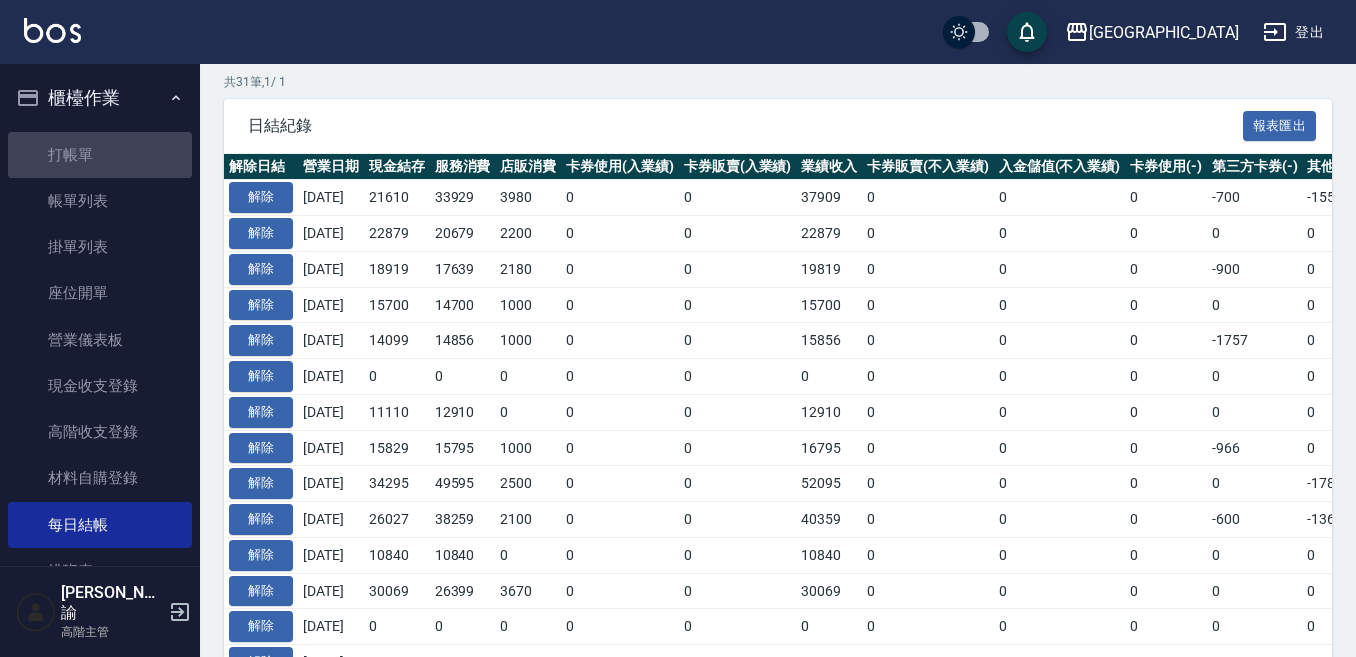 scroll, scrollTop: 0, scrollLeft: 0, axis: both 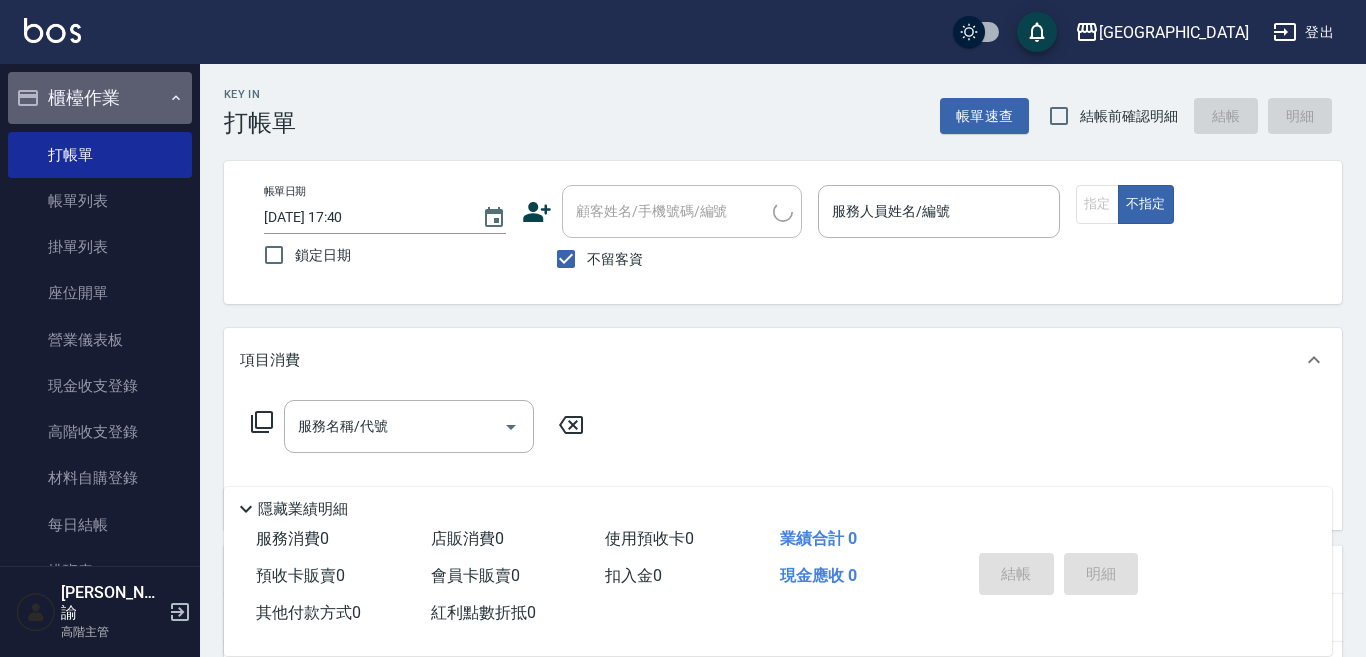 click on "櫃檯作業" at bounding box center (100, 98) 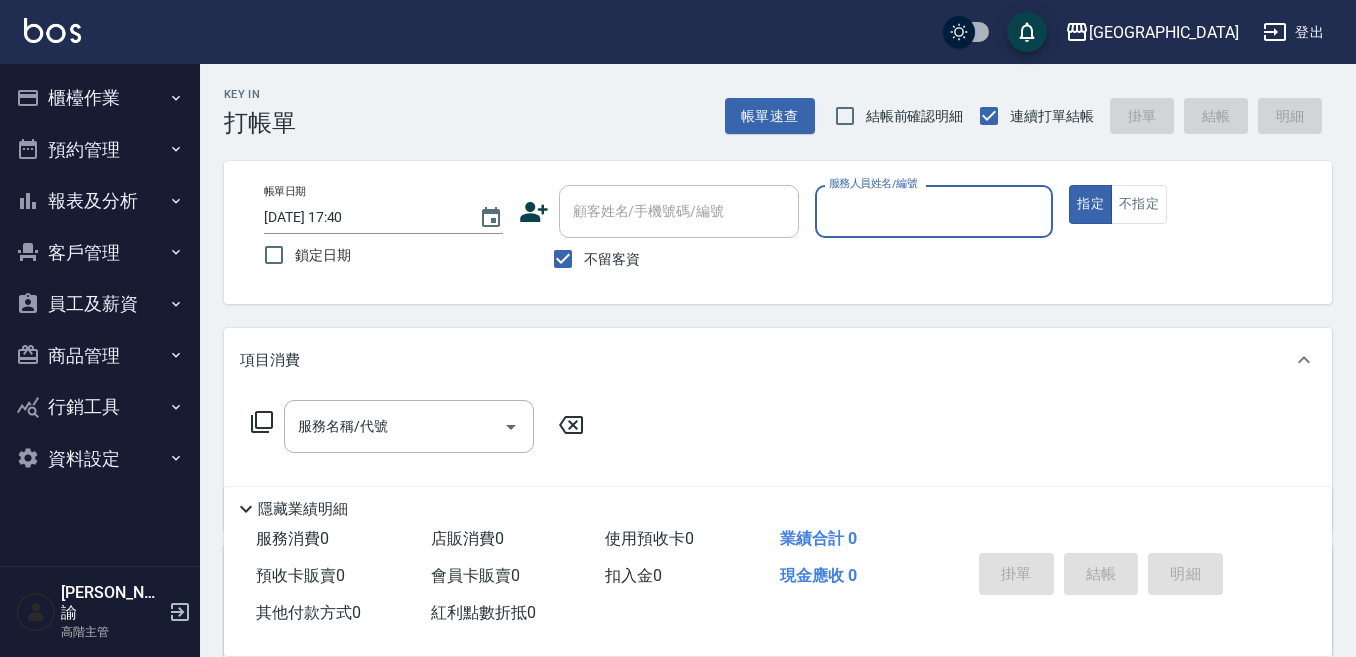 click on "服務人員姓名/編號" at bounding box center [934, 211] 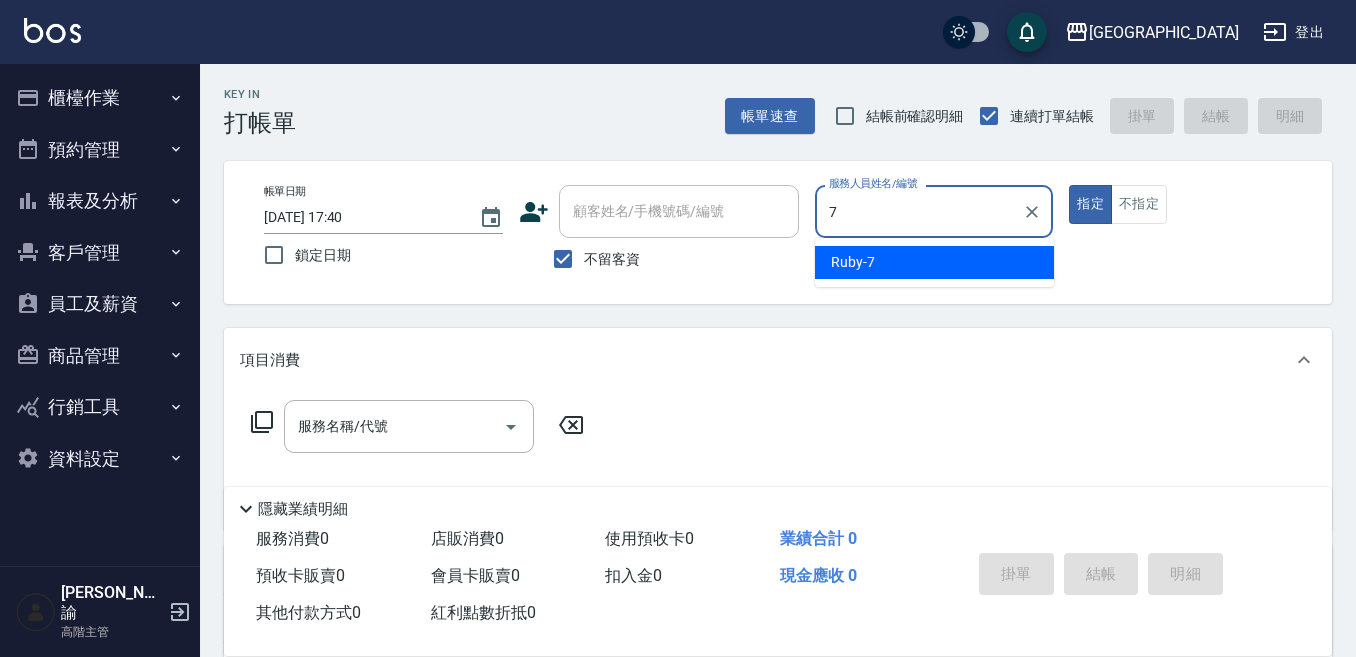 type on "Ruby-7" 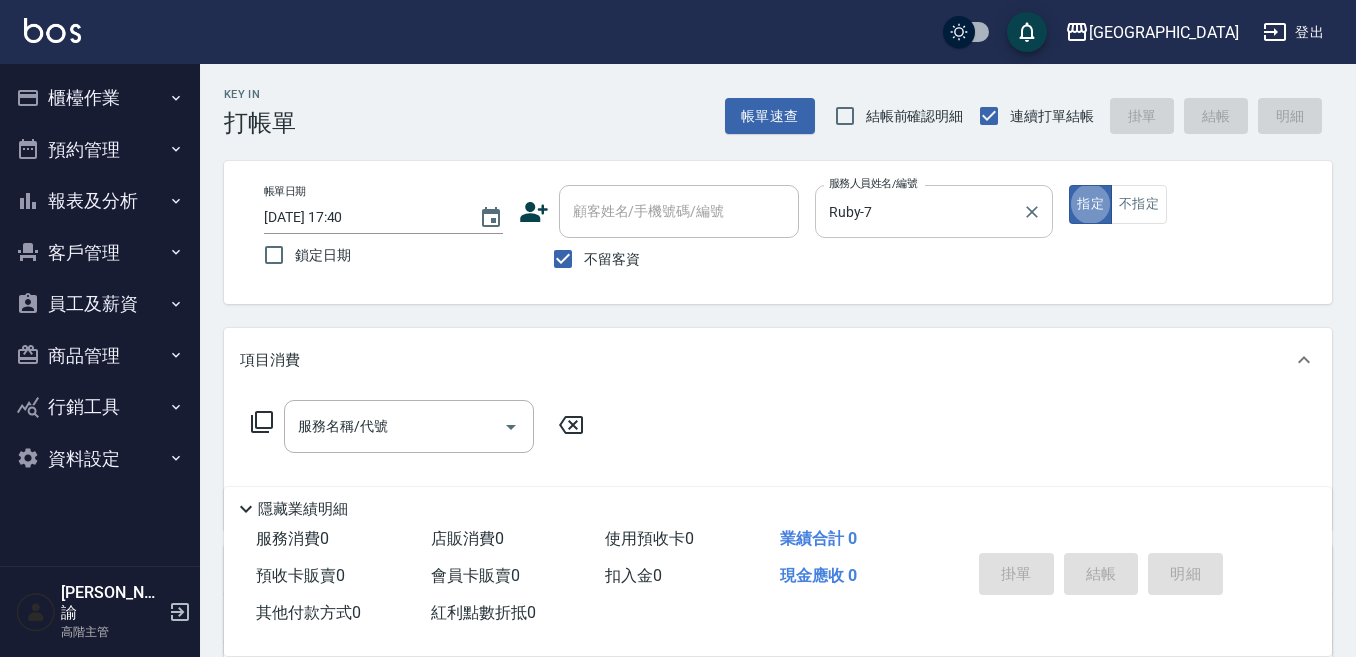 type on "true" 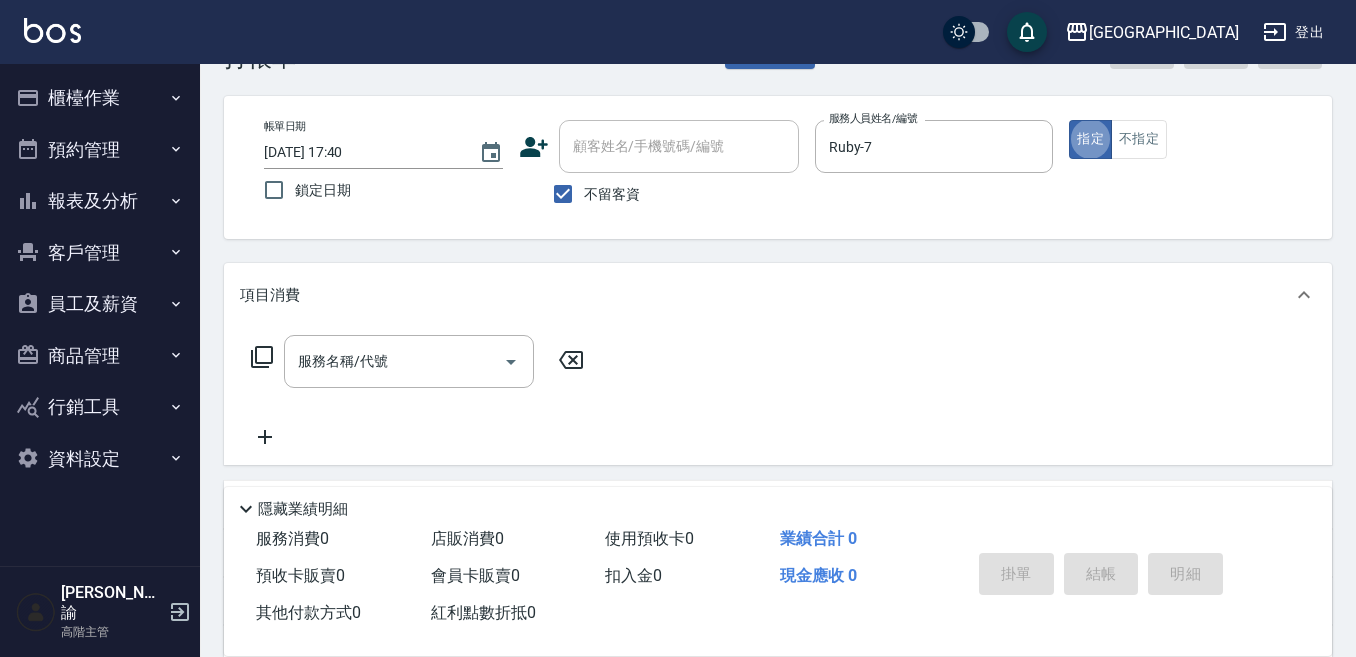 scroll, scrollTop: 100, scrollLeft: 0, axis: vertical 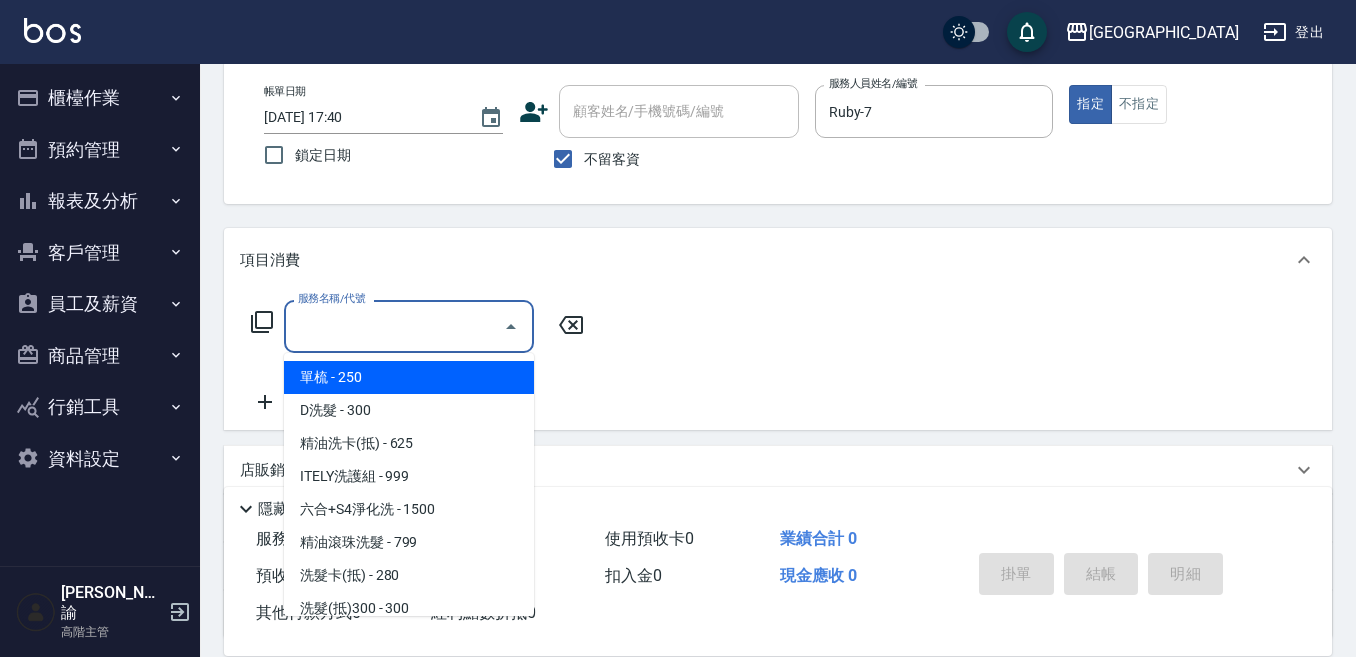 click on "服務名稱/代號" at bounding box center [394, 326] 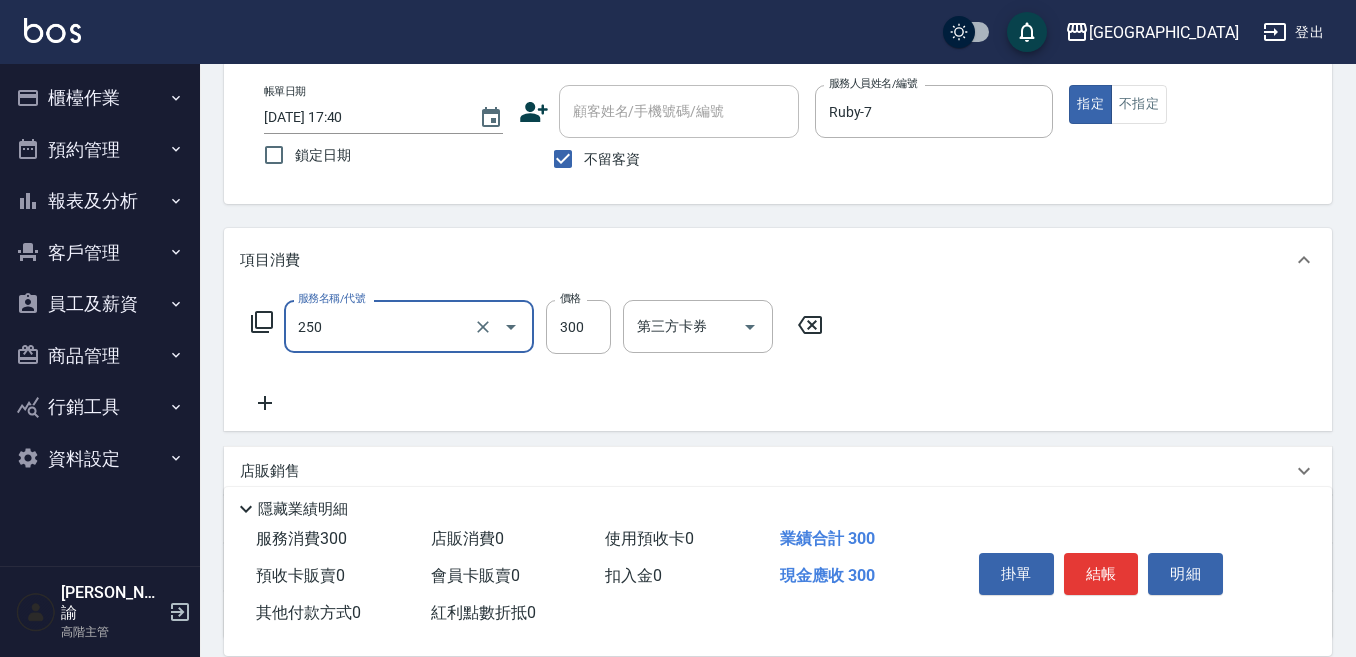 type on "日式洗髮(250)" 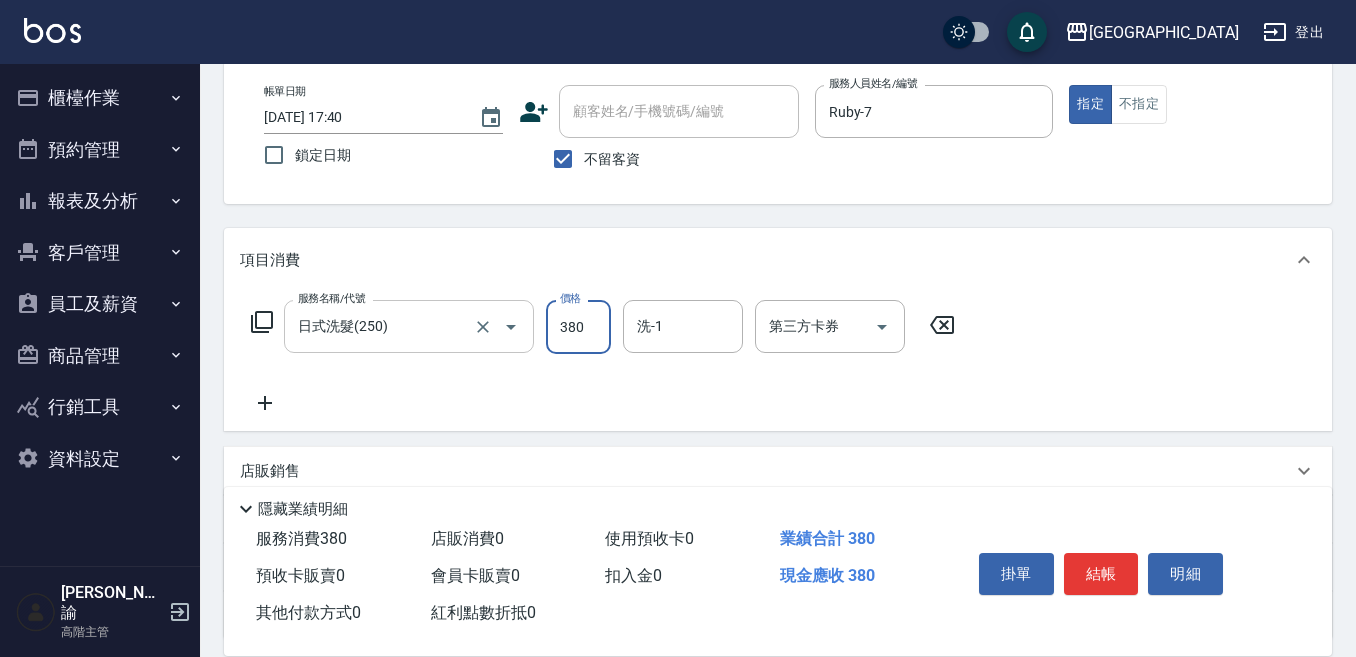 type on "380" 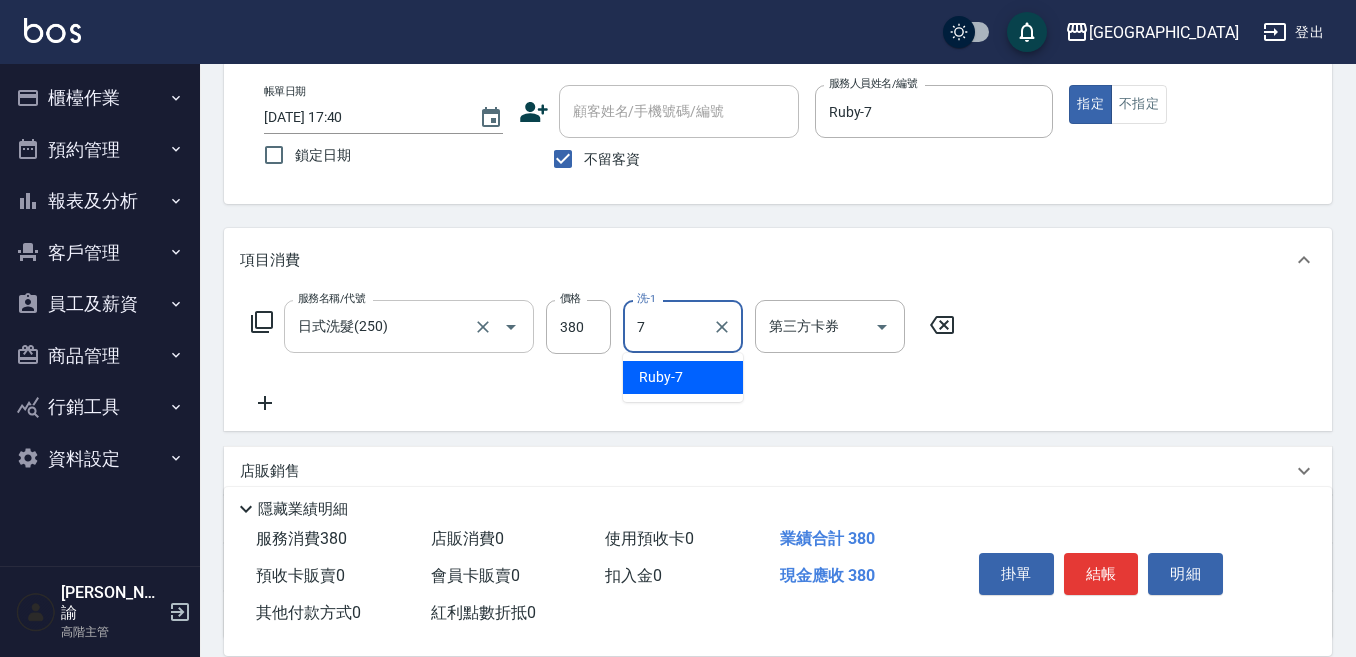 type on "Ruby-7" 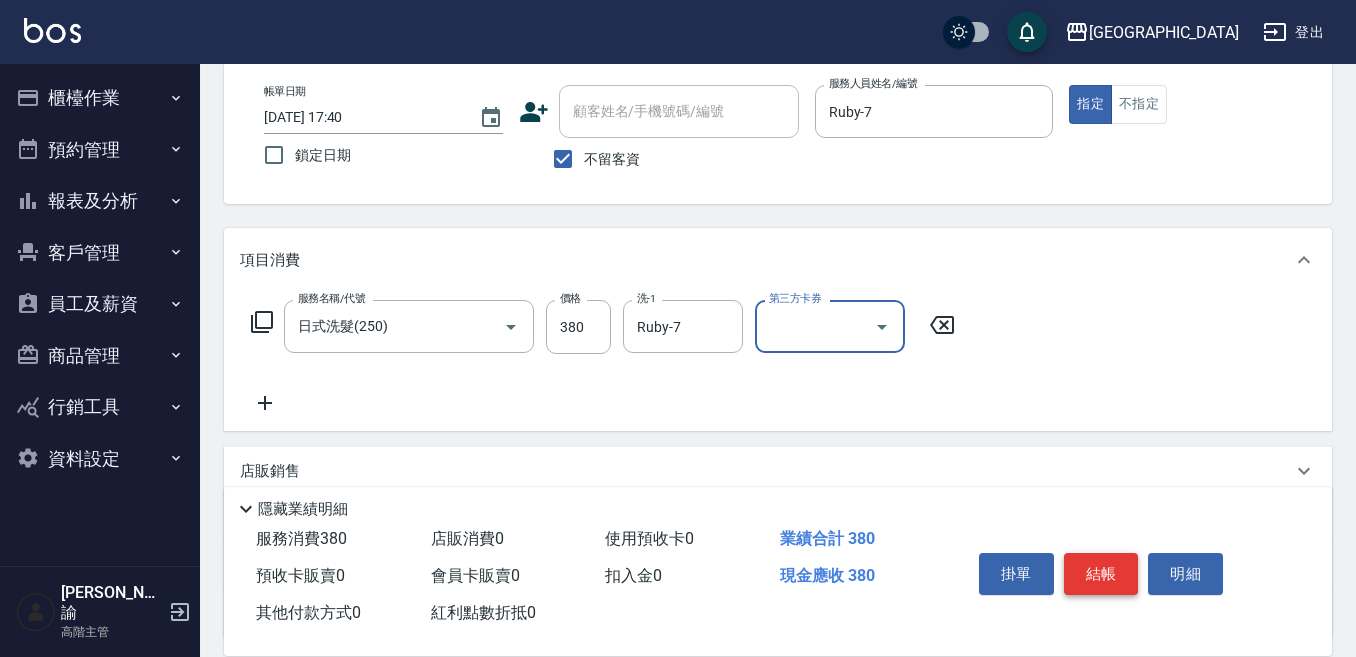 click on "結帳" at bounding box center (1101, 574) 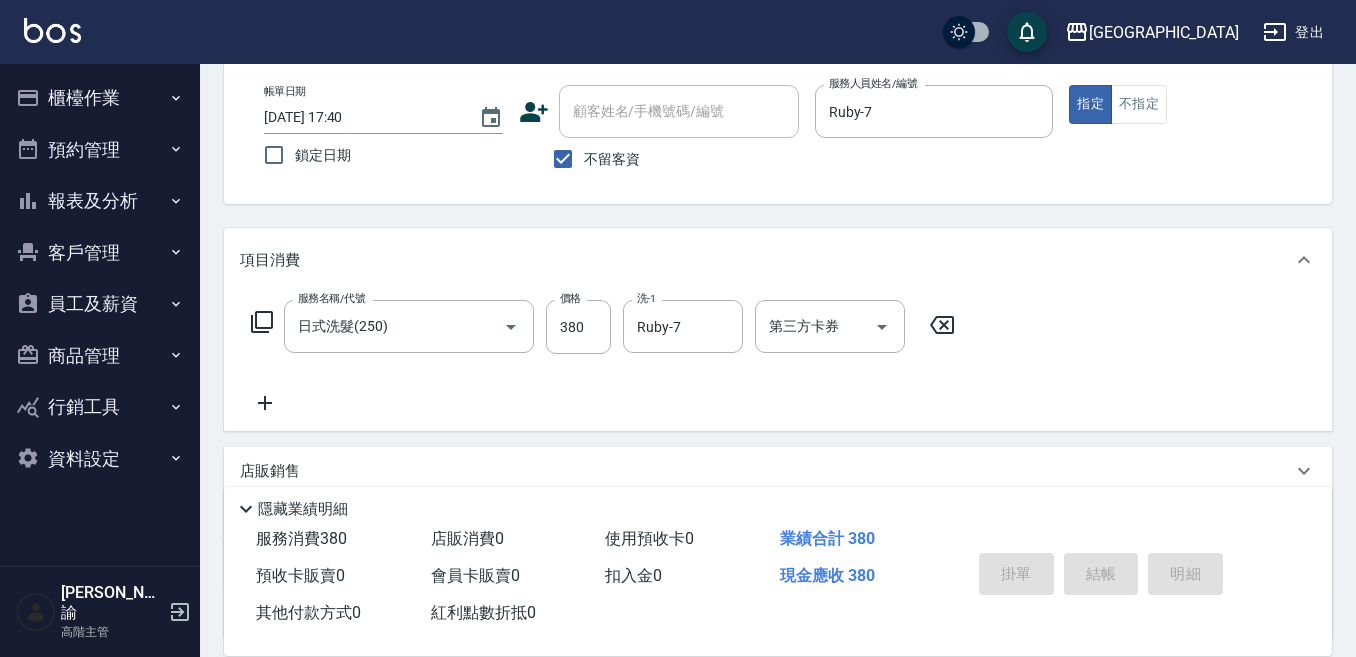 type on "[DATE] 17:51" 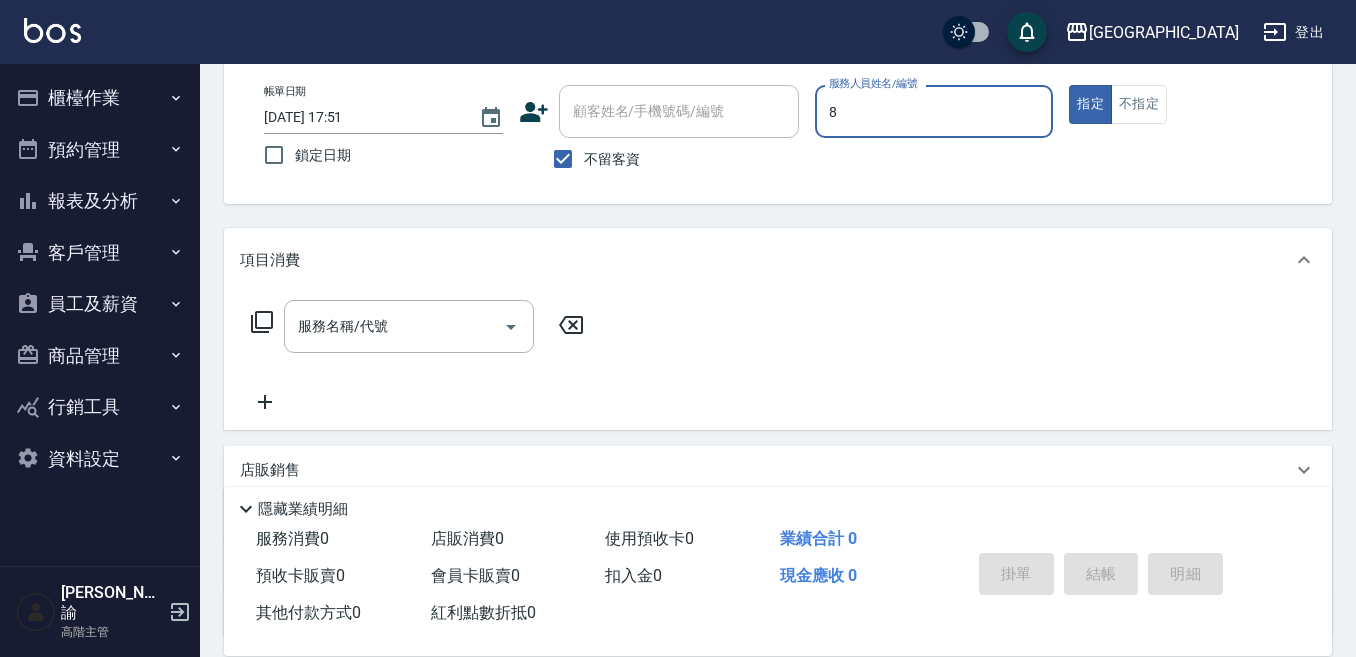 type on "Smile-8" 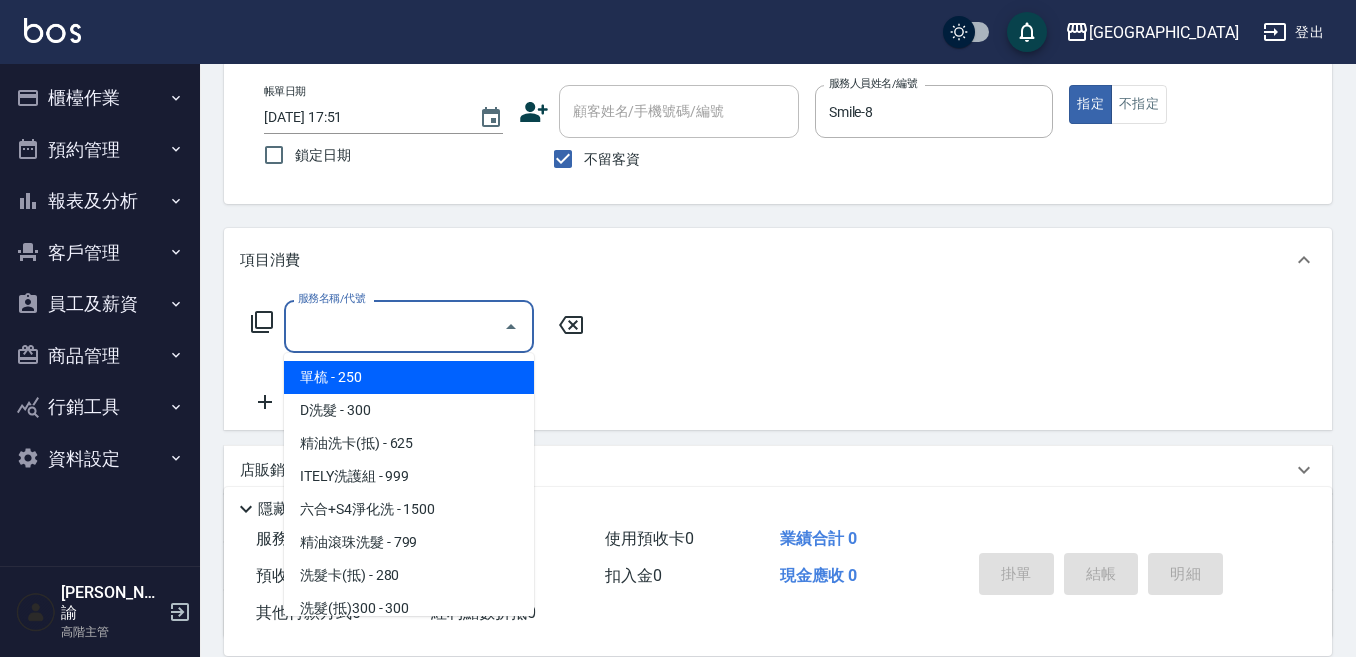 click on "服務名稱/代號" at bounding box center [394, 326] 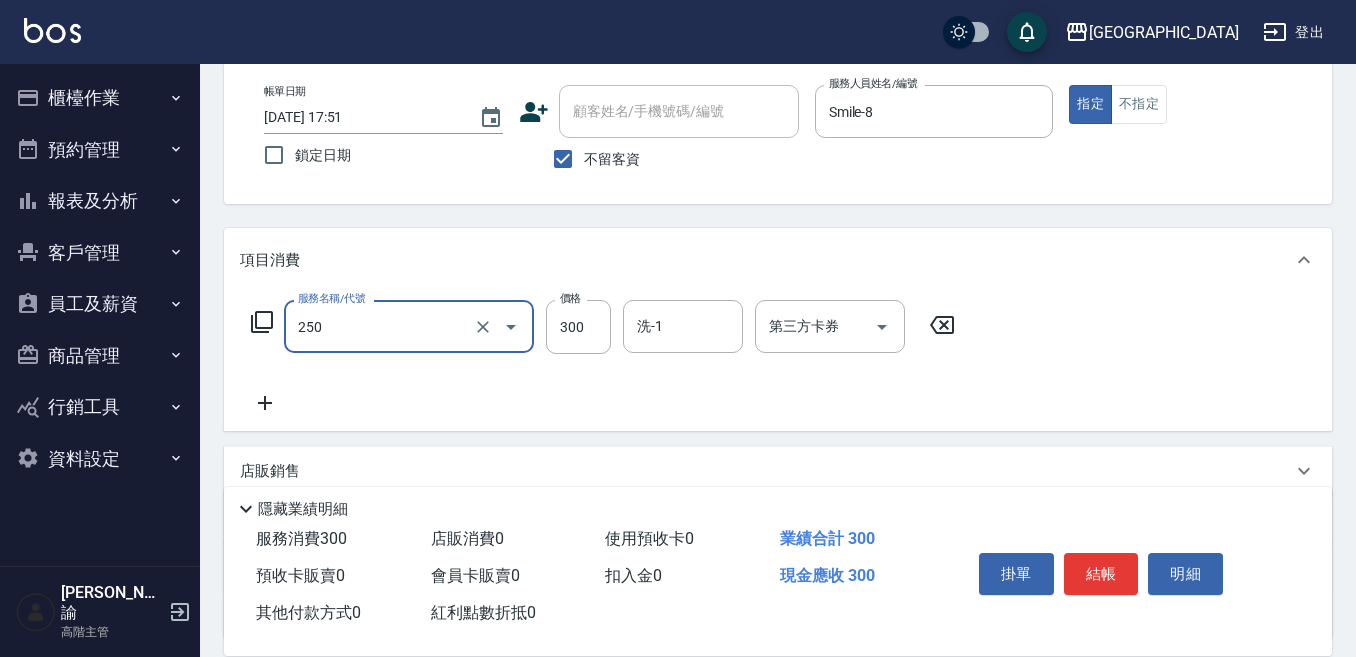 type on "日式洗髮(250)" 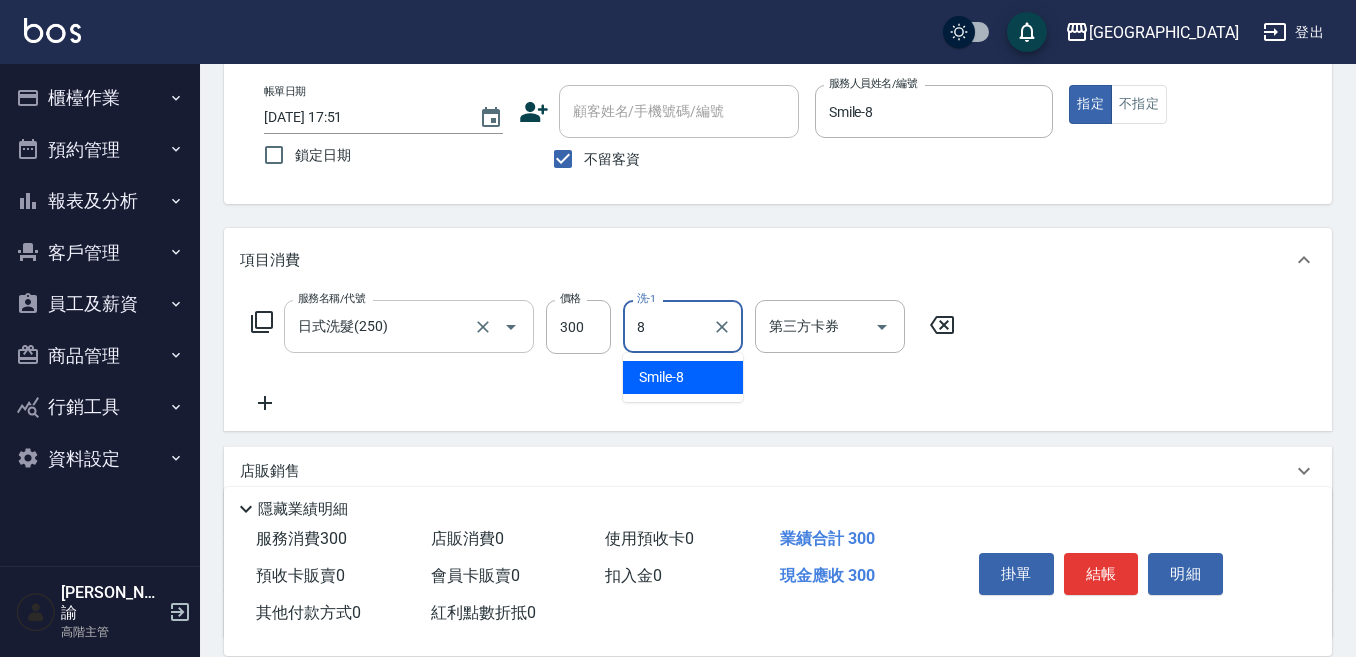 type on "Smile-8" 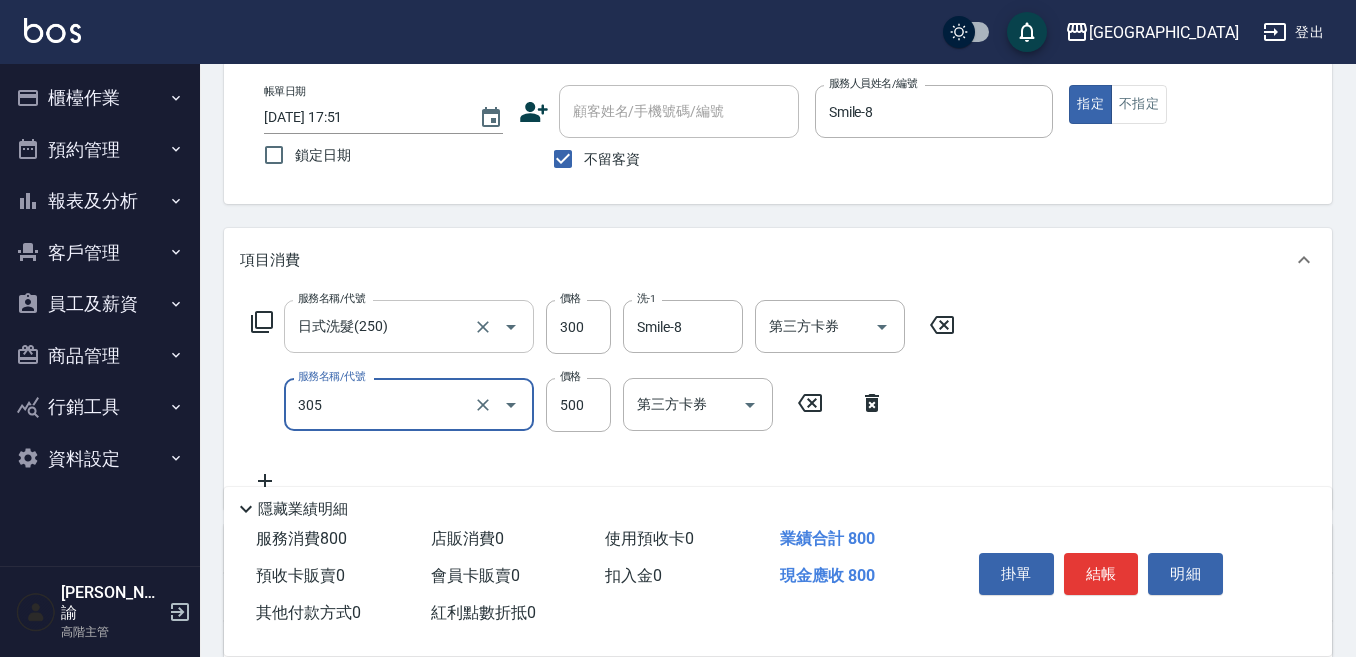 type on "剪髮500(305)" 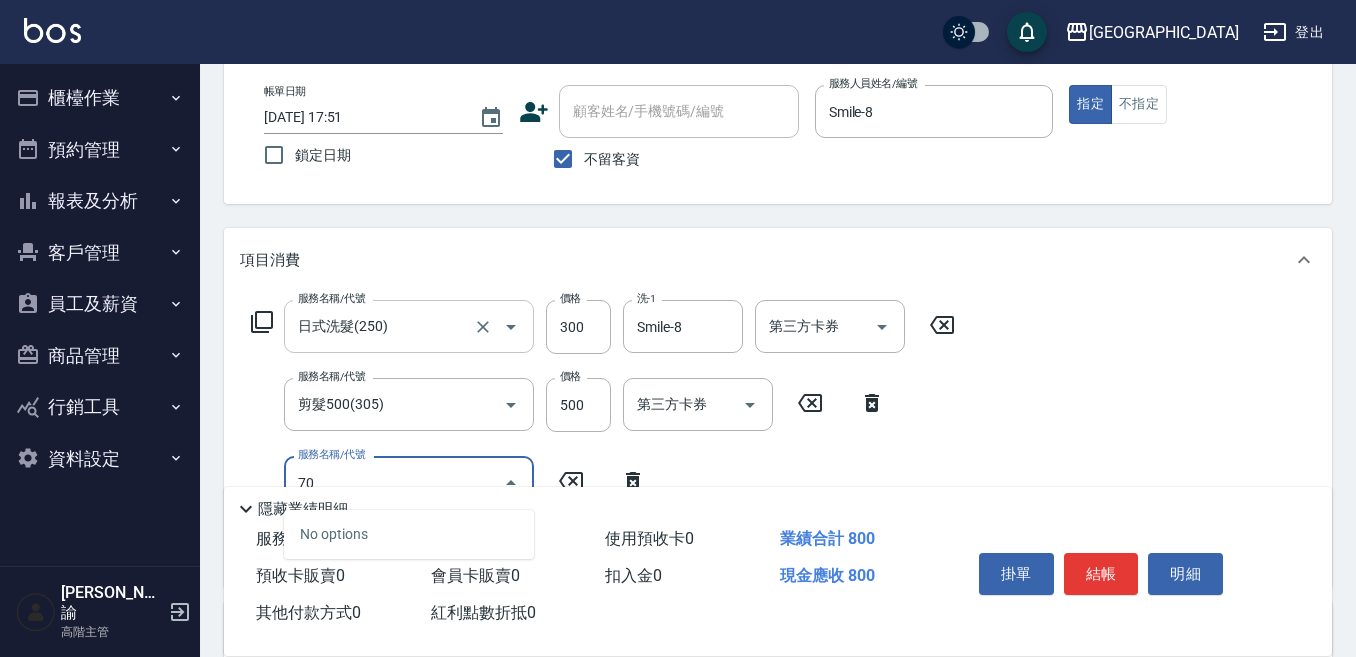 type on "7" 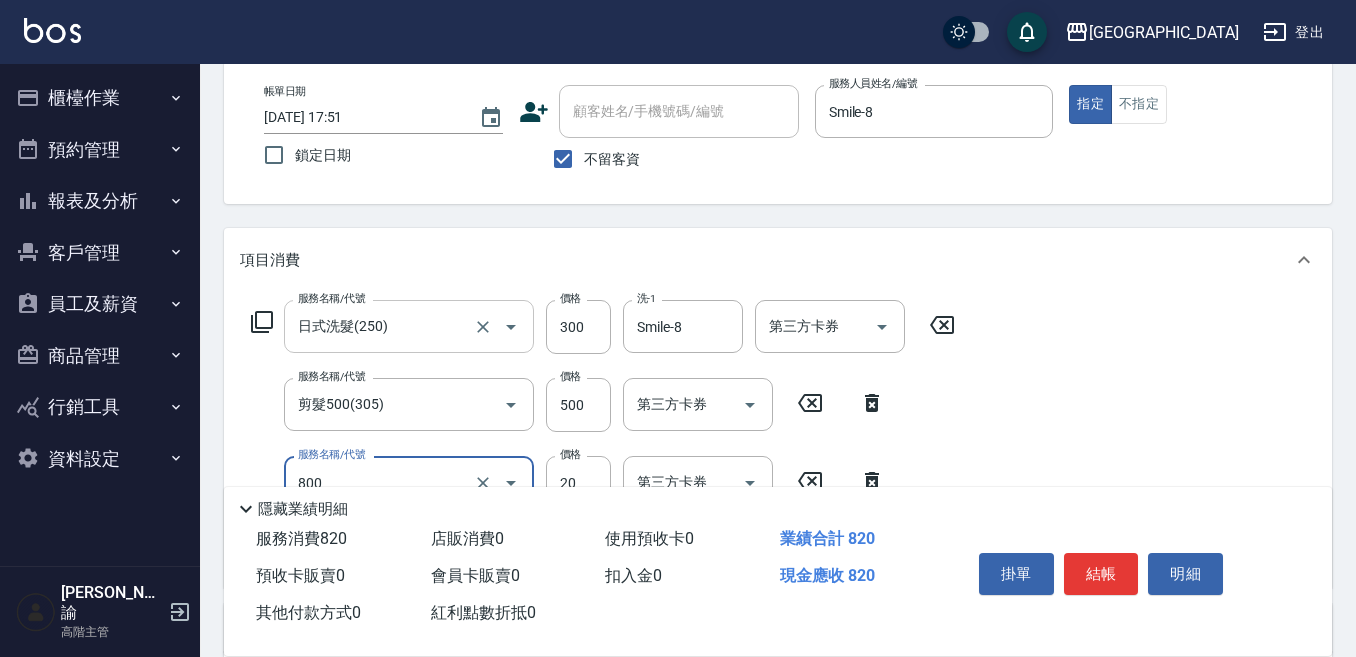 type on "潤絲精(800)" 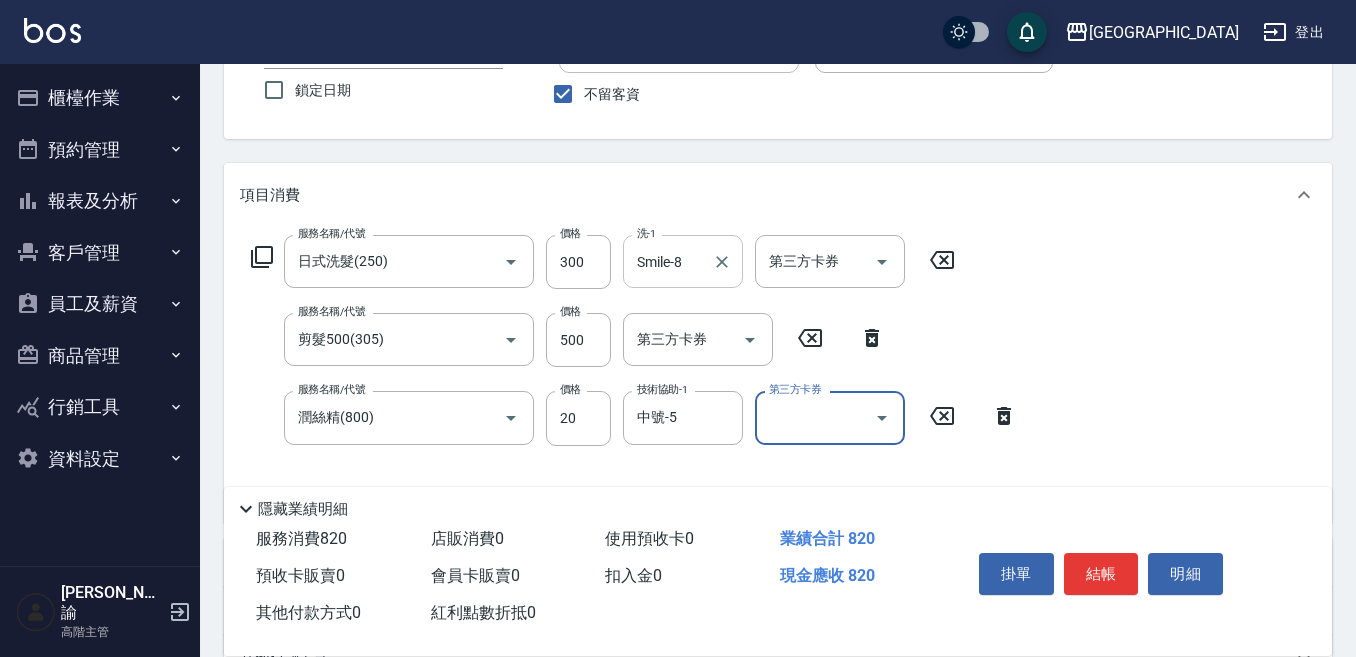 scroll, scrollTop: 200, scrollLeft: 0, axis: vertical 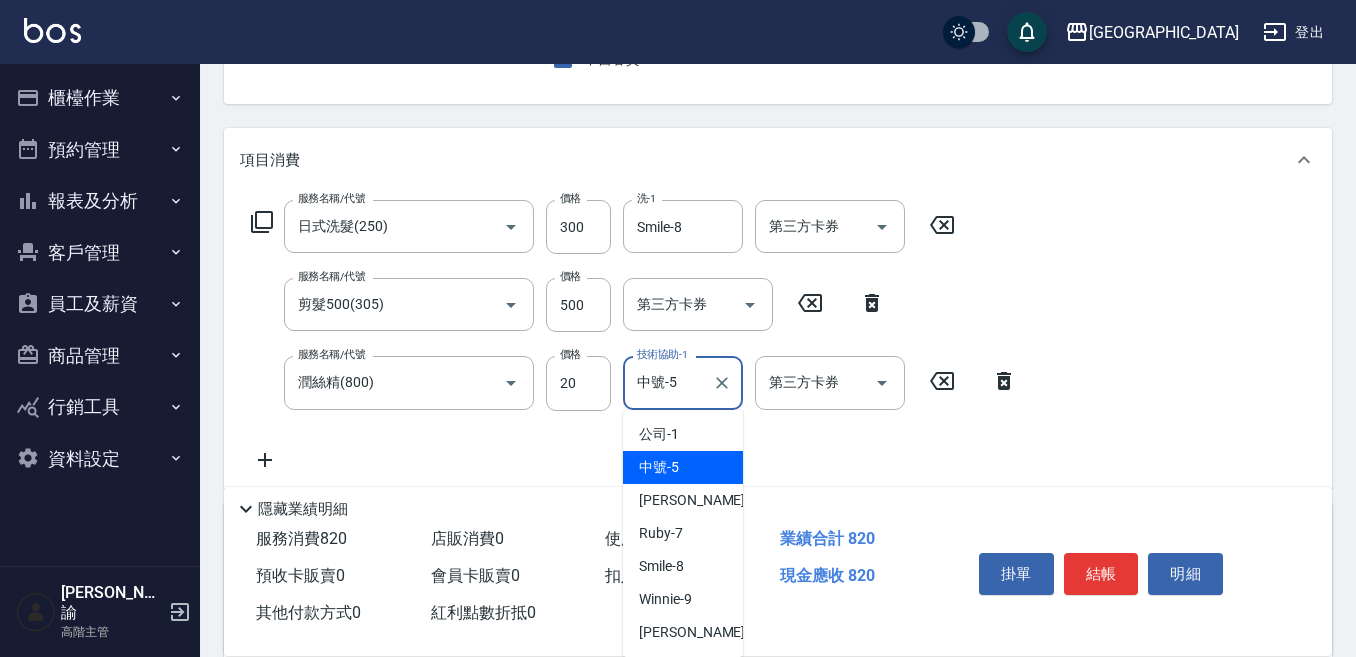 click on "中號-5" at bounding box center [668, 382] 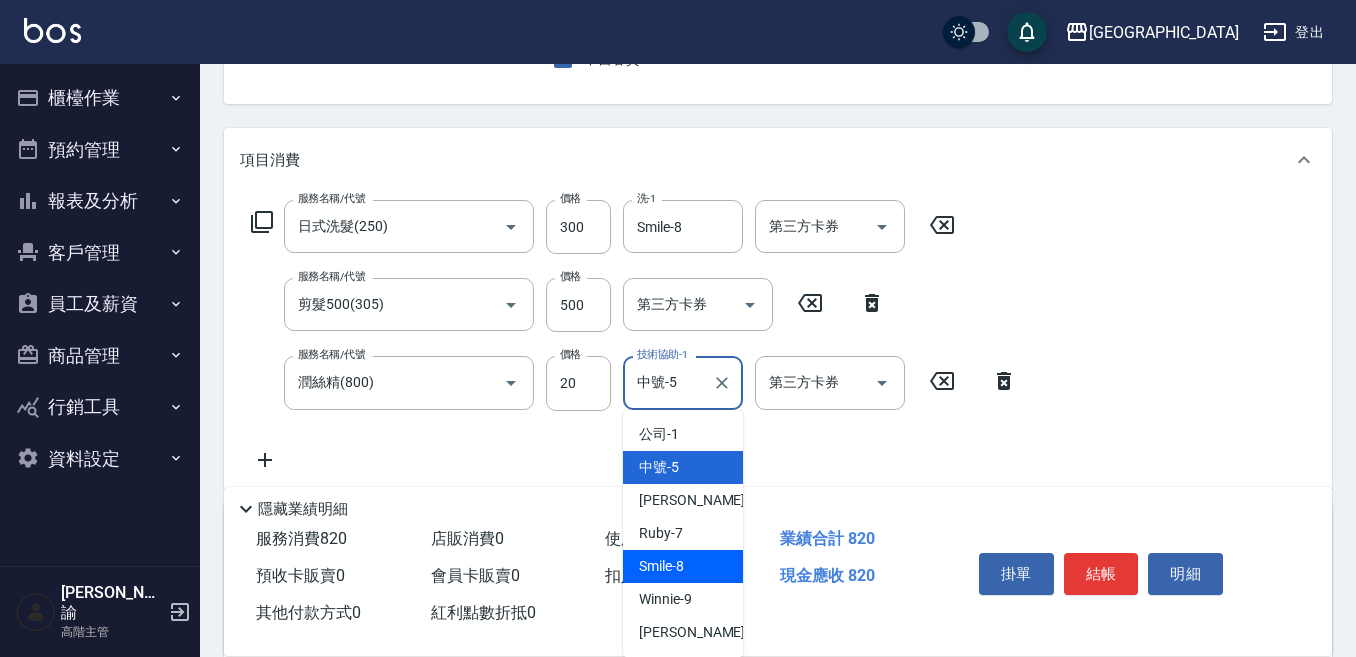 click on "Smile -8" at bounding box center (661, 566) 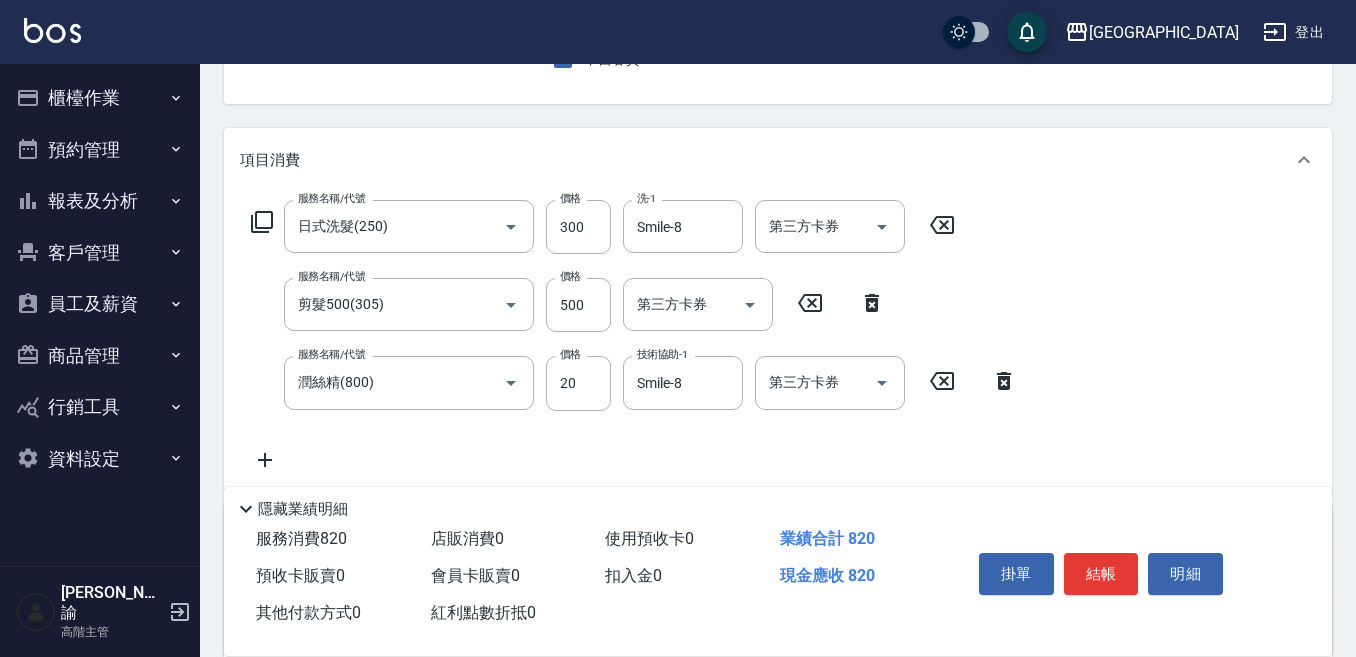 click on "服務名稱/代號 日式洗髮(250) 服務名稱/代號 價格 300 價格 洗-1 Smile-8 洗-1 第三方卡券 第三方卡券 服務名稱/代號 剪髮500(305) 服務名稱/代號 價格 500 價格 第三方卡券 第三方卡券 服務名稱/代號 潤絲精(800) 服務名稱/代號 價格 20 價格 技術協助-1 Smile-8 技術協助-1 第三方卡券 第三方卡券" at bounding box center (634, 335) 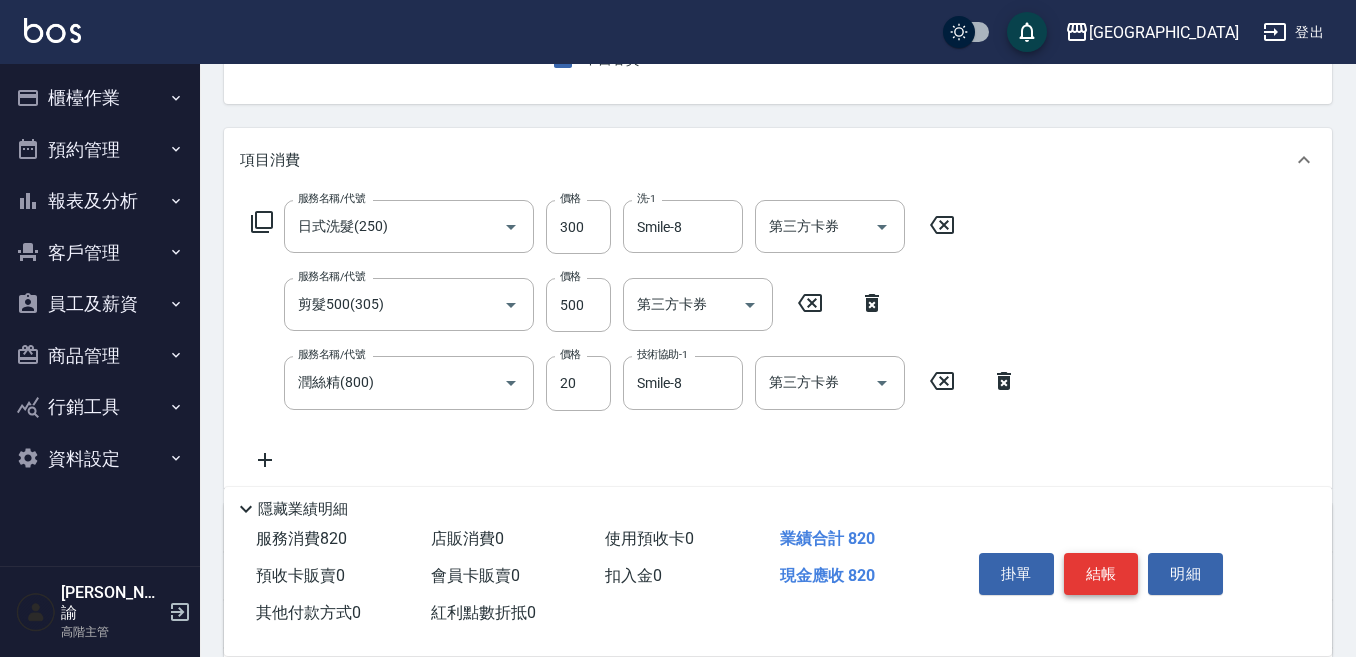 click on "結帳" at bounding box center [1101, 574] 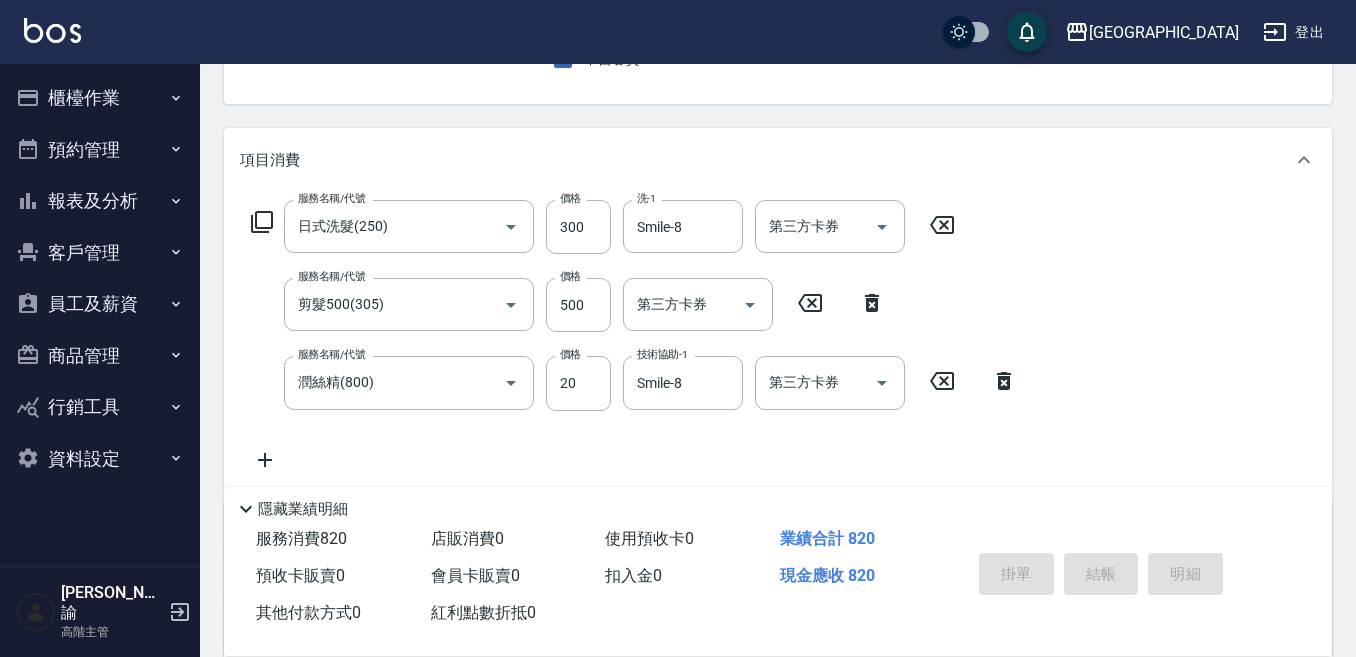type on "[DATE] 17:52" 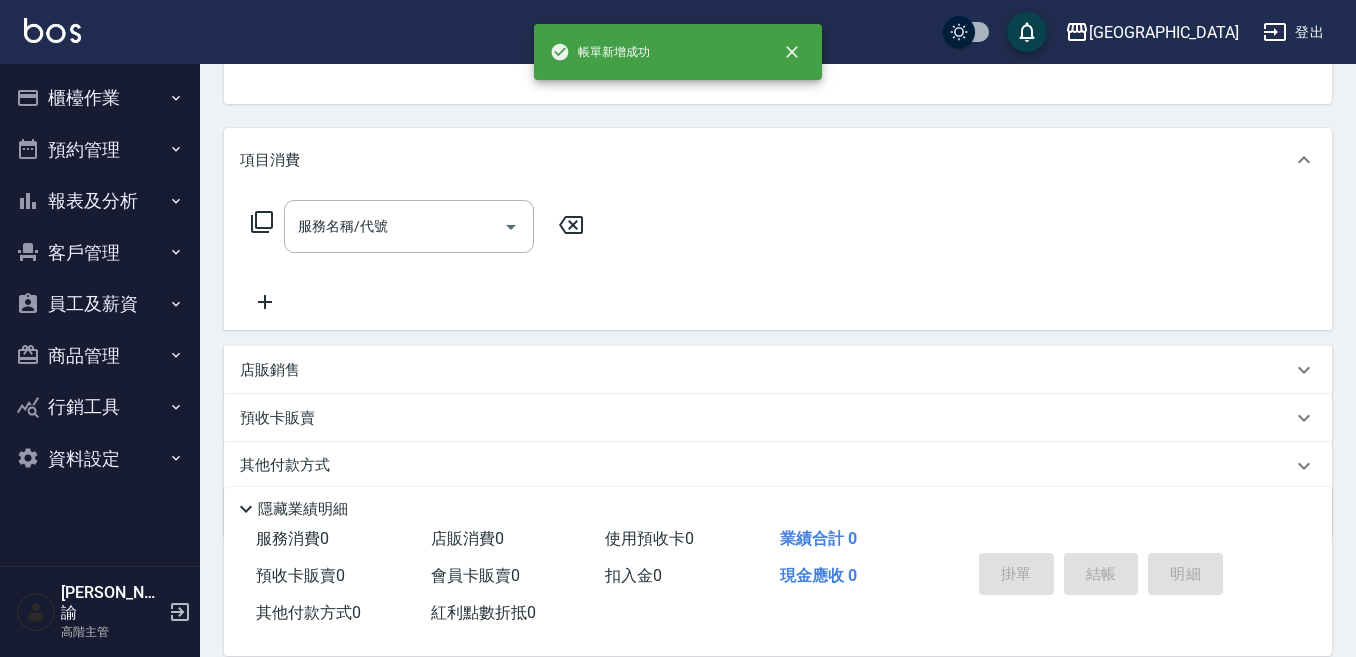 scroll, scrollTop: 194, scrollLeft: 0, axis: vertical 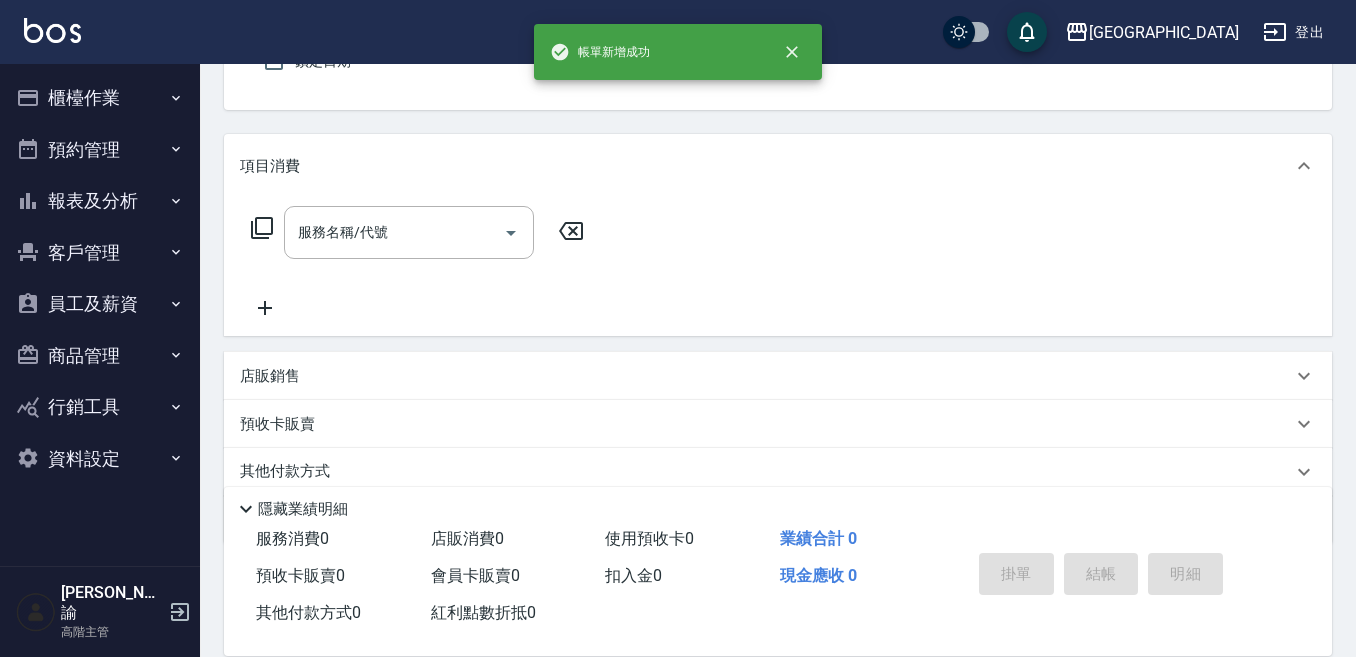 type on "[PERSON_NAME]-6" 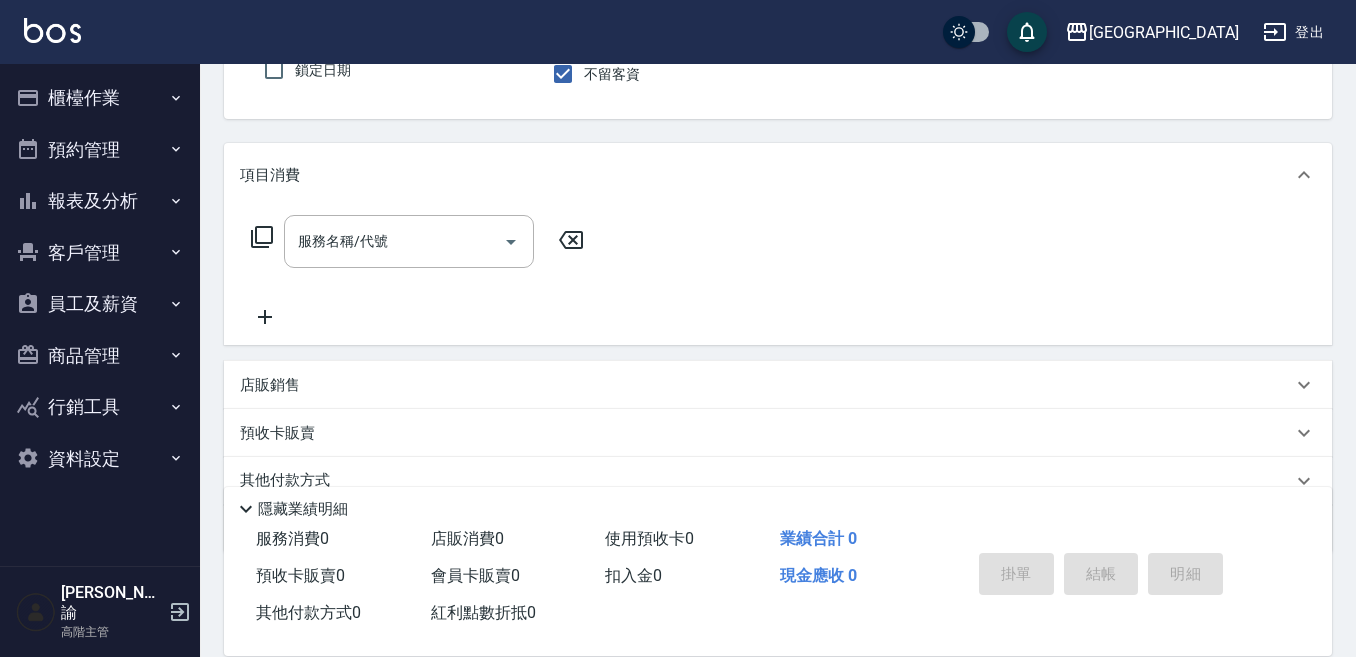 scroll, scrollTop: 85, scrollLeft: 0, axis: vertical 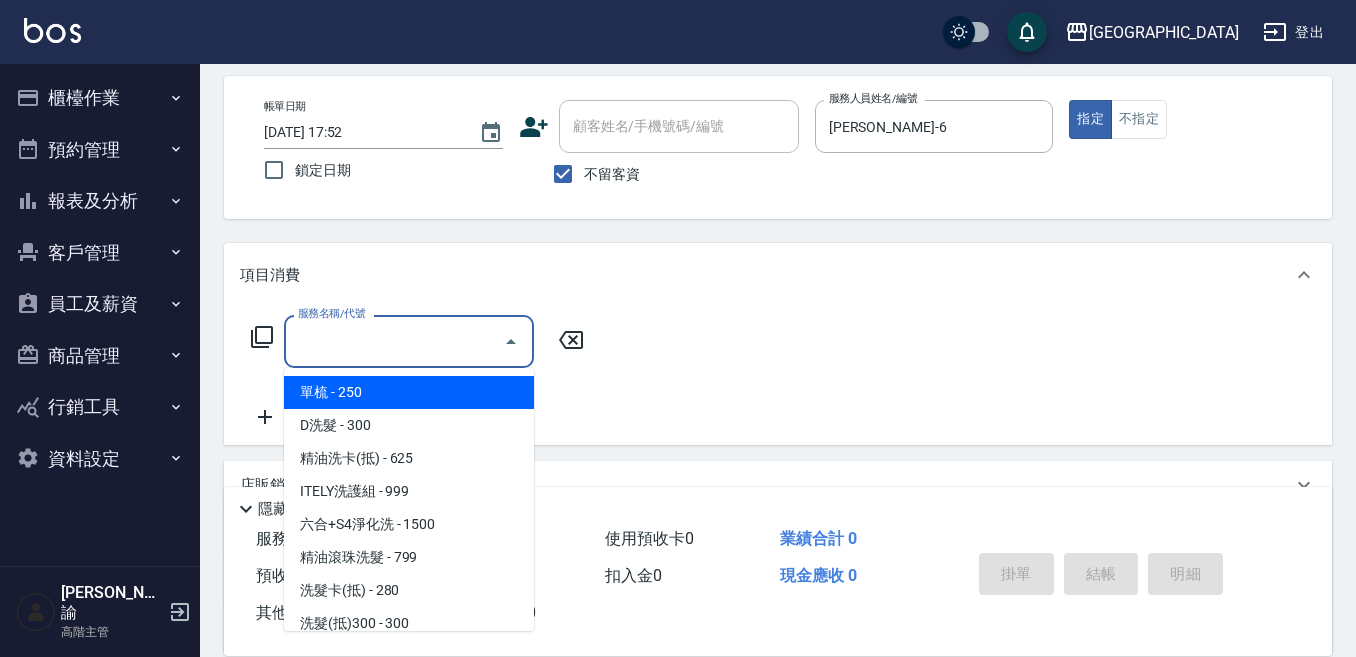 click on "服務名稱/代號" at bounding box center [394, 341] 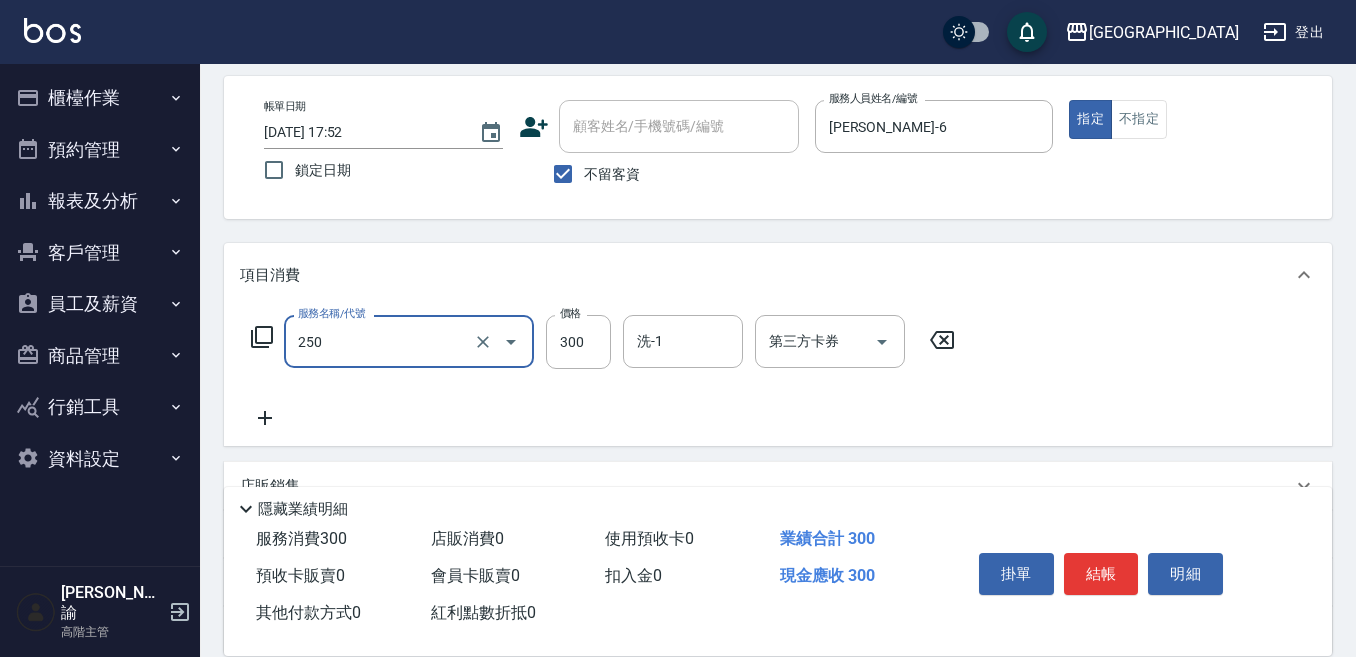 type on "日式洗髮(250)" 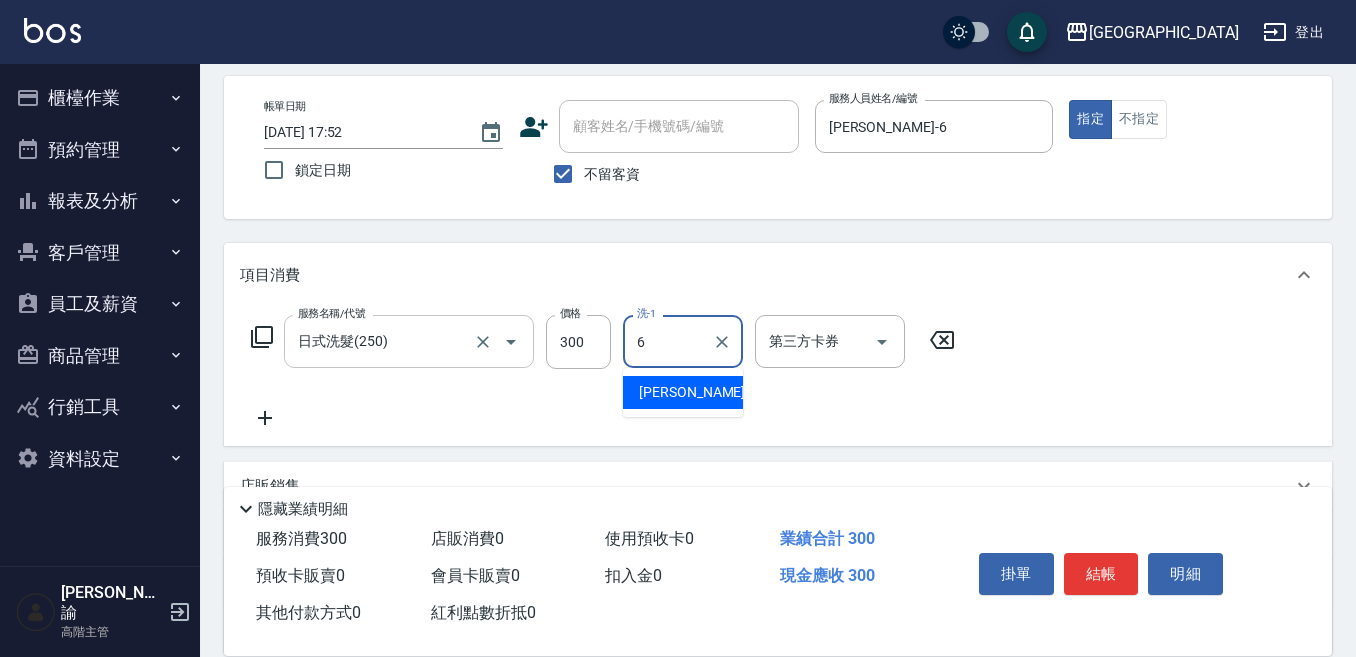 type on "[PERSON_NAME]-6" 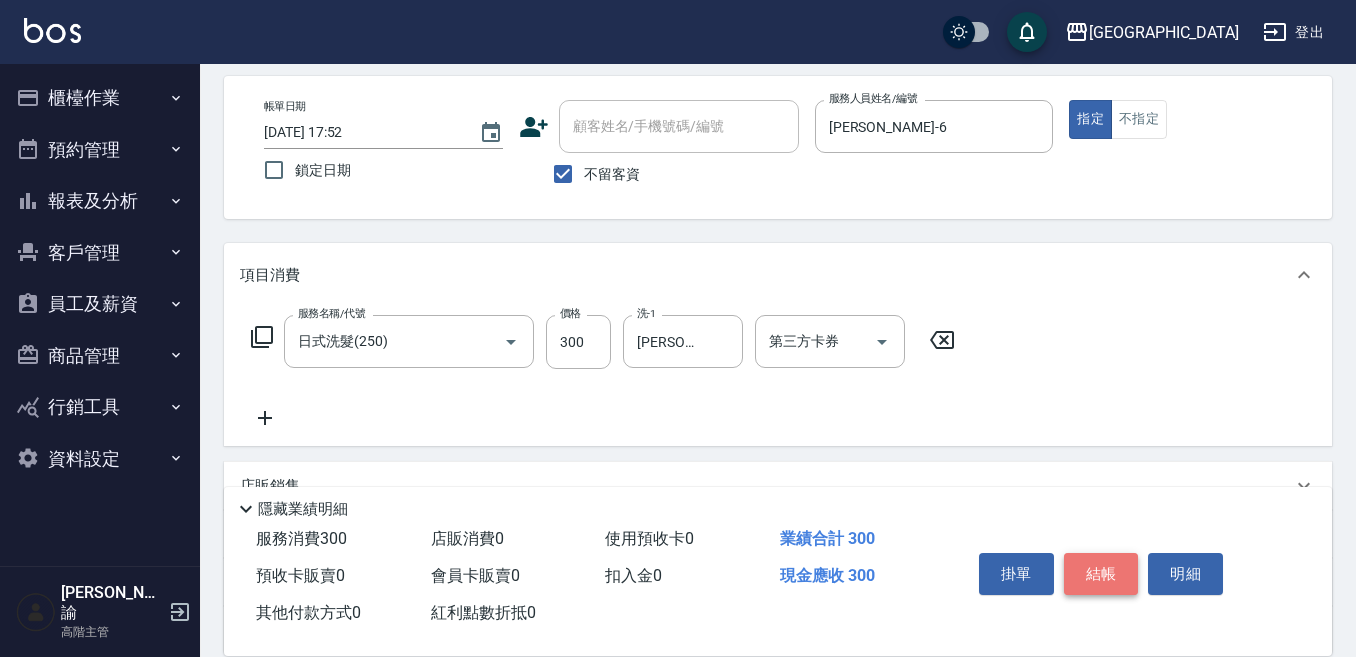 click on "結帳" at bounding box center [1101, 574] 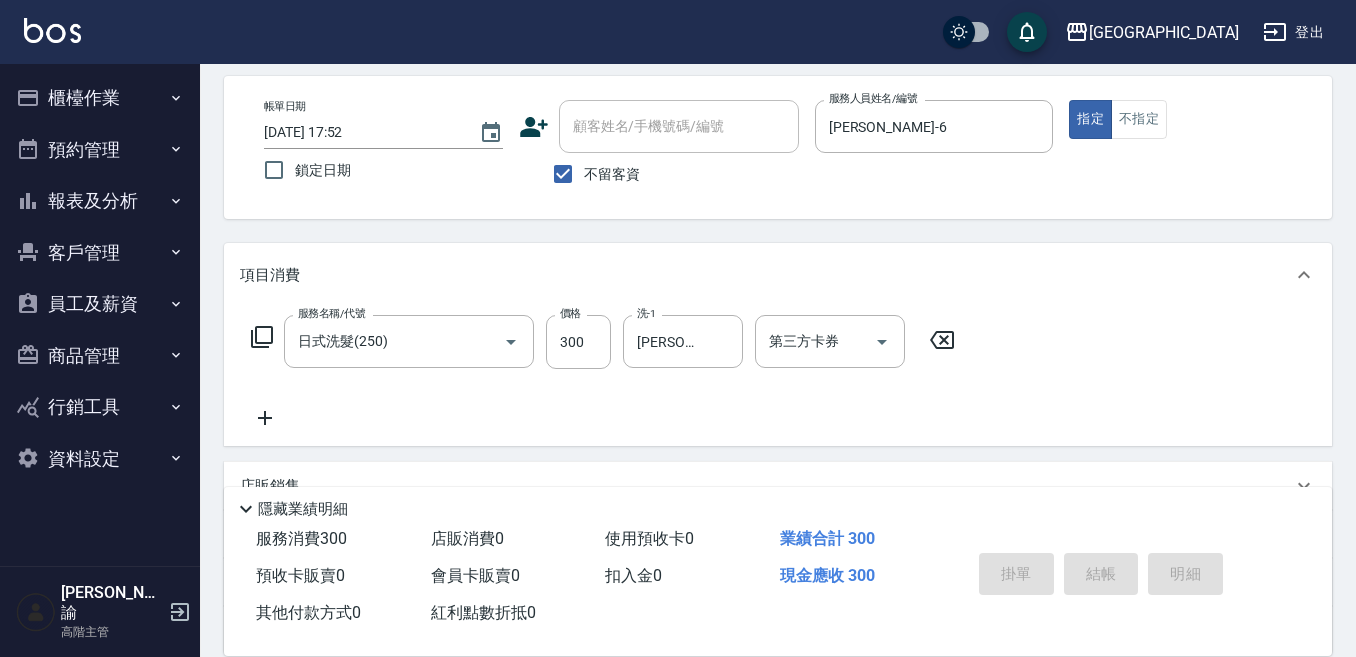 type on "[DATE] 17:53" 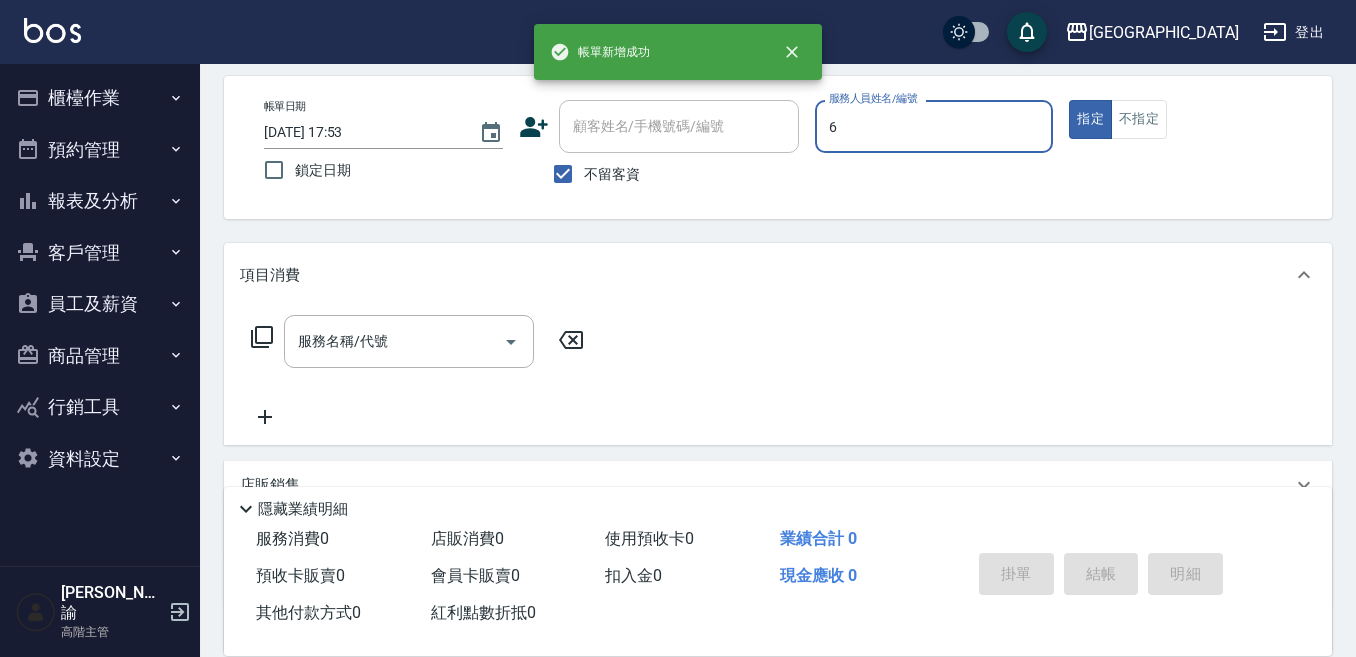 type on "[PERSON_NAME]-6" 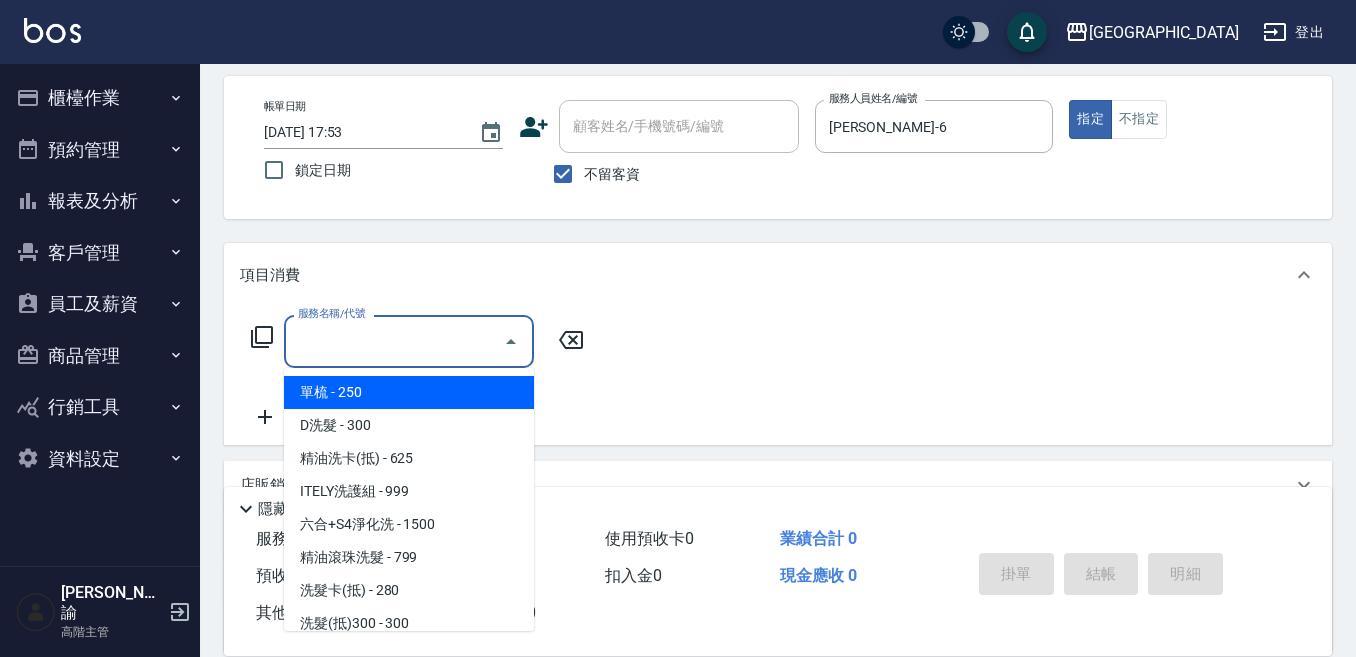click on "服務名稱/代號" at bounding box center (394, 341) 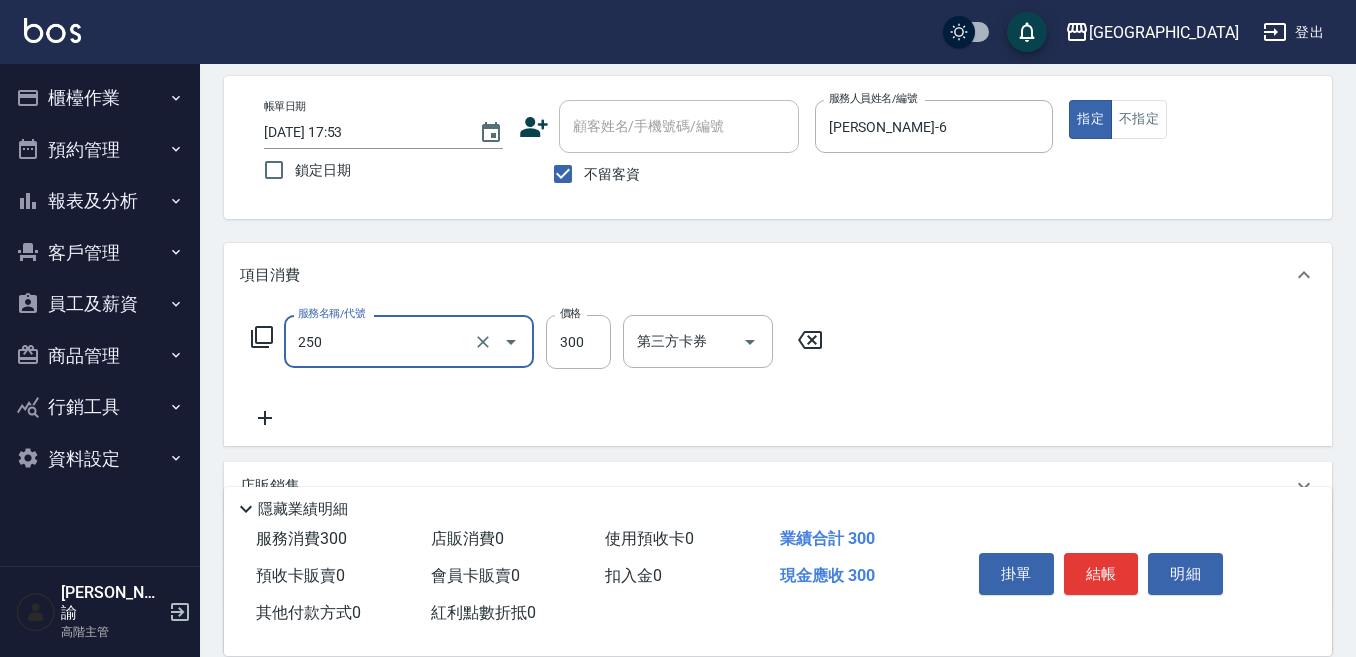 type on "日式洗髮(250)" 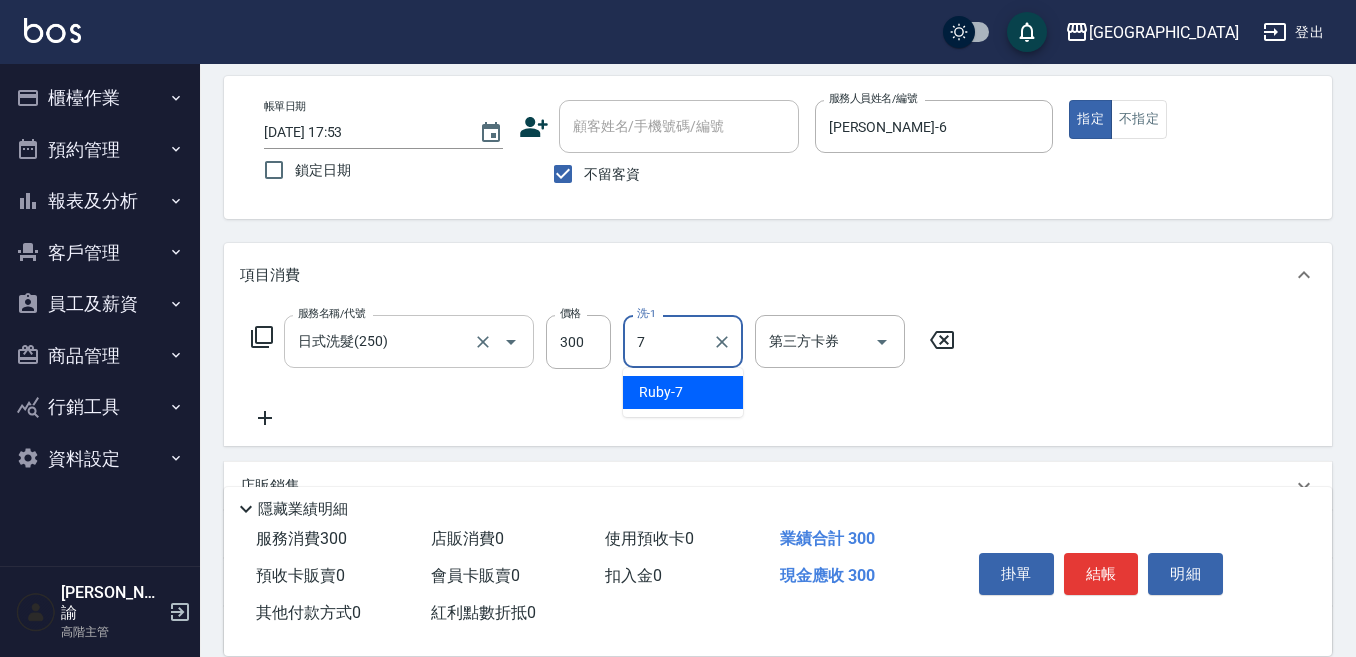 type on "Ruby-7" 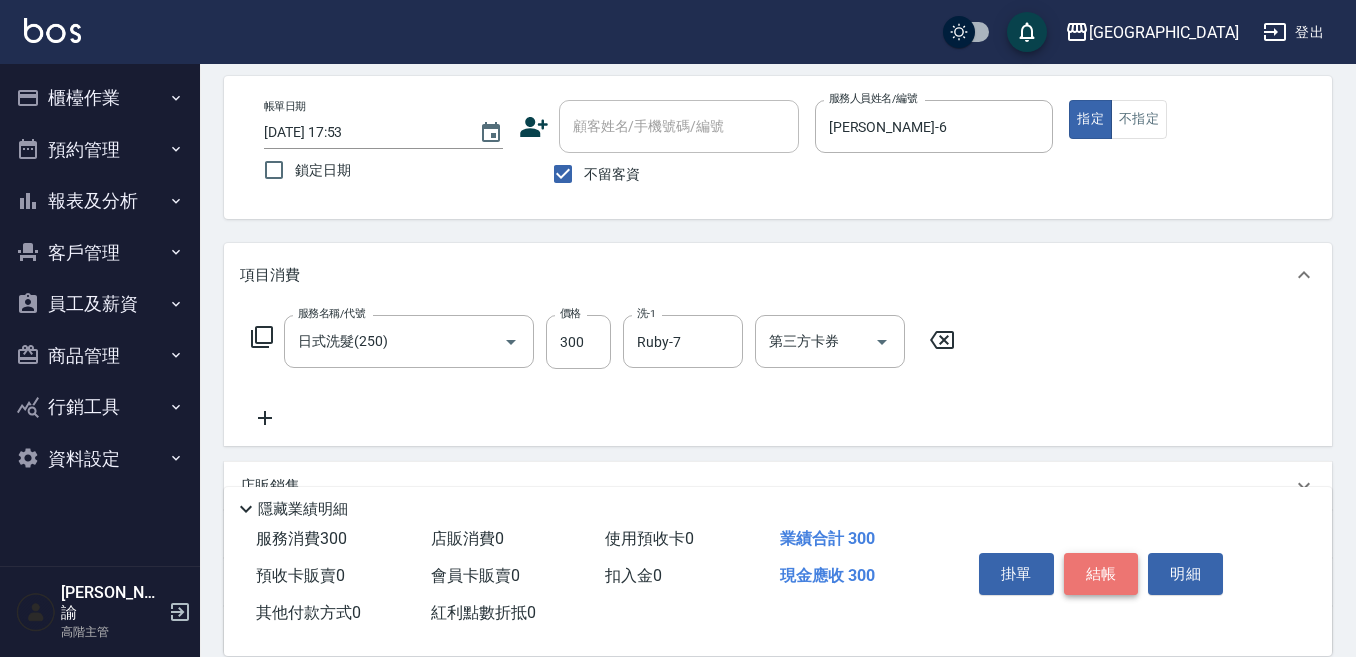 click on "結帳" at bounding box center [1101, 574] 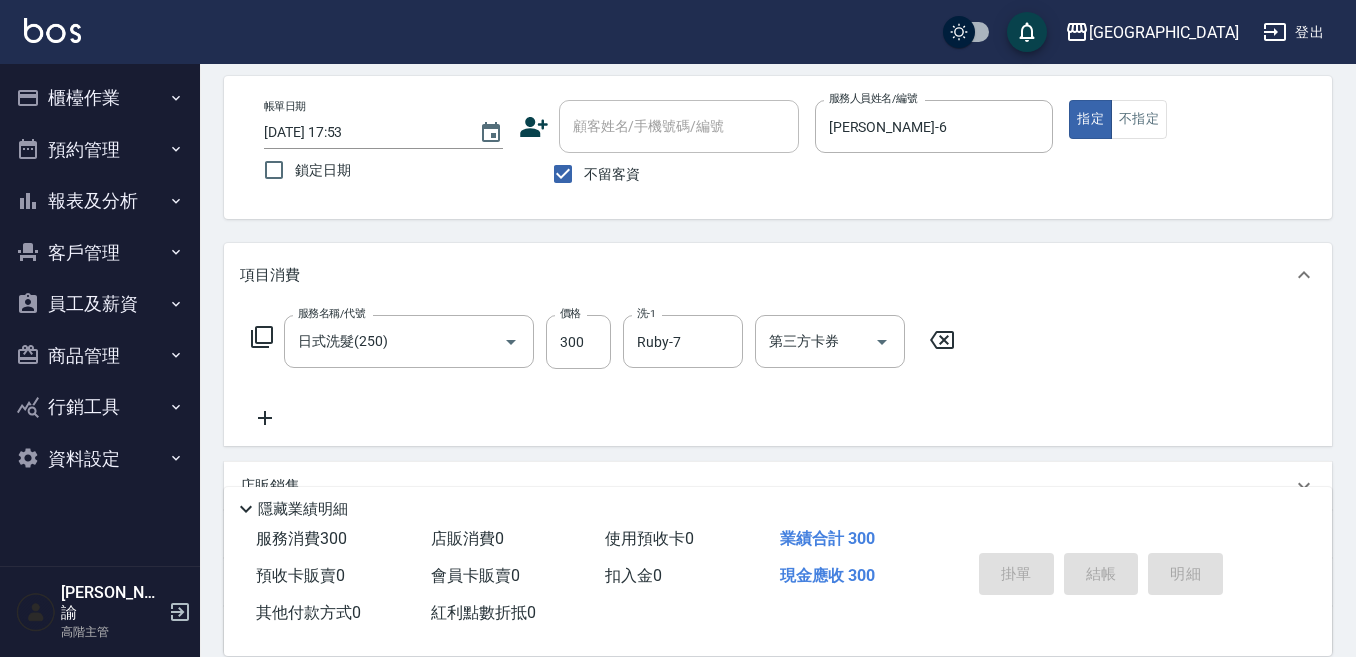 type 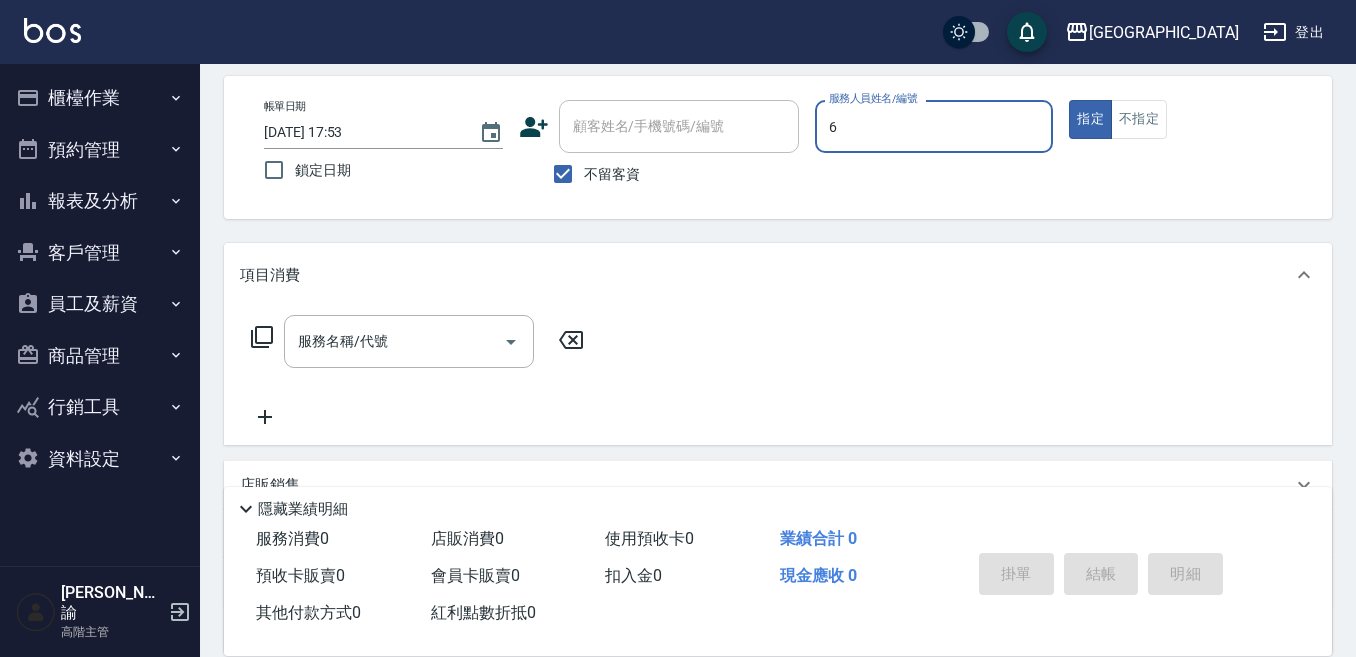 type on "[PERSON_NAME]-6" 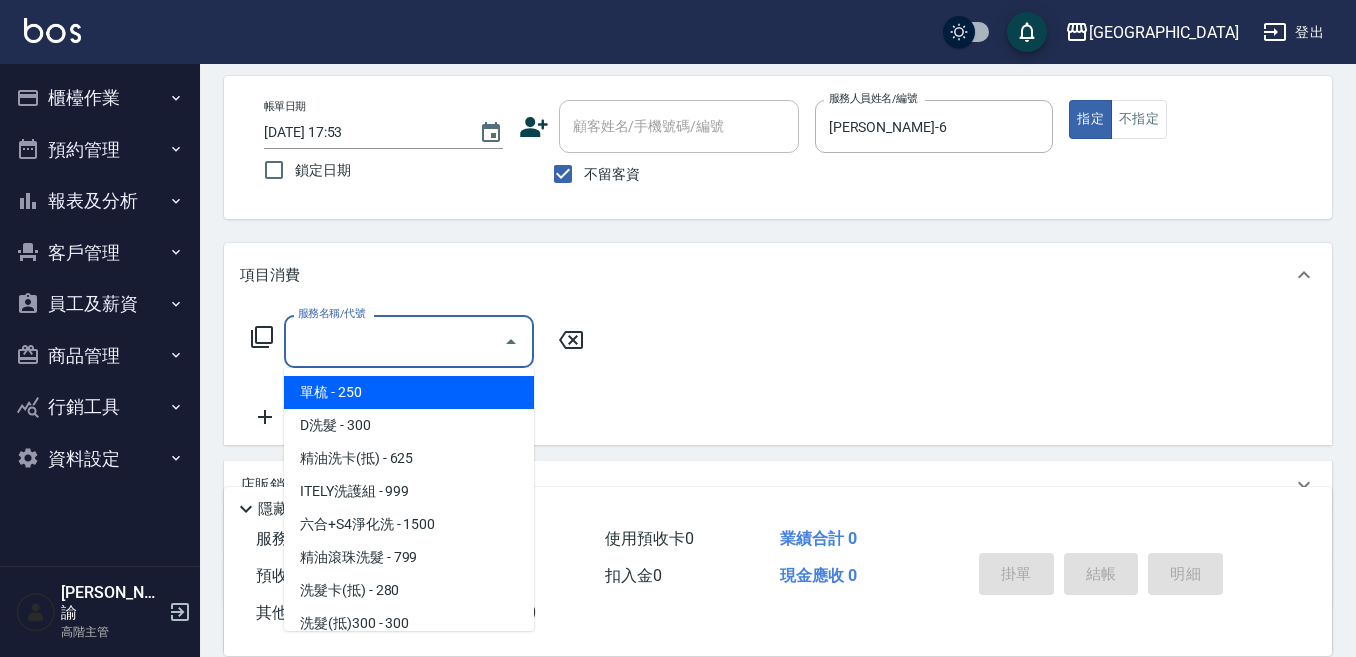 click on "服務名稱/代號" at bounding box center (394, 341) 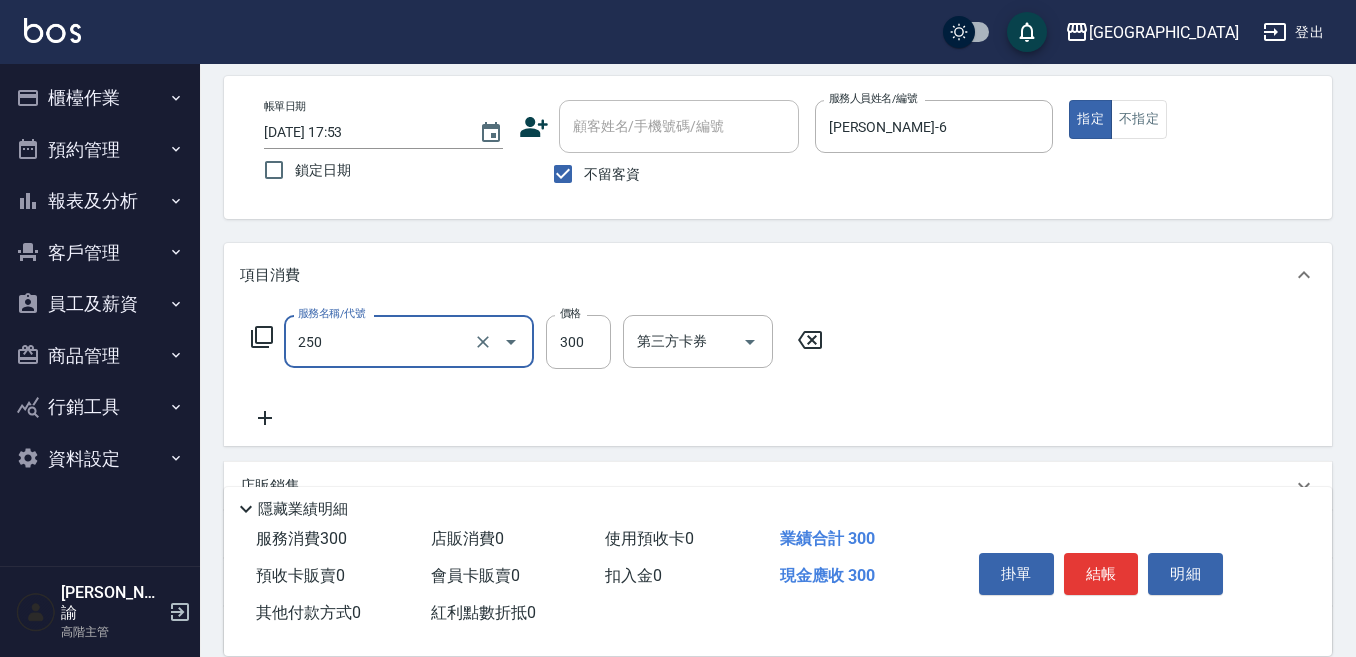 type on "日式洗髮(250)" 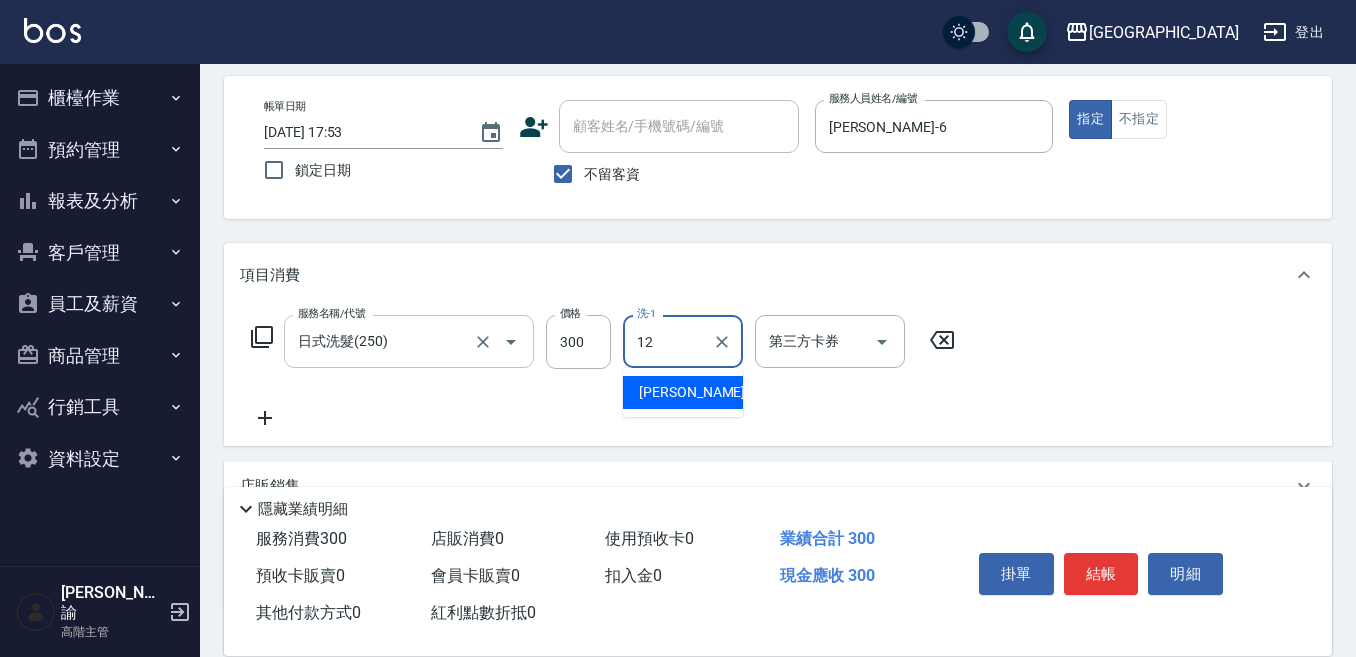 type on "[PERSON_NAME]-12" 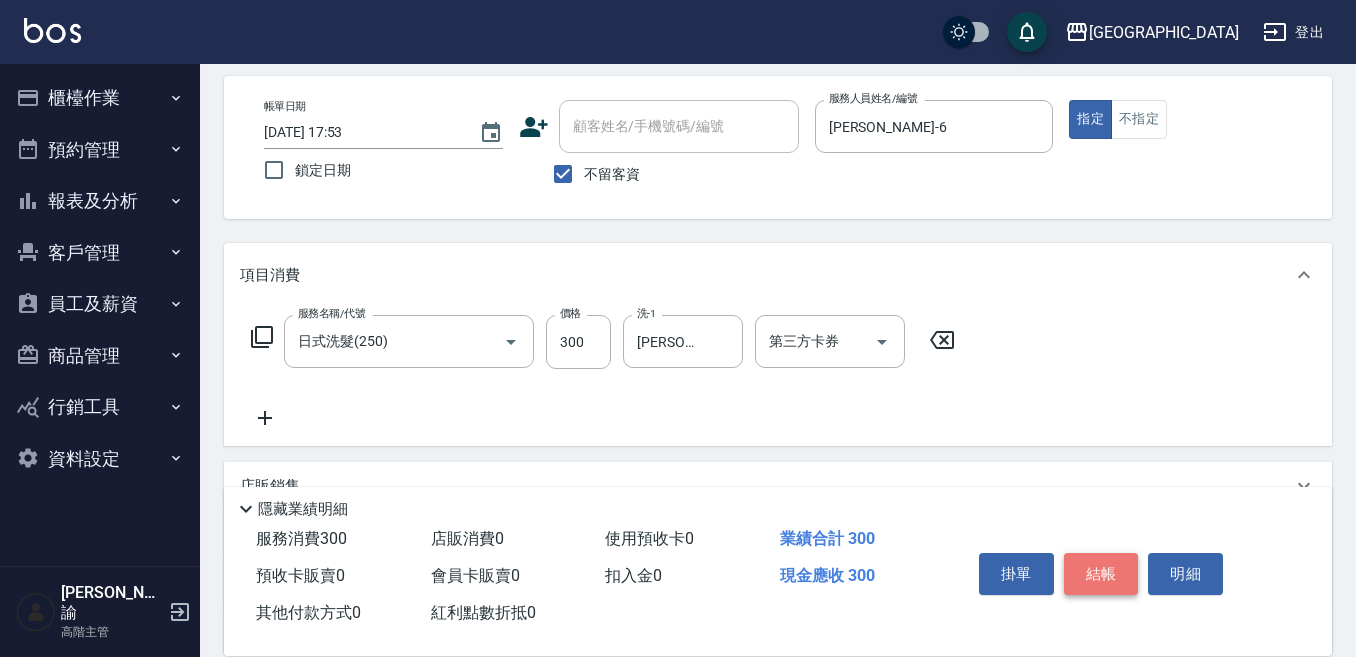 click on "結帳" at bounding box center (1101, 574) 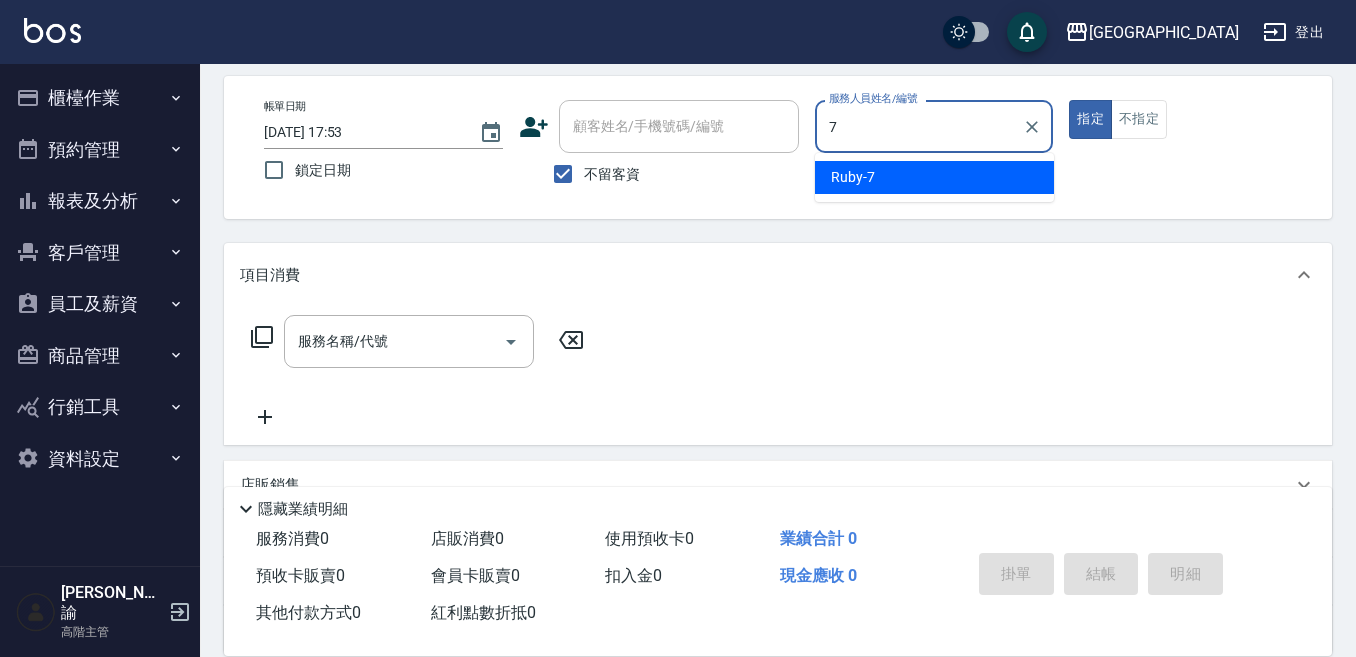 type on "Ruby-7" 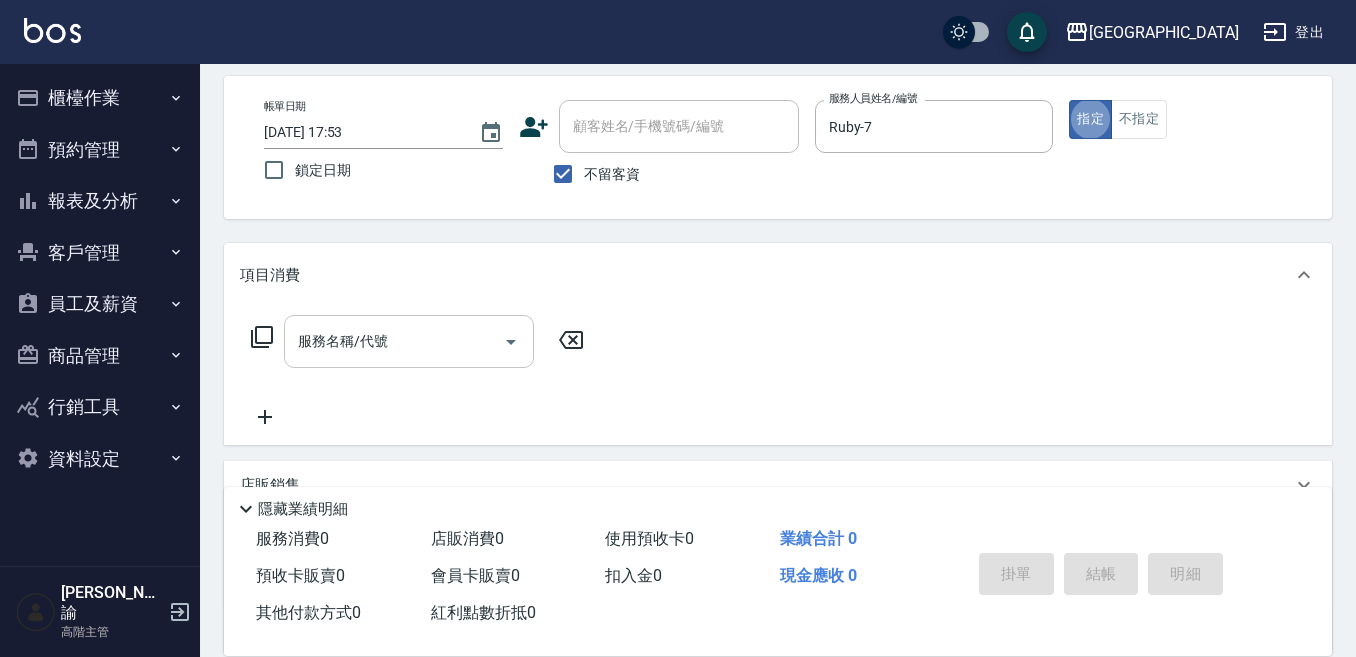 click on "服務名稱/代號" at bounding box center [394, 341] 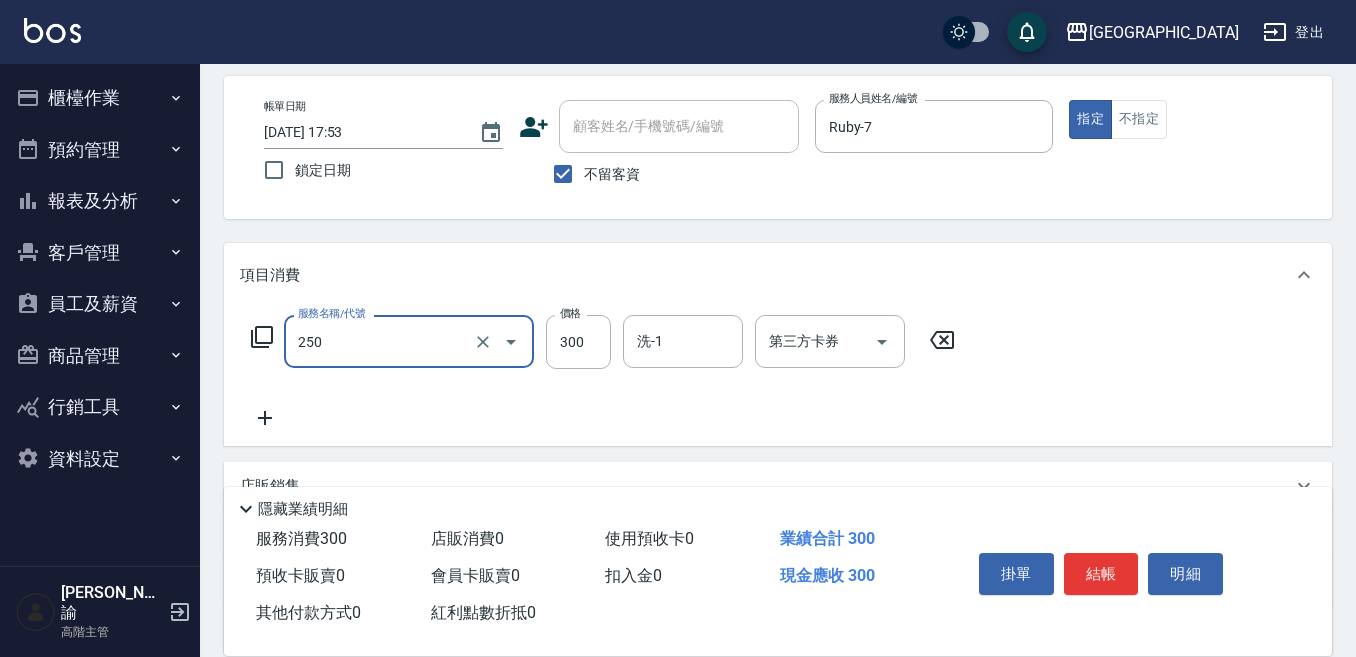type on "日式洗髮(250)" 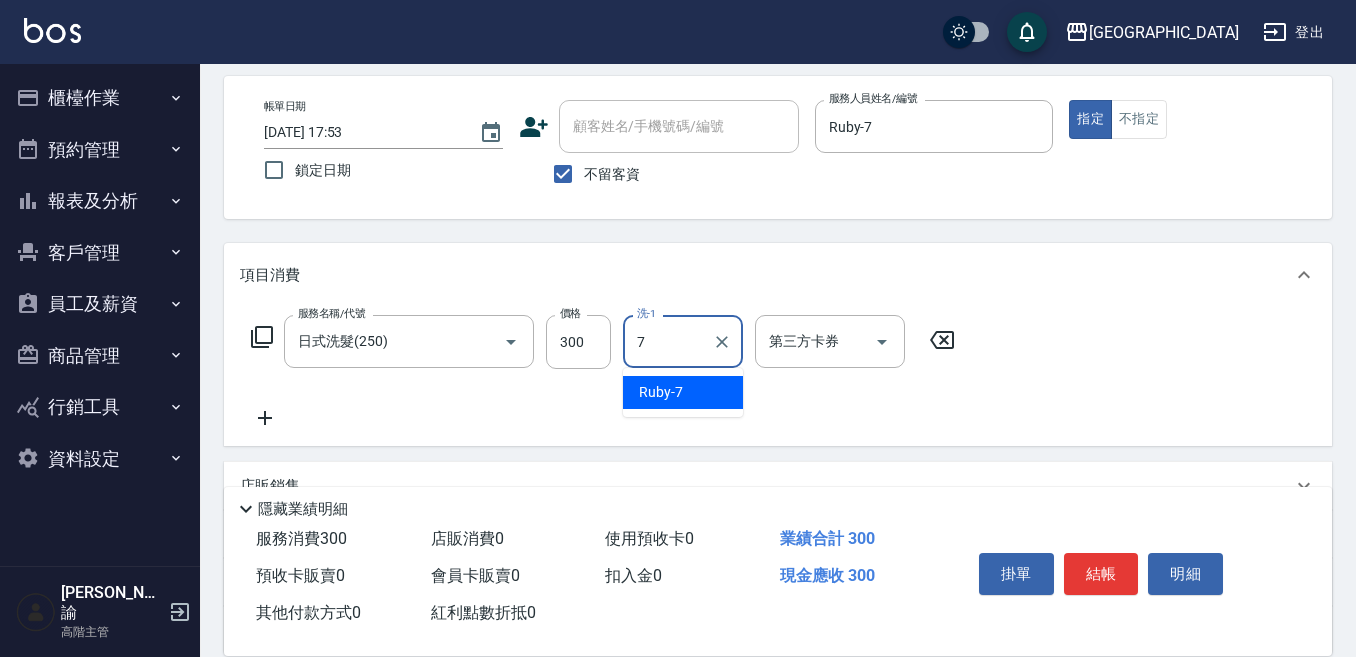 type on "Ruby-7" 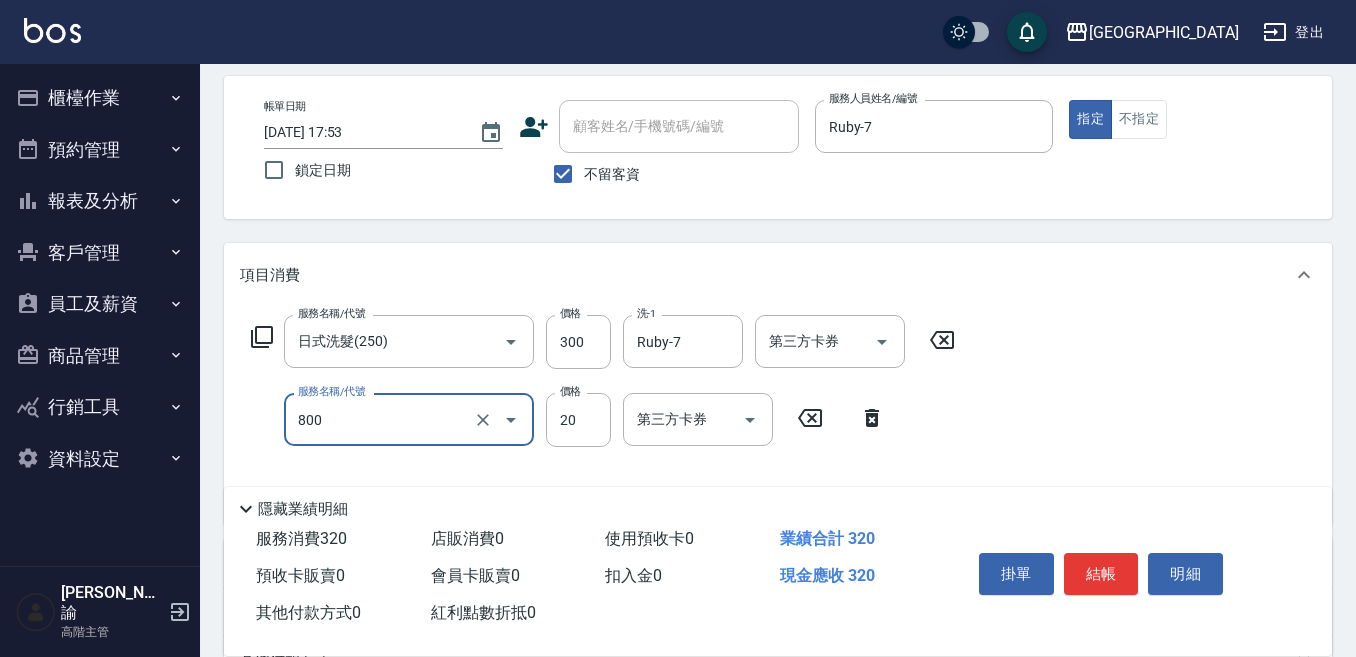 type on "潤絲精(800)" 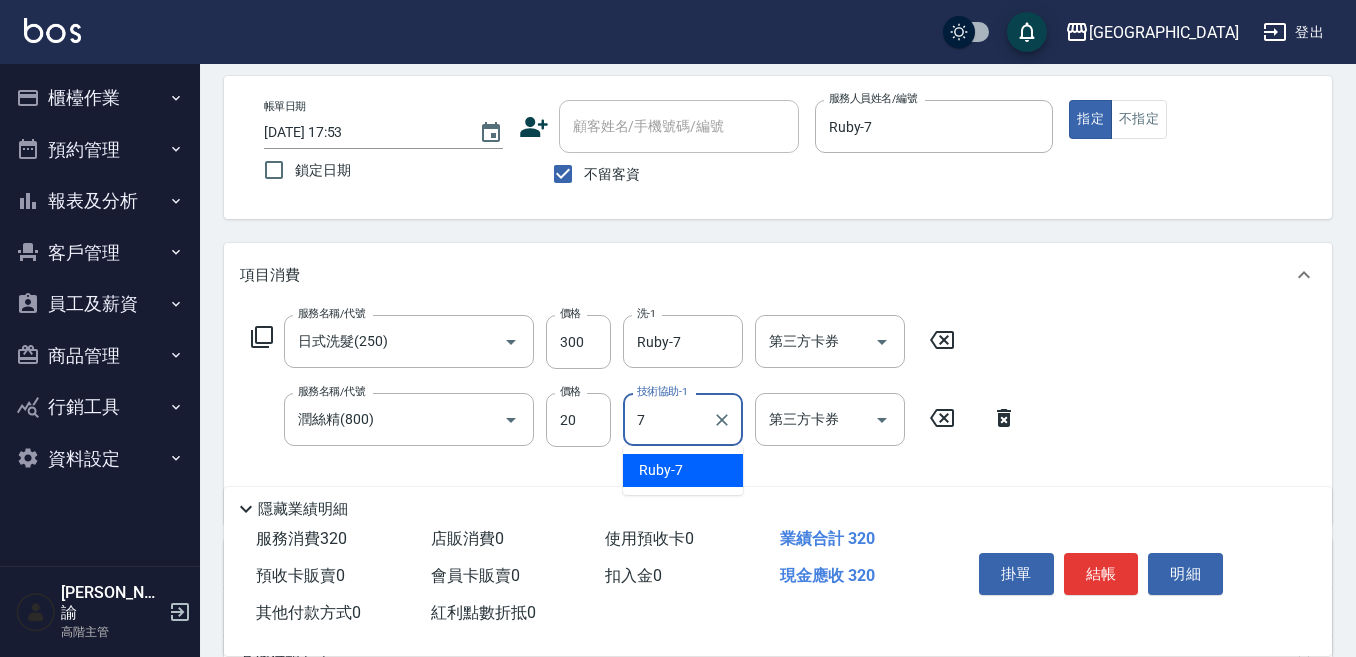 type on "Ruby-7" 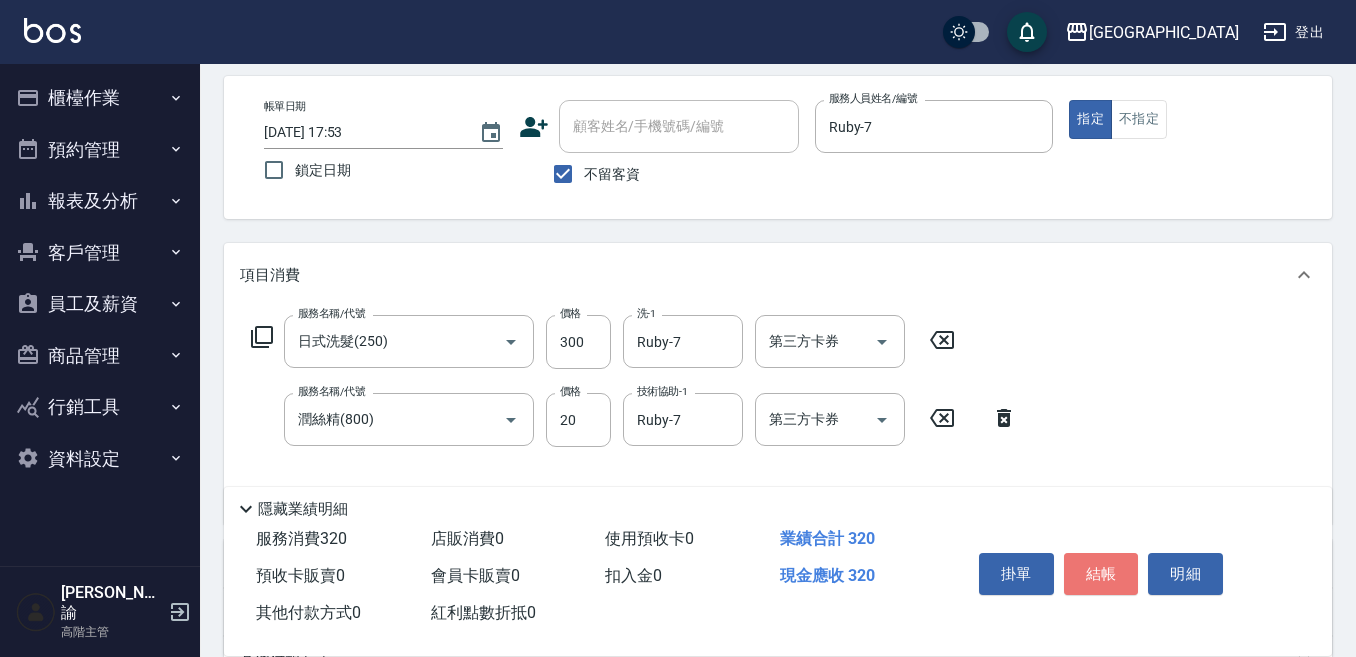 drag, startPoint x: 1112, startPoint y: 569, endPoint x: 1095, endPoint y: 576, distance: 18.384777 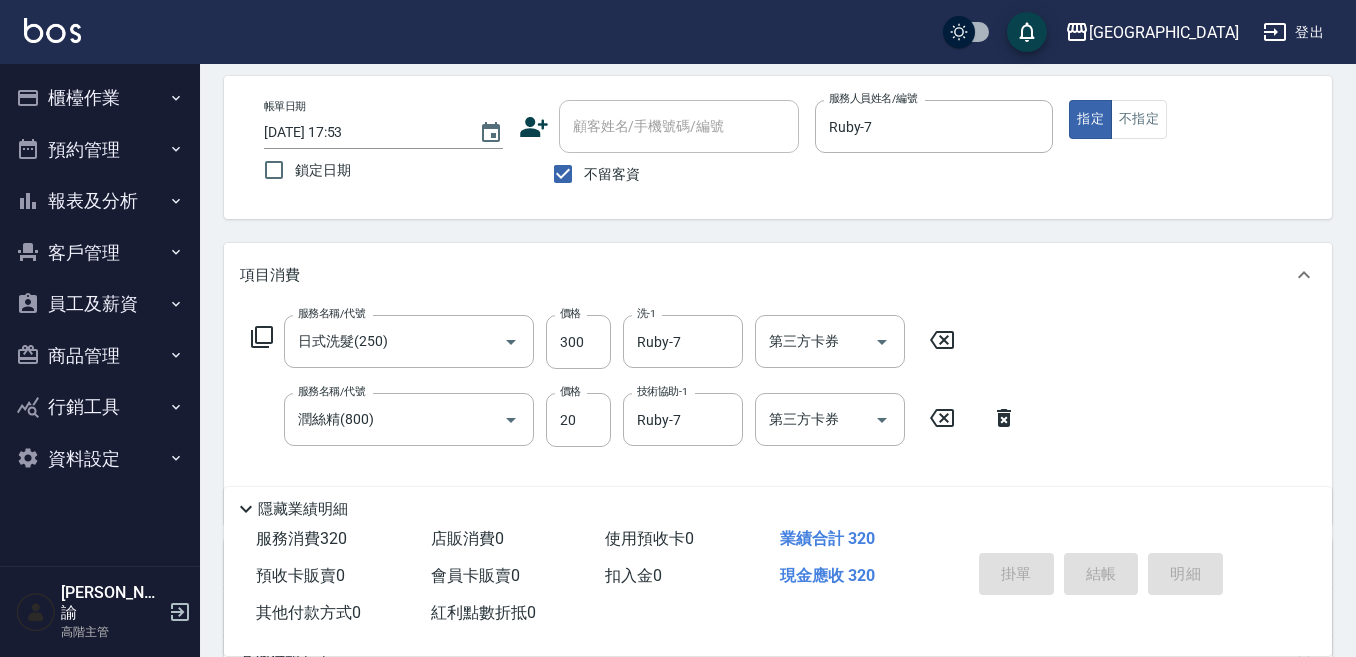 type on "[DATE] 17:57" 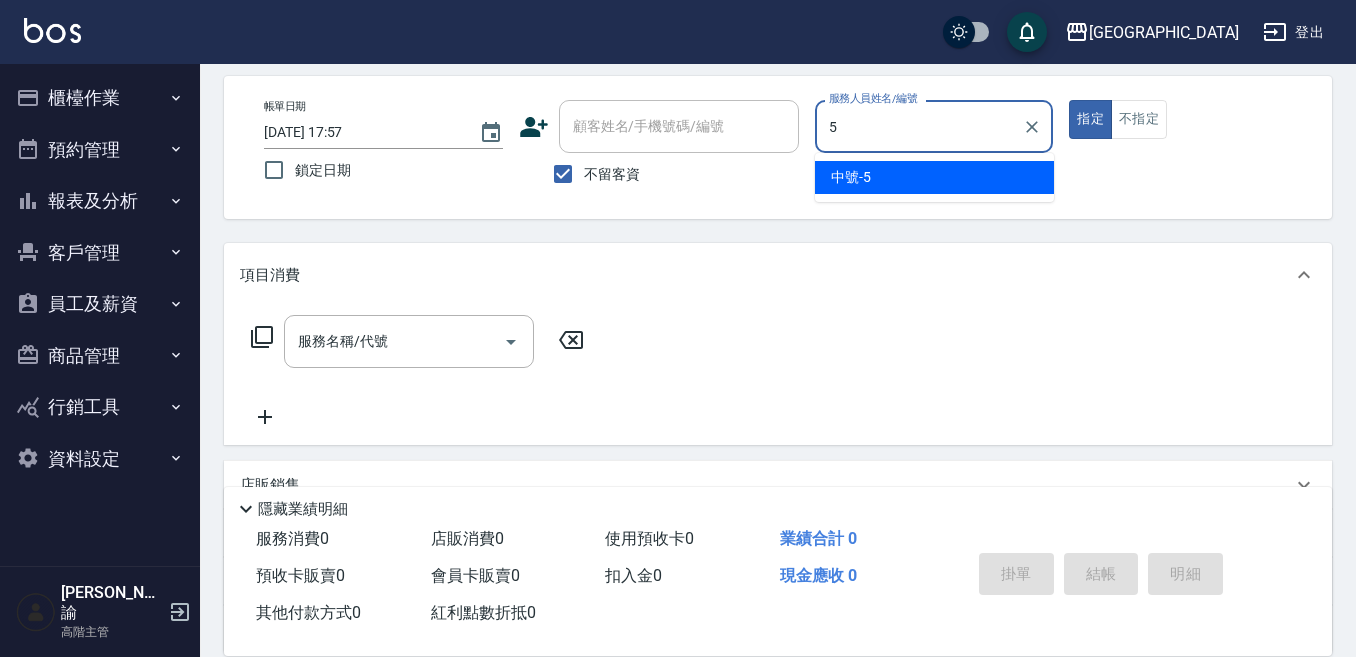 type on "中號-5" 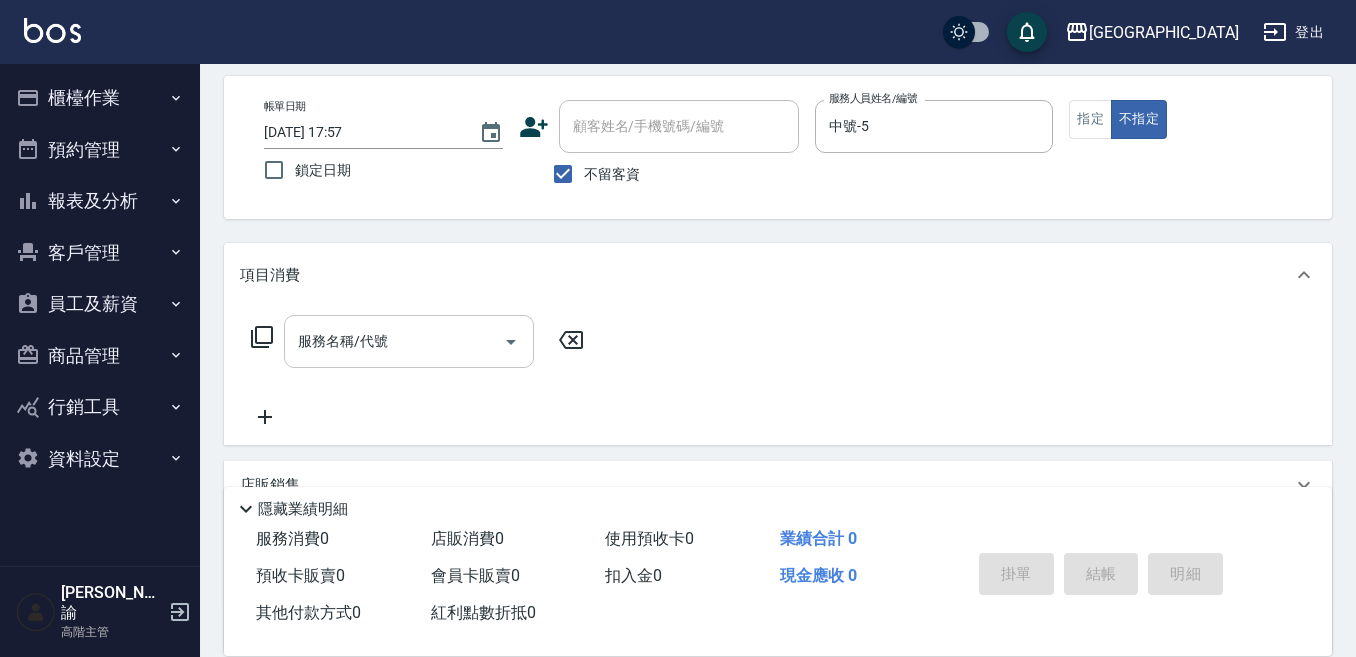 click on "服務名稱/代號" at bounding box center (394, 341) 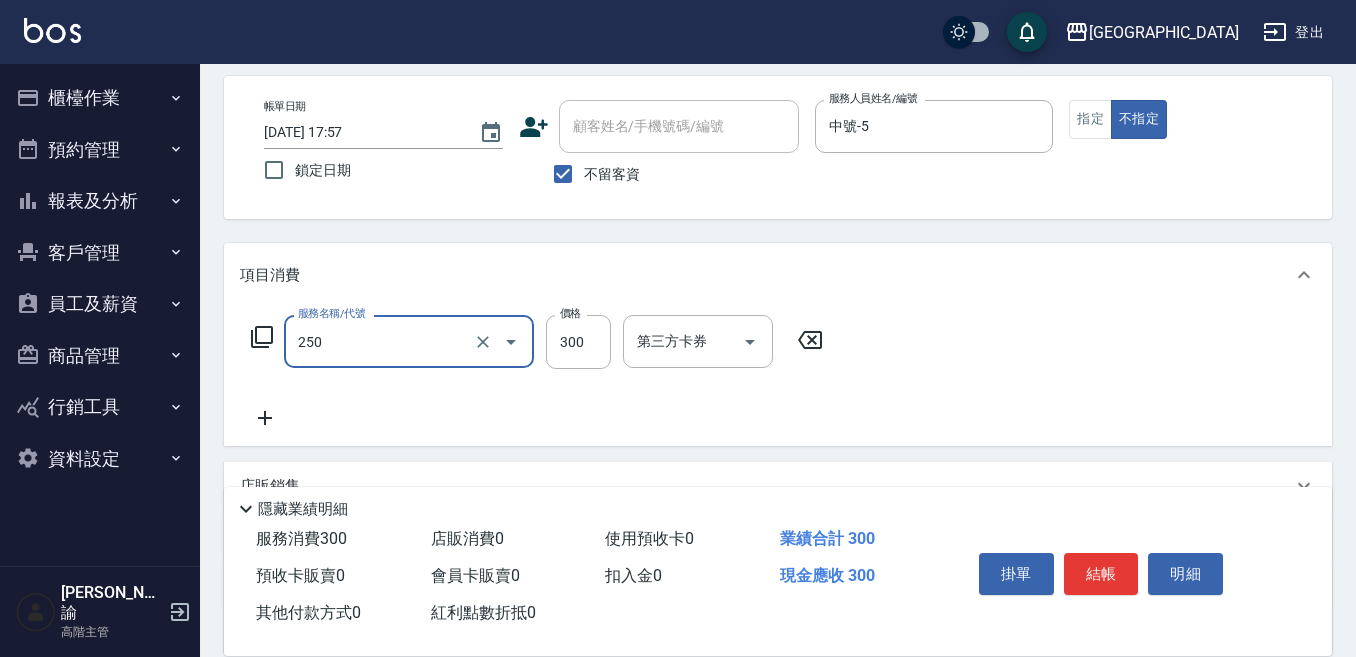type on "日式洗髮(250)" 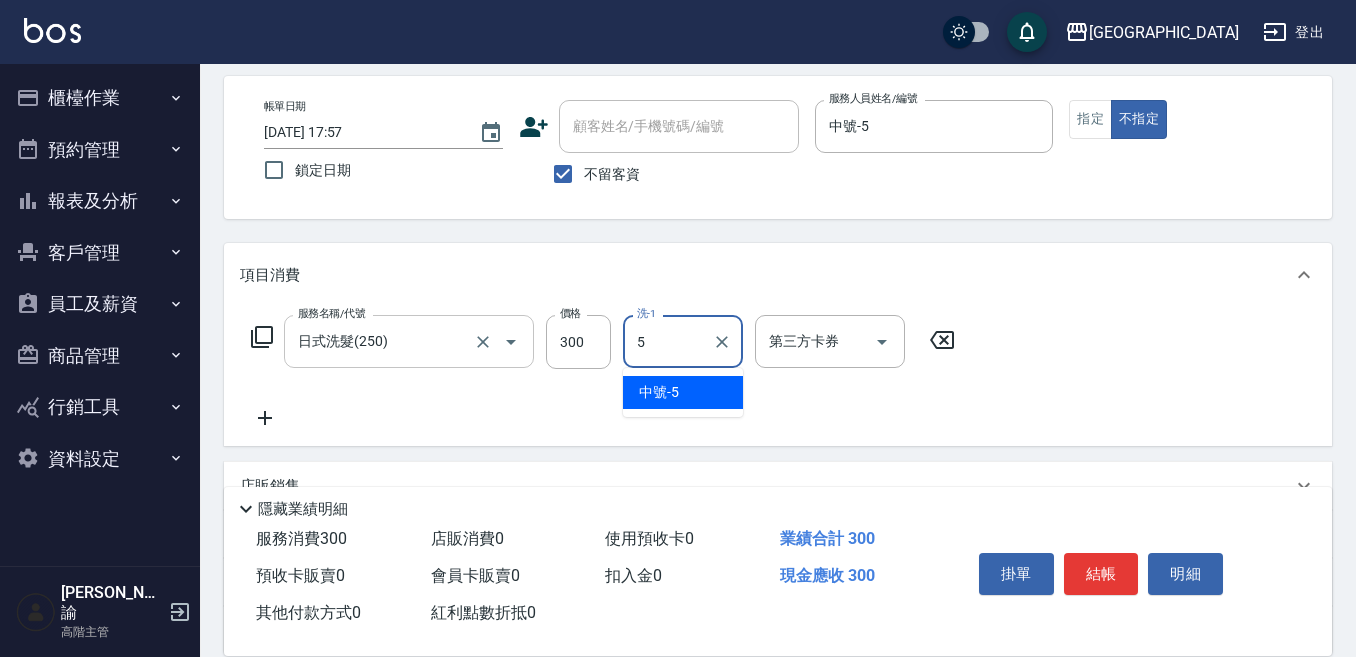 type on "中號-5" 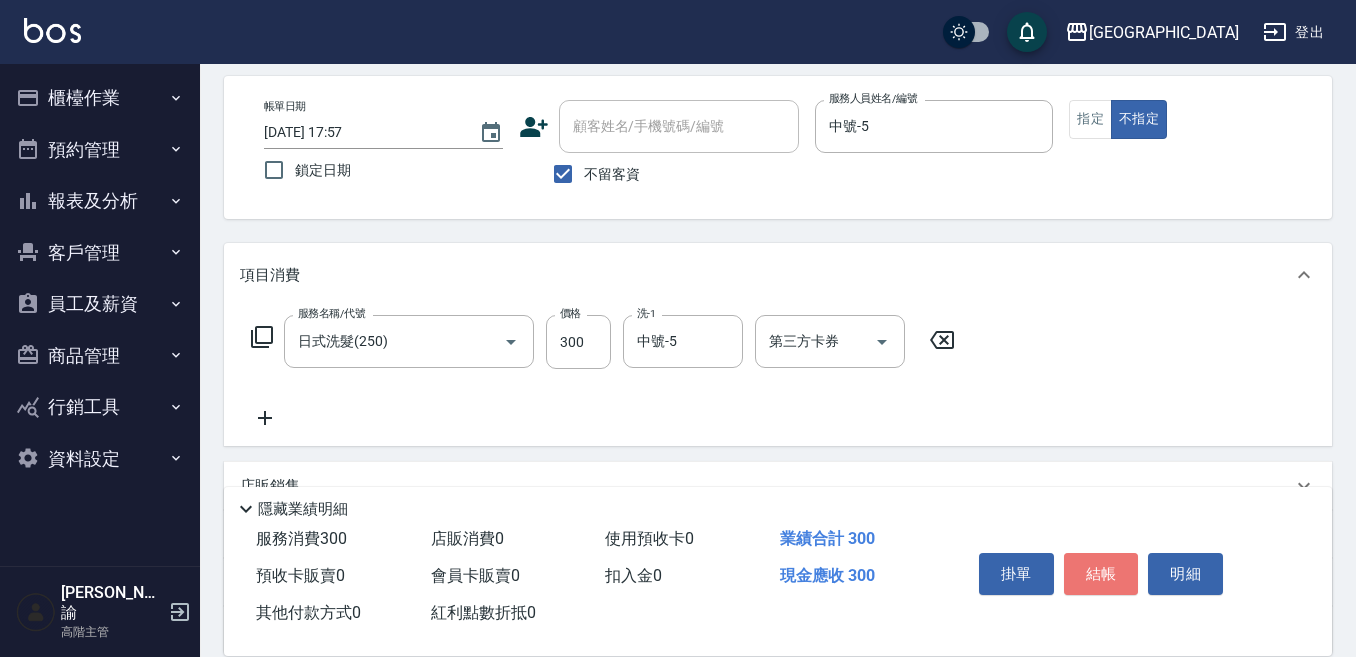 click on "結帳" at bounding box center [1101, 574] 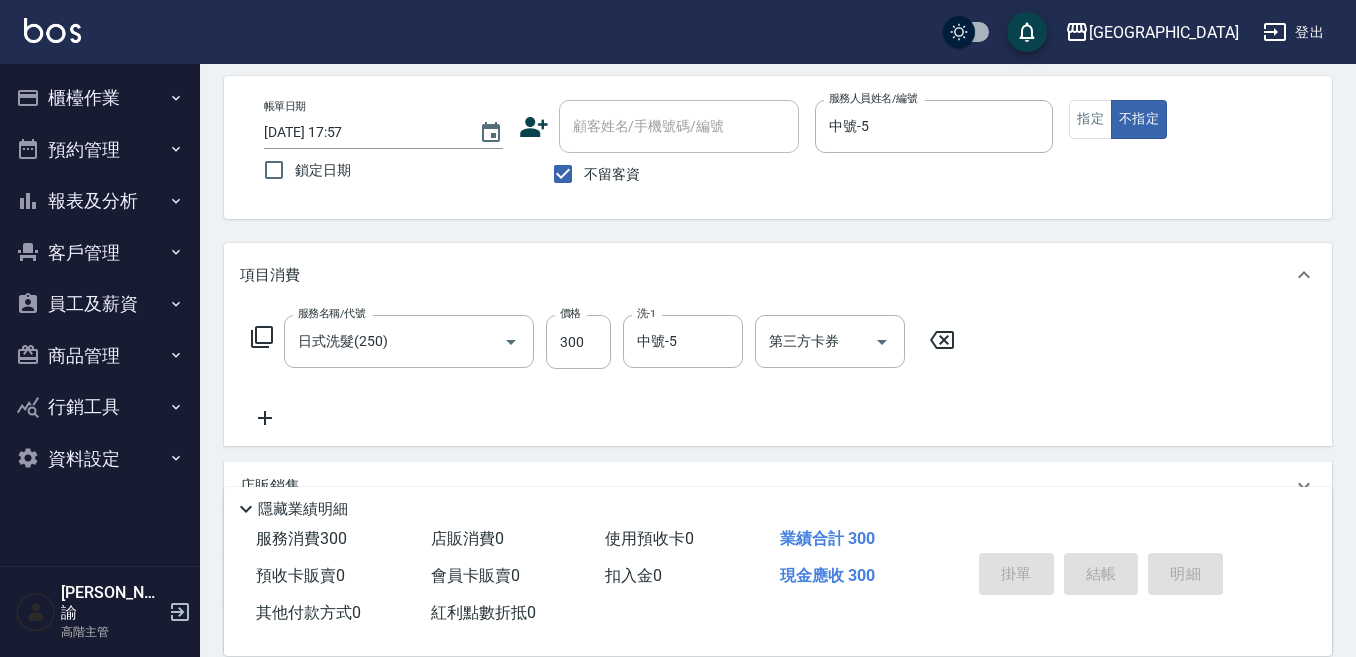 type 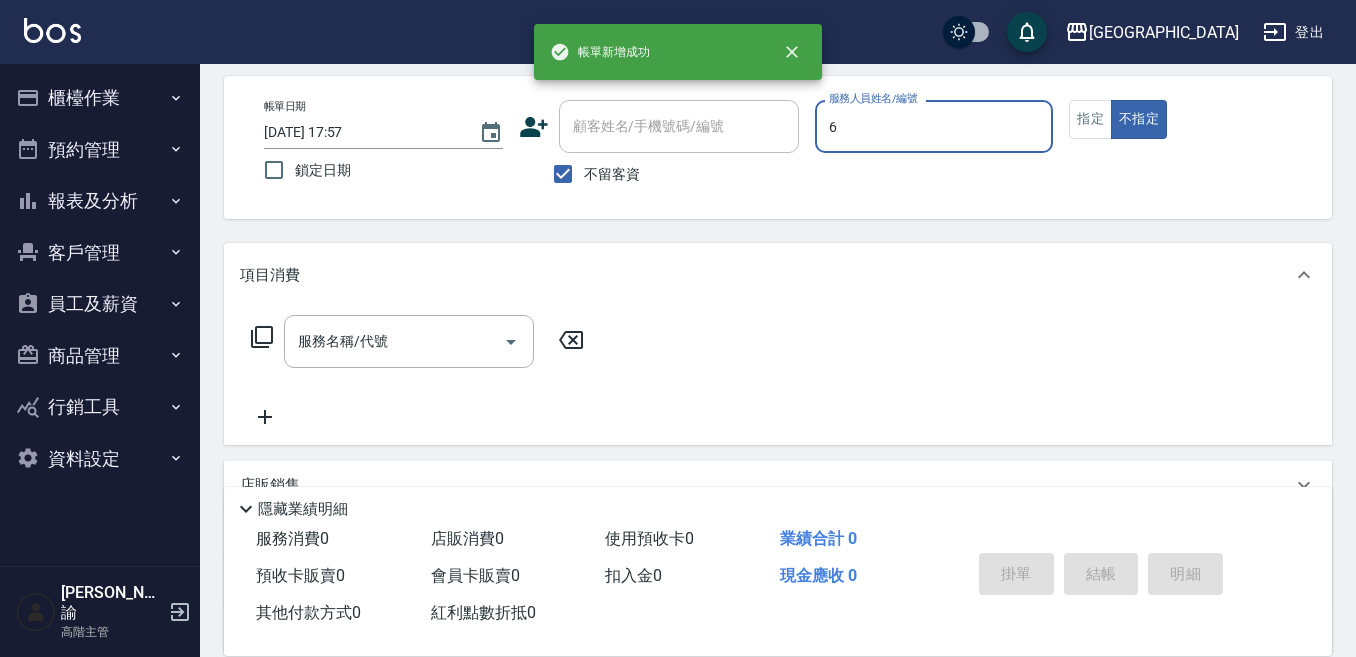 type on "6" 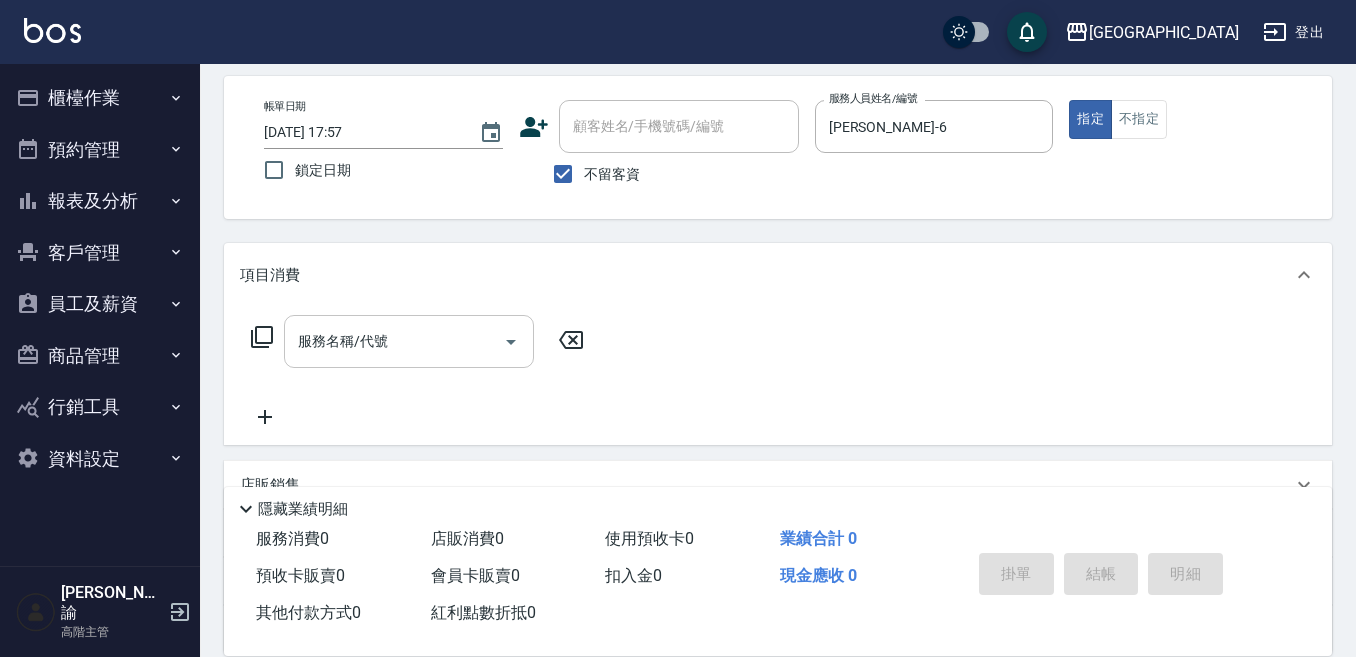 click on "服務名稱/代號" at bounding box center (394, 341) 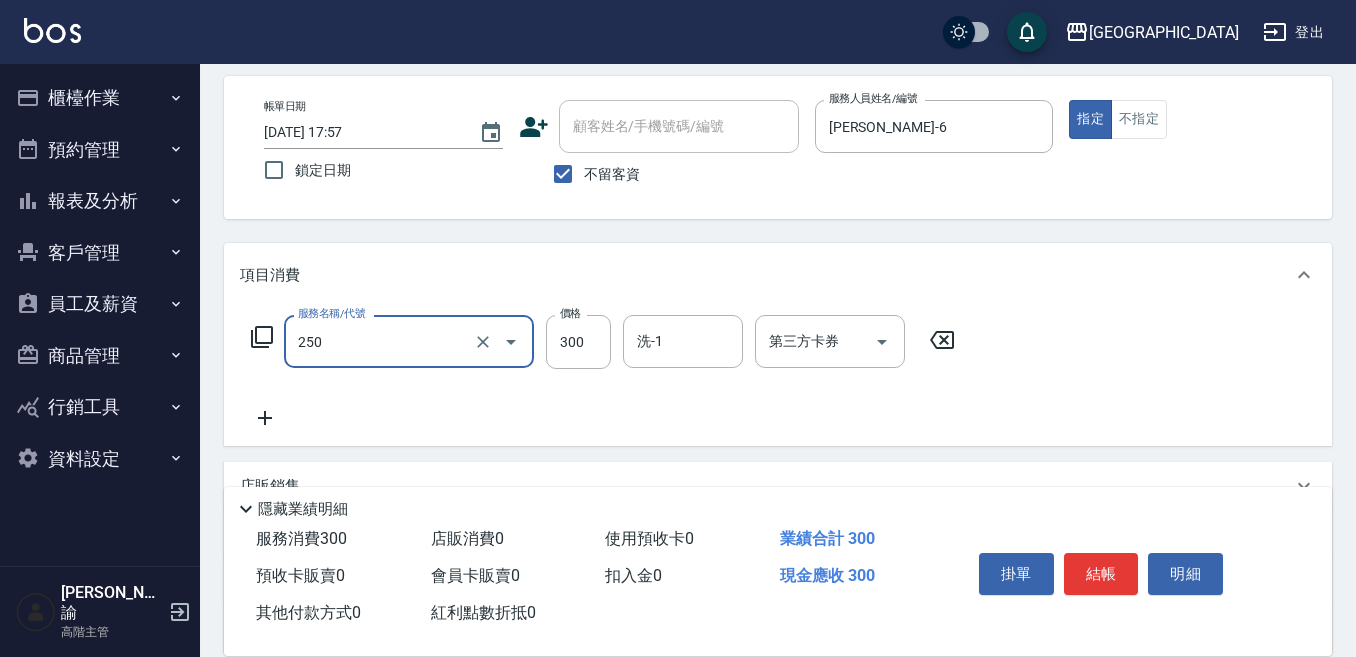 type on "日式洗髮(250)" 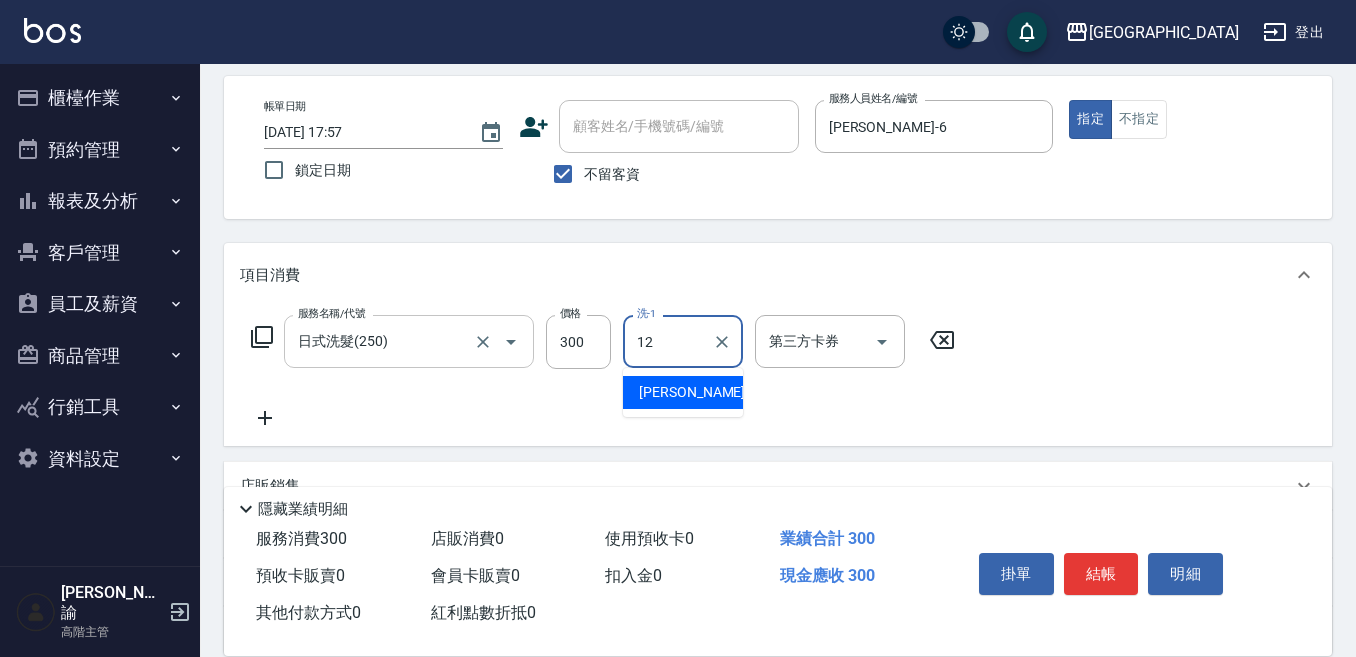 type on "[PERSON_NAME]-12" 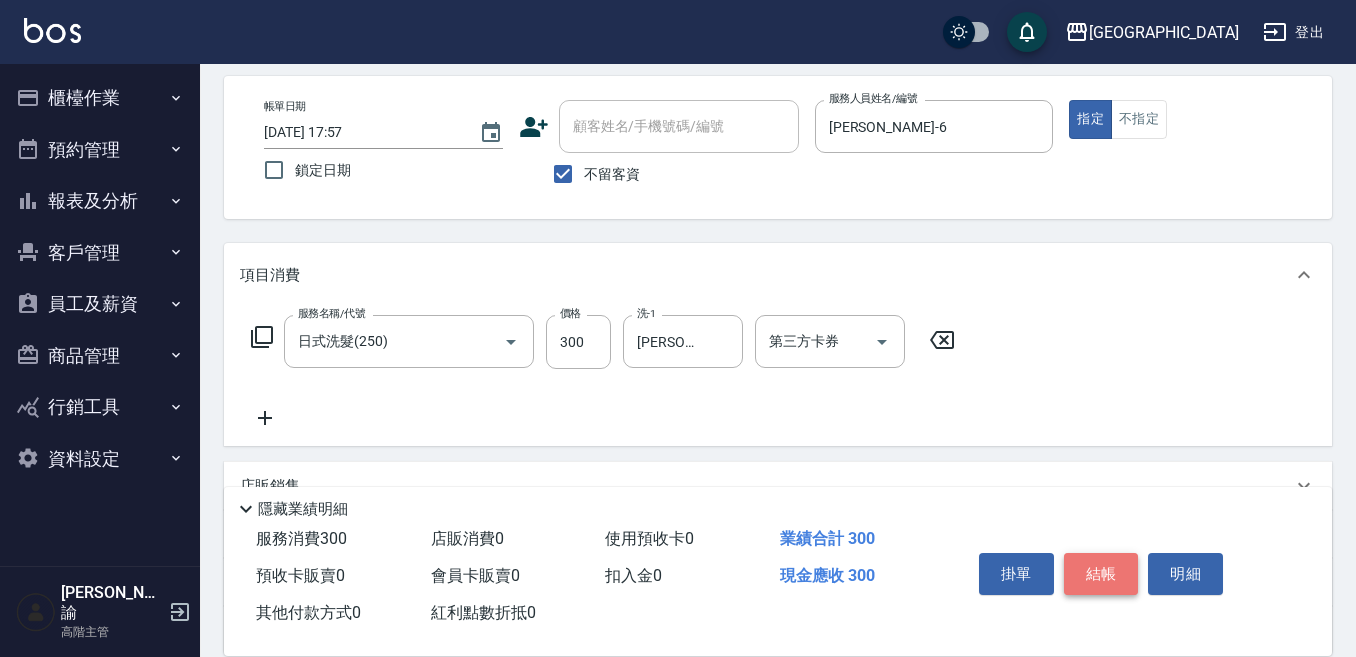 click on "結帳" at bounding box center [1101, 574] 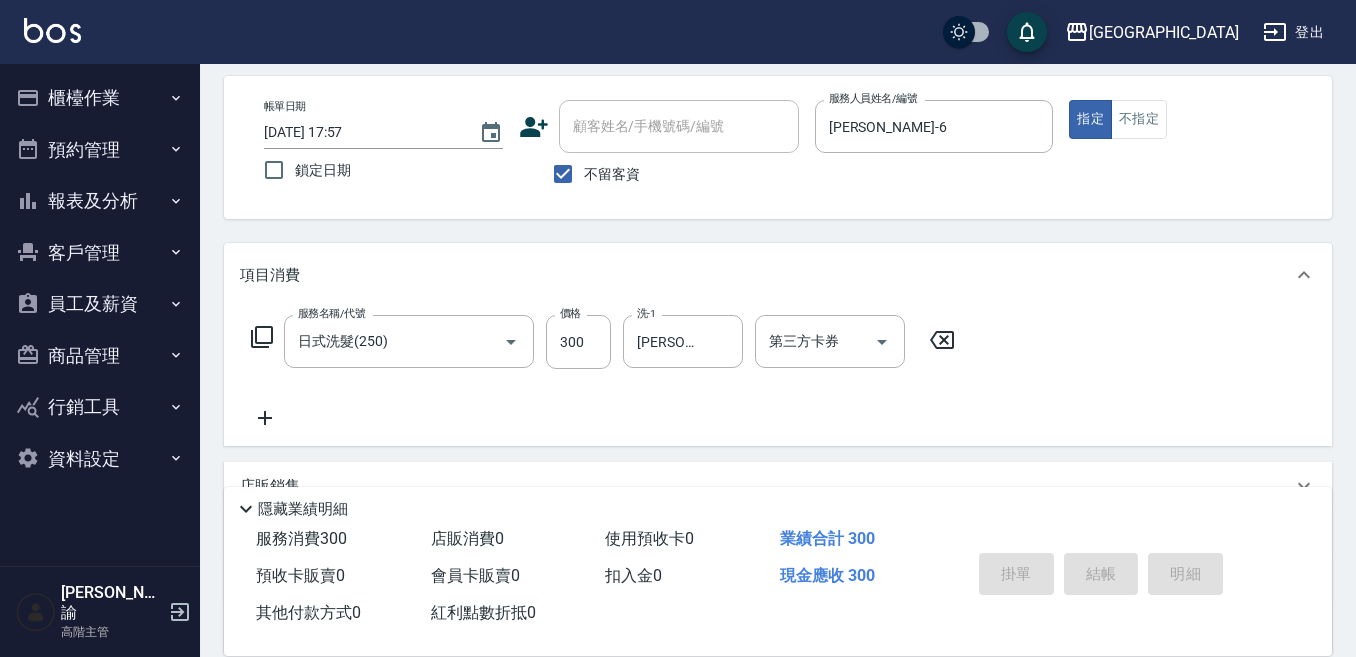 type 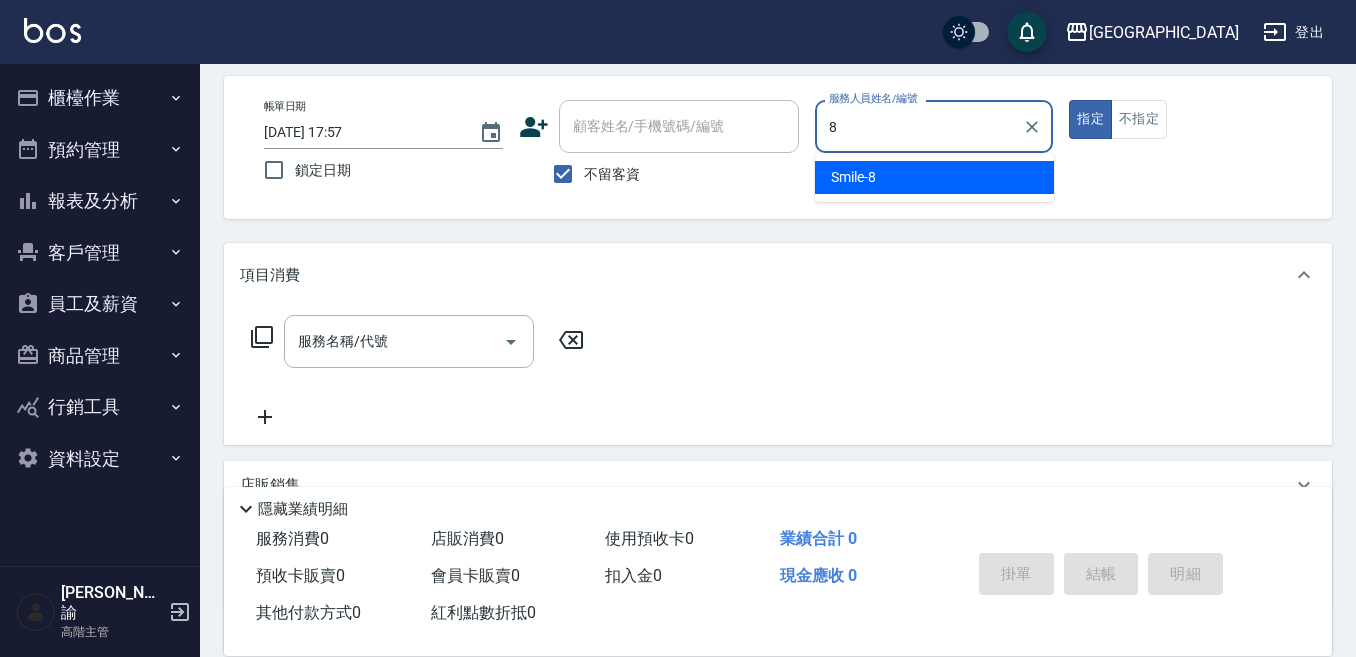 type on "Smile-8" 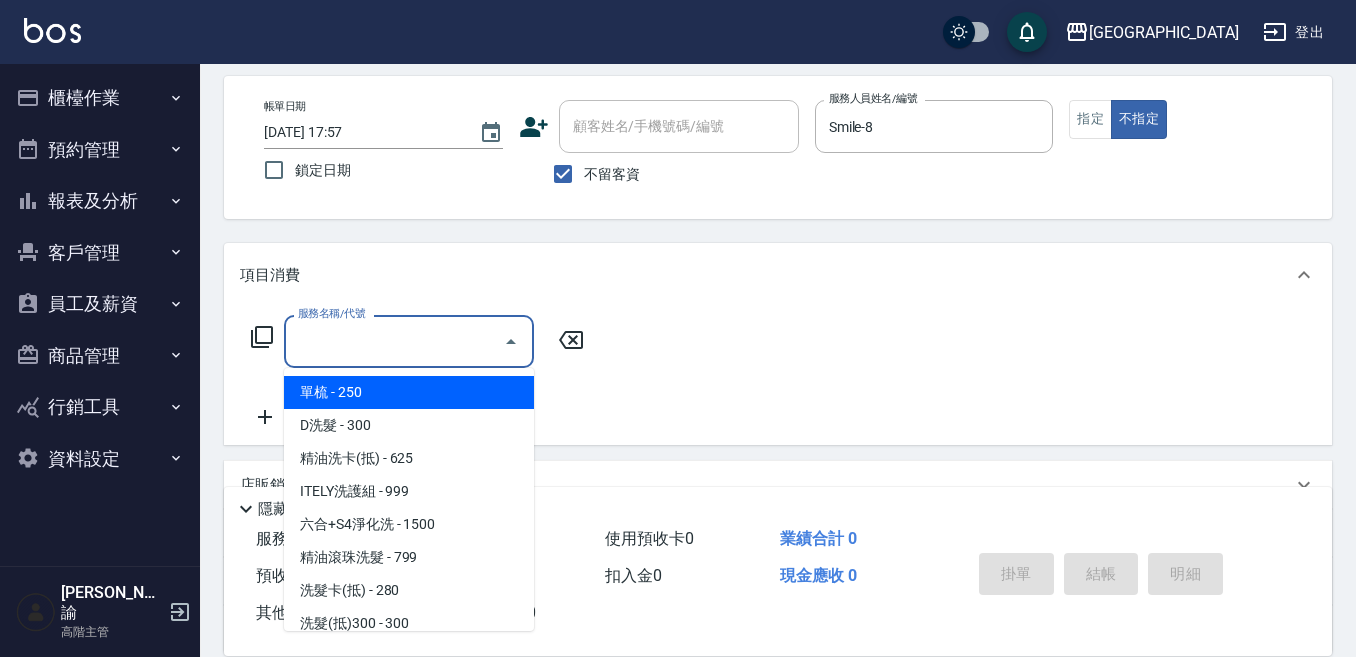 click on "服務名稱/代號" at bounding box center [394, 341] 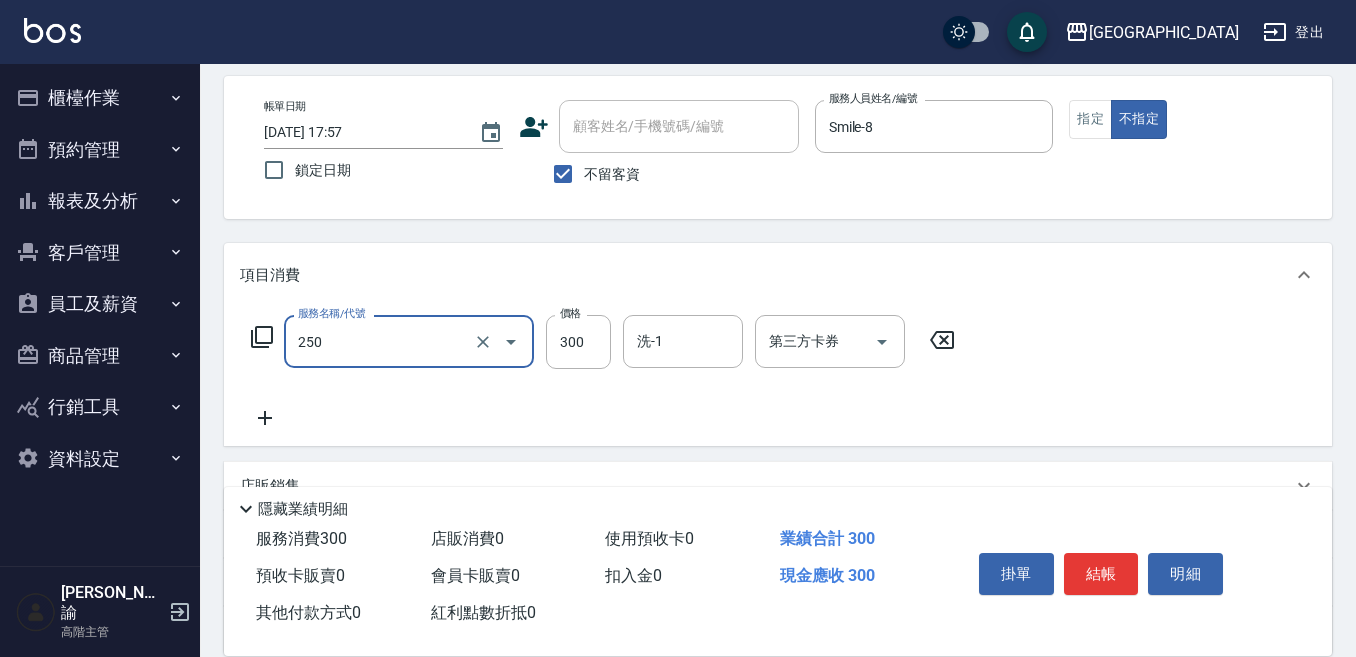 type on "日式洗髮(250)" 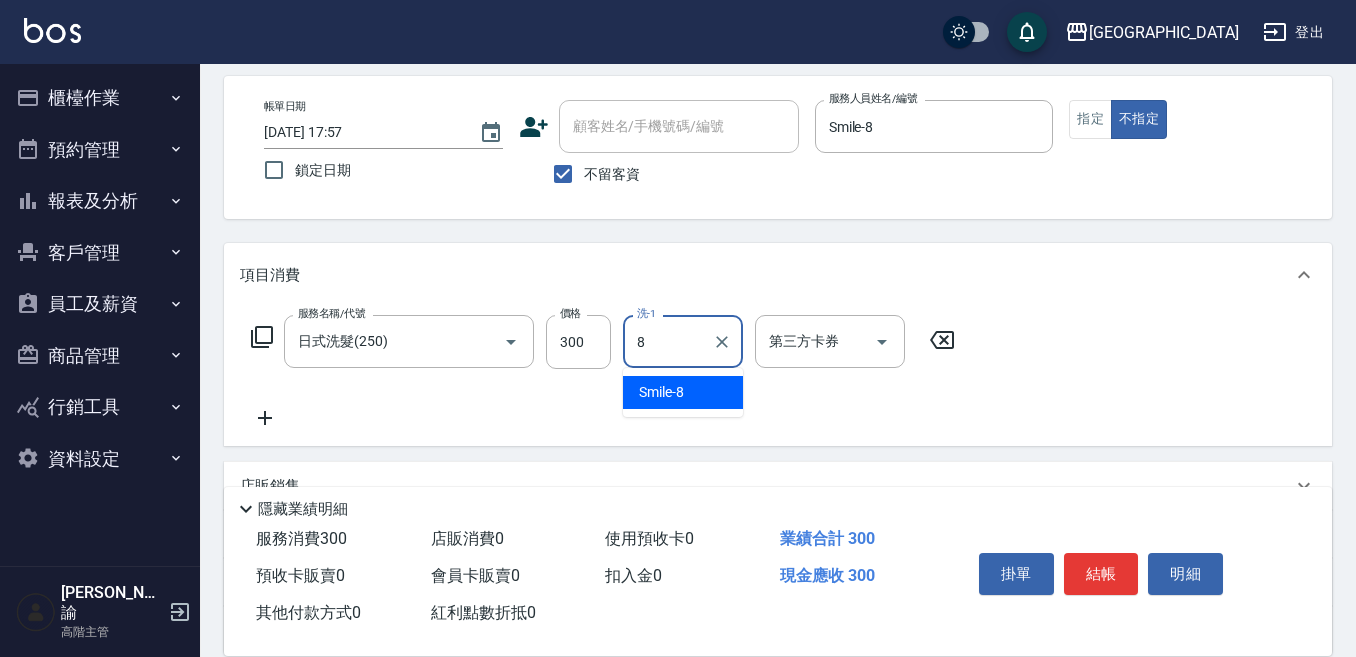 type on "Smile-8" 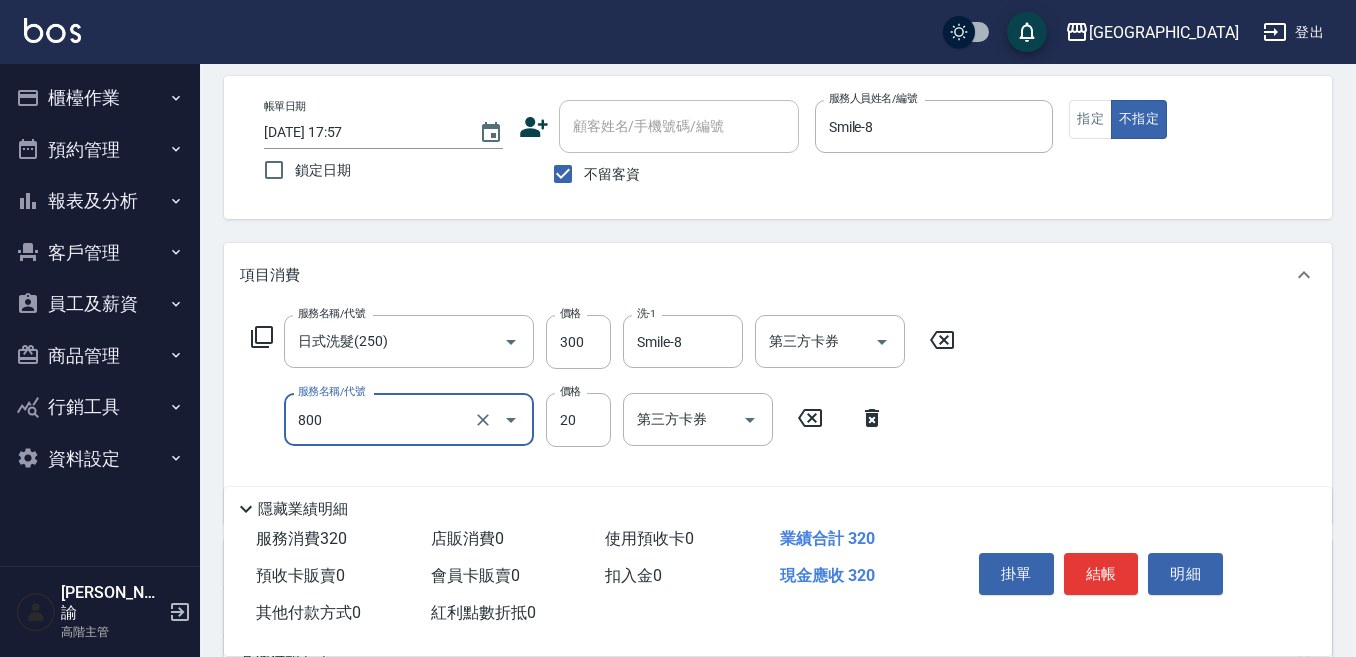 type on "潤絲精(800)" 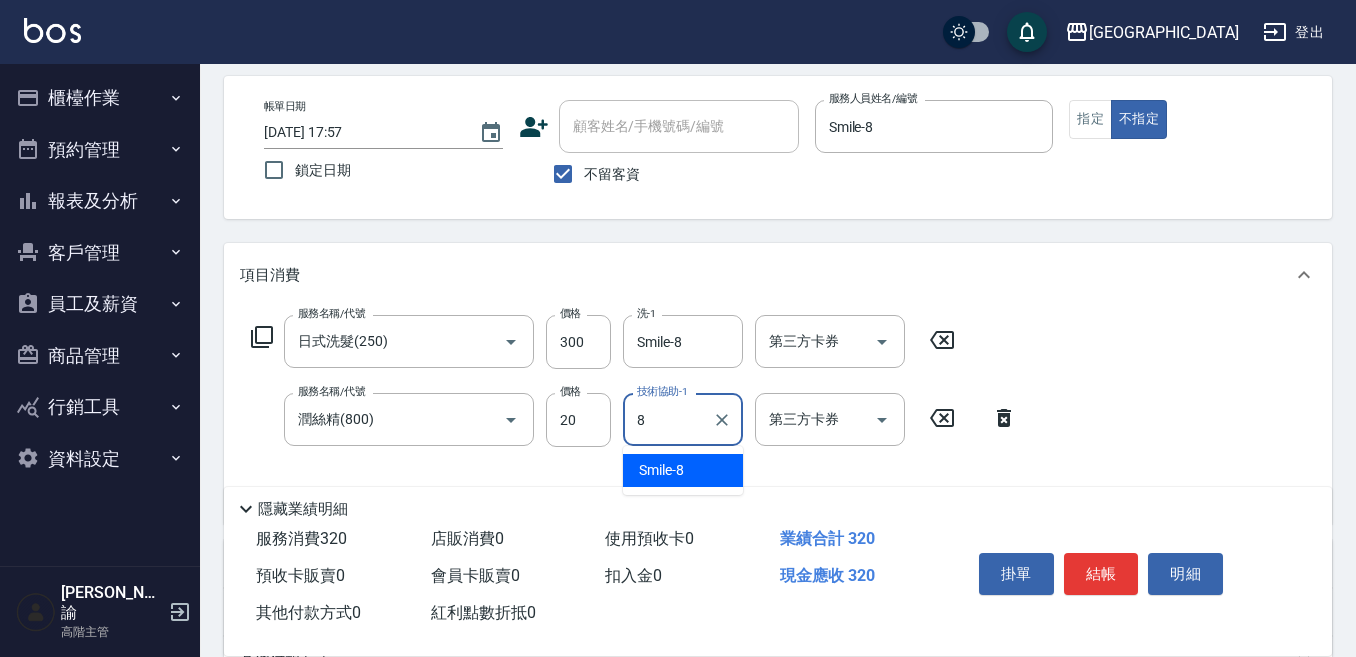 type on "Smile-8" 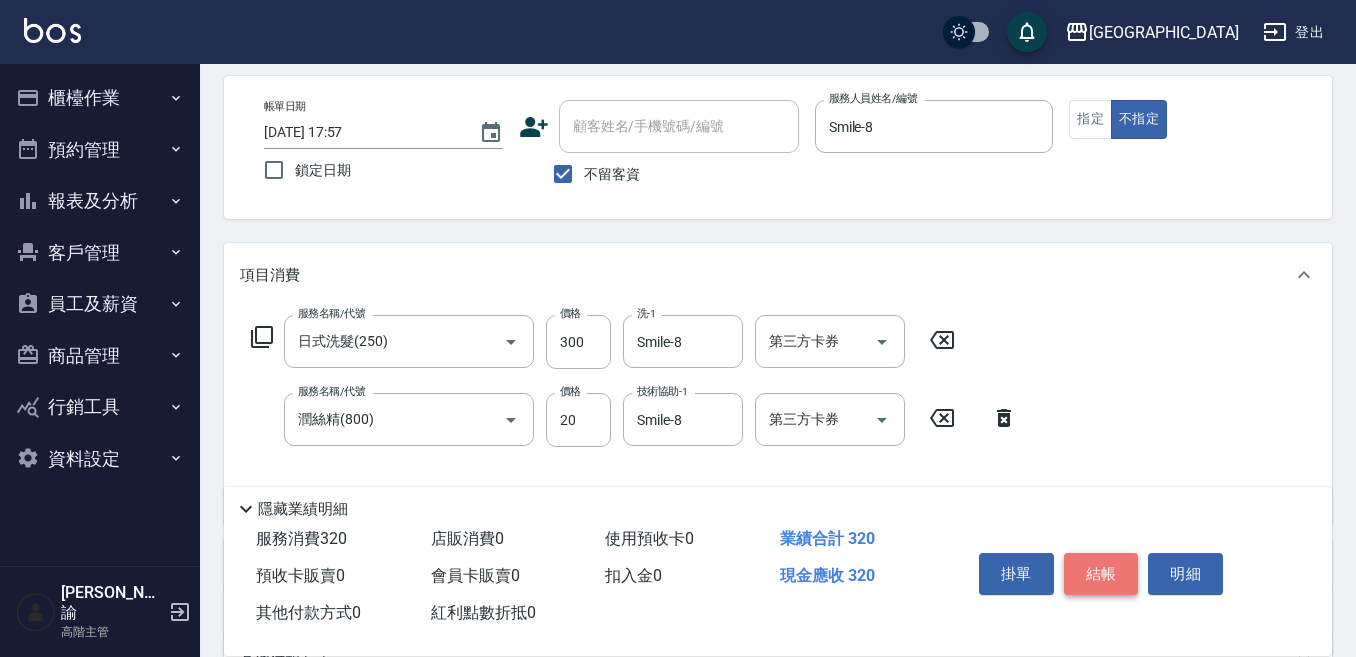 click on "結帳" at bounding box center [1101, 574] 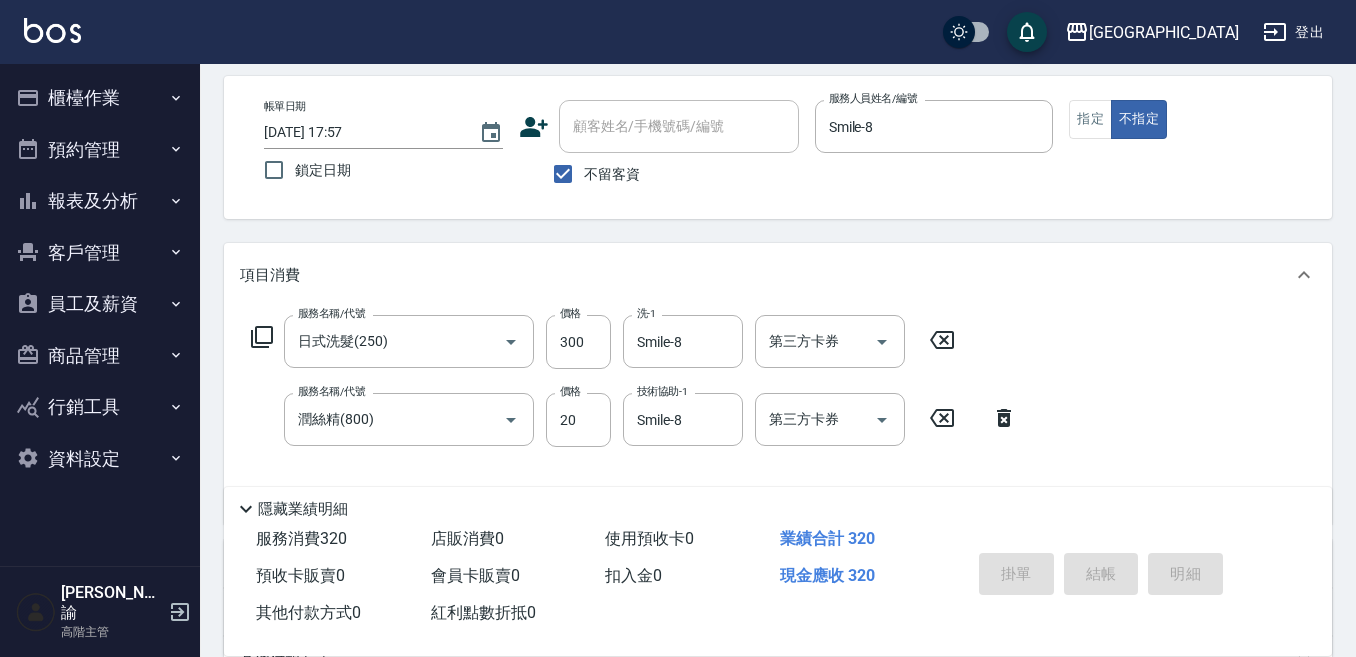 type on "[DATE] 17:58" 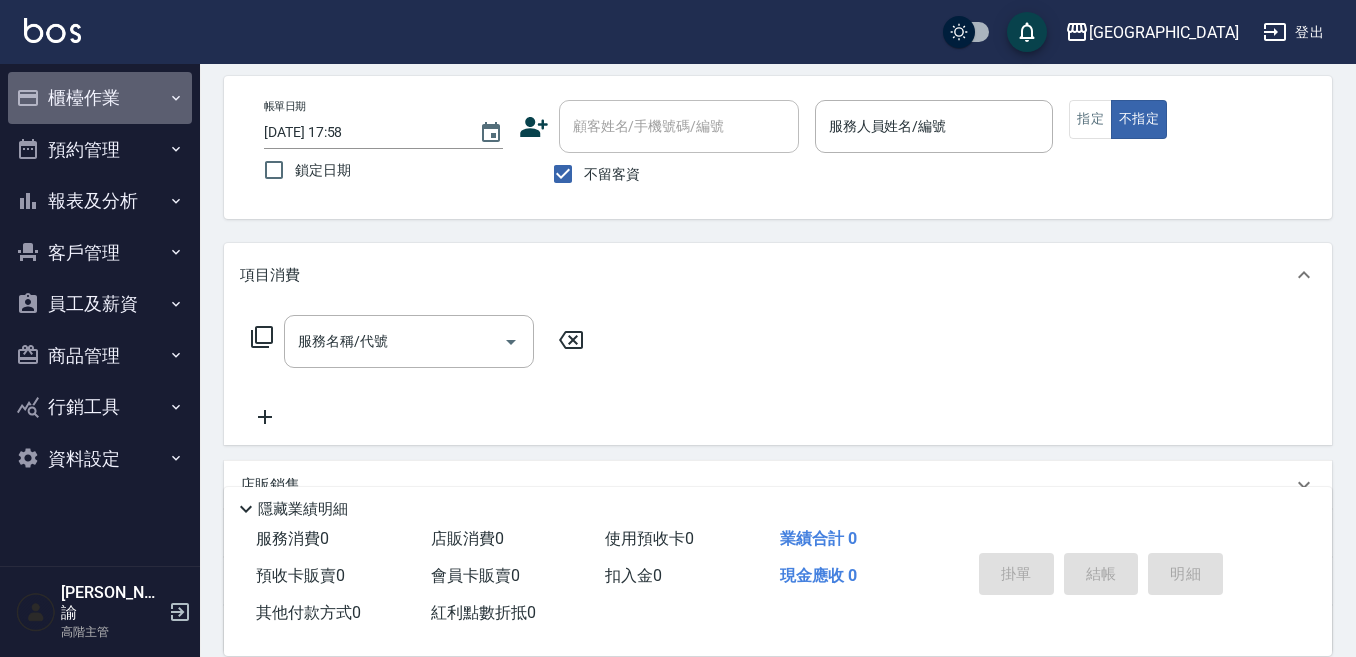 click on "櫃檯作業" at bounding box center (100, 98) 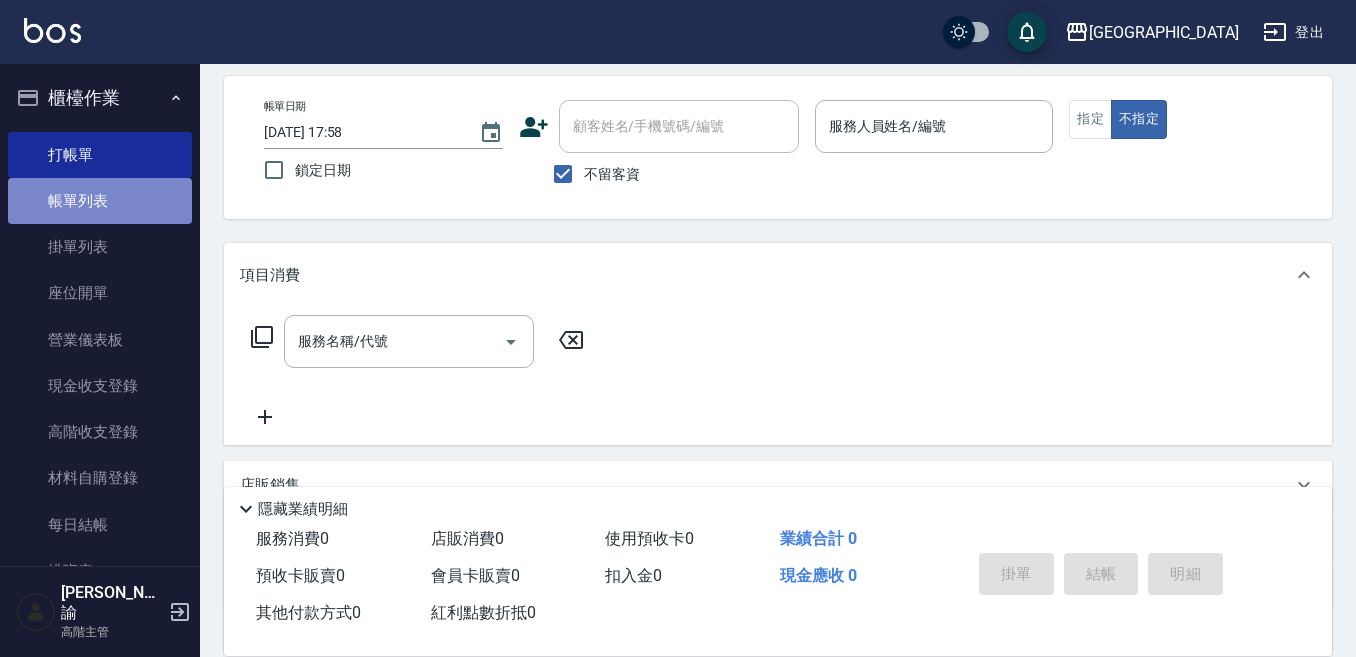 click on "帳單列表" at bounding box center (100, 201) 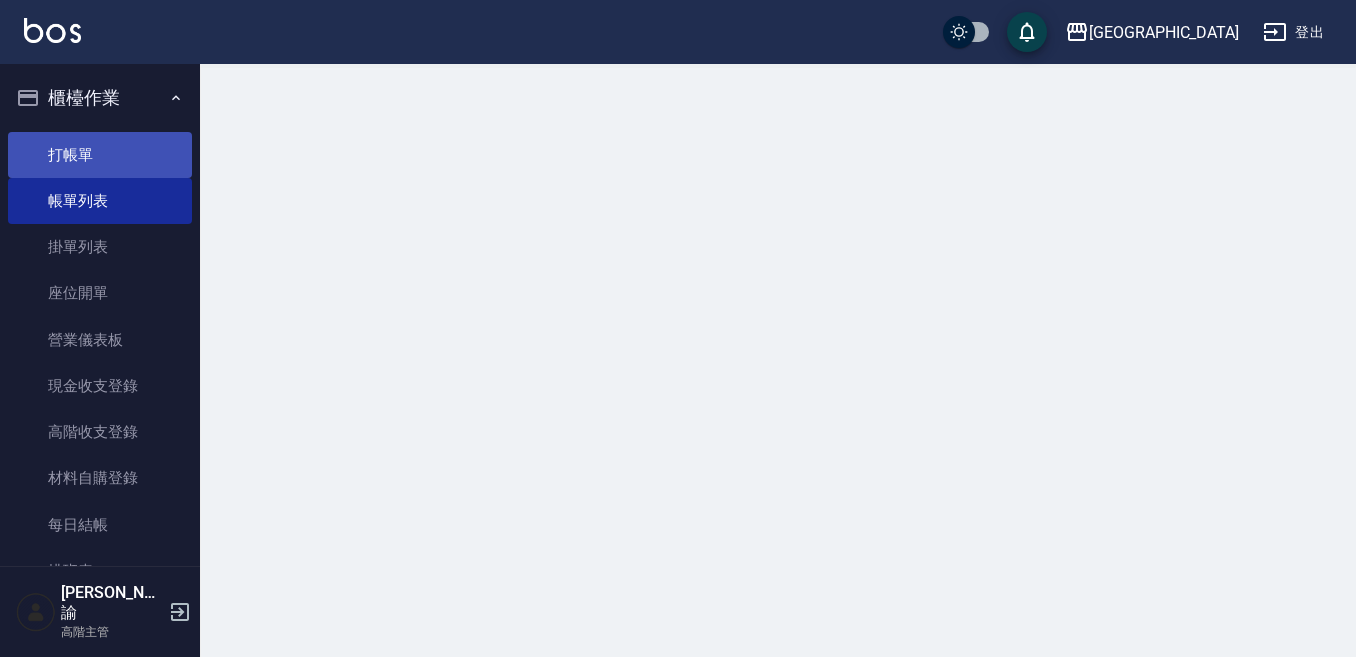 scroll, scrollTop: 0, scrollLeft: 0, axis: both 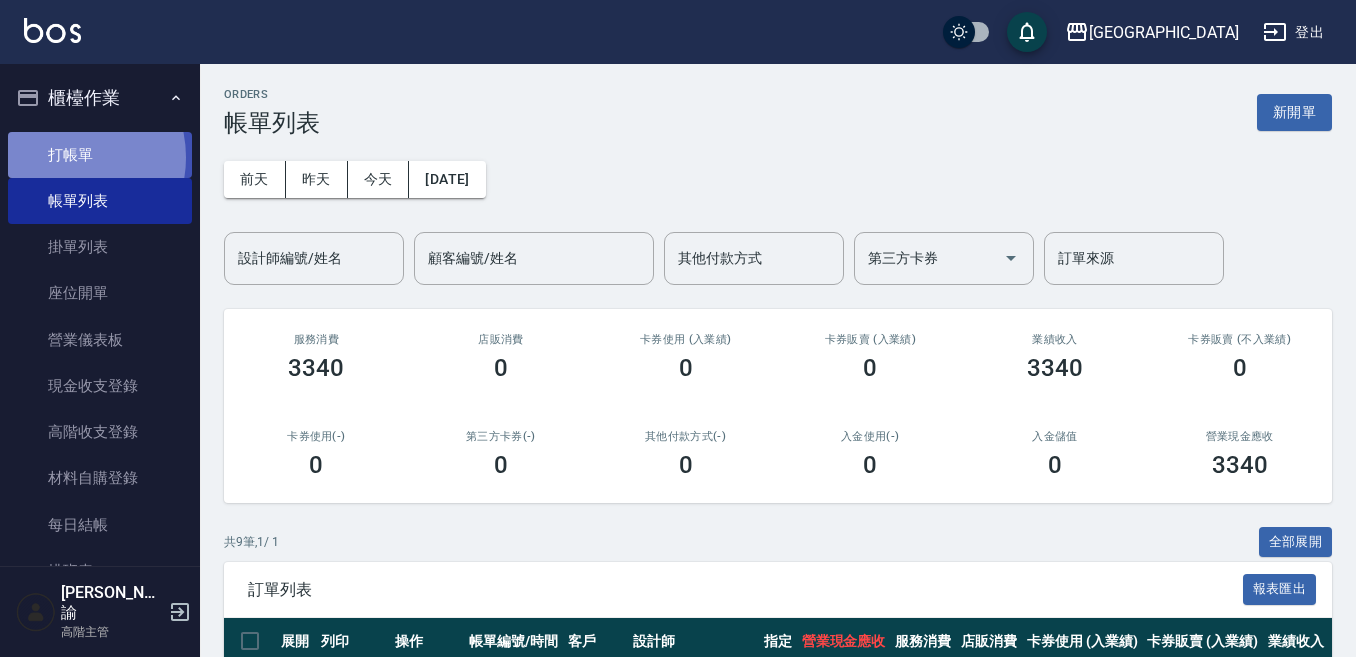 click on "打帳單" at bounding box center (100, 155) 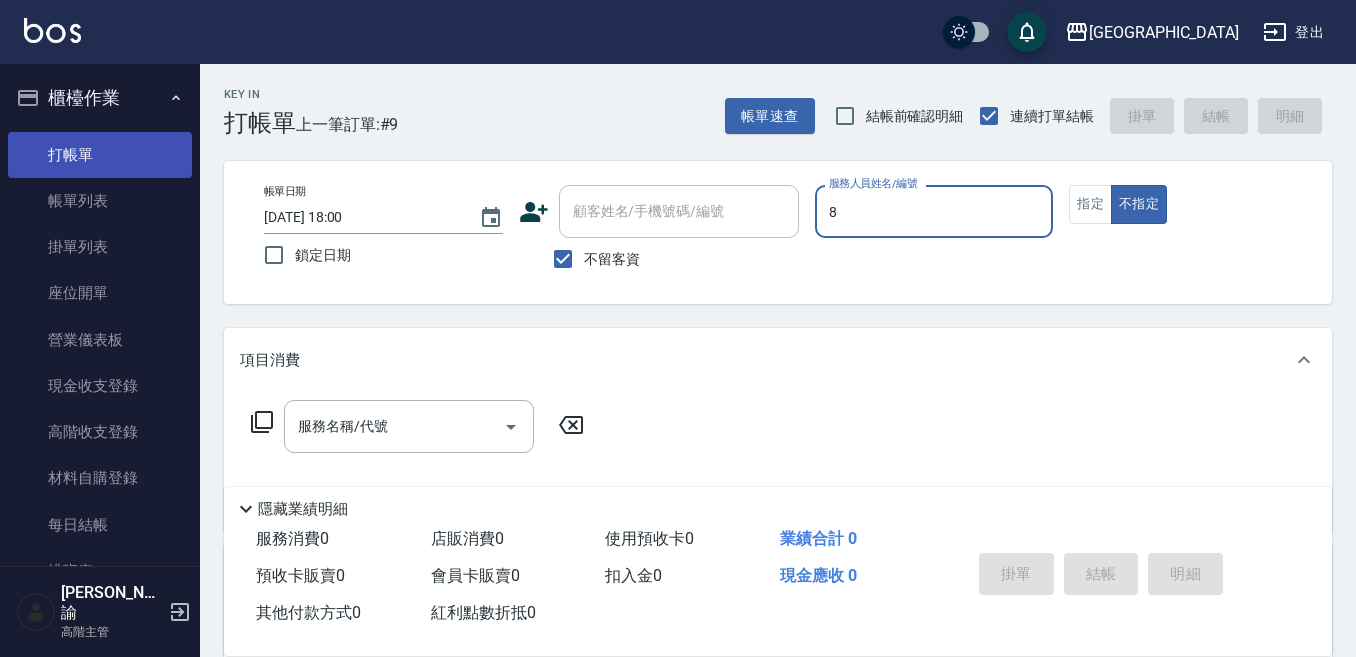 type on "Smile-8" 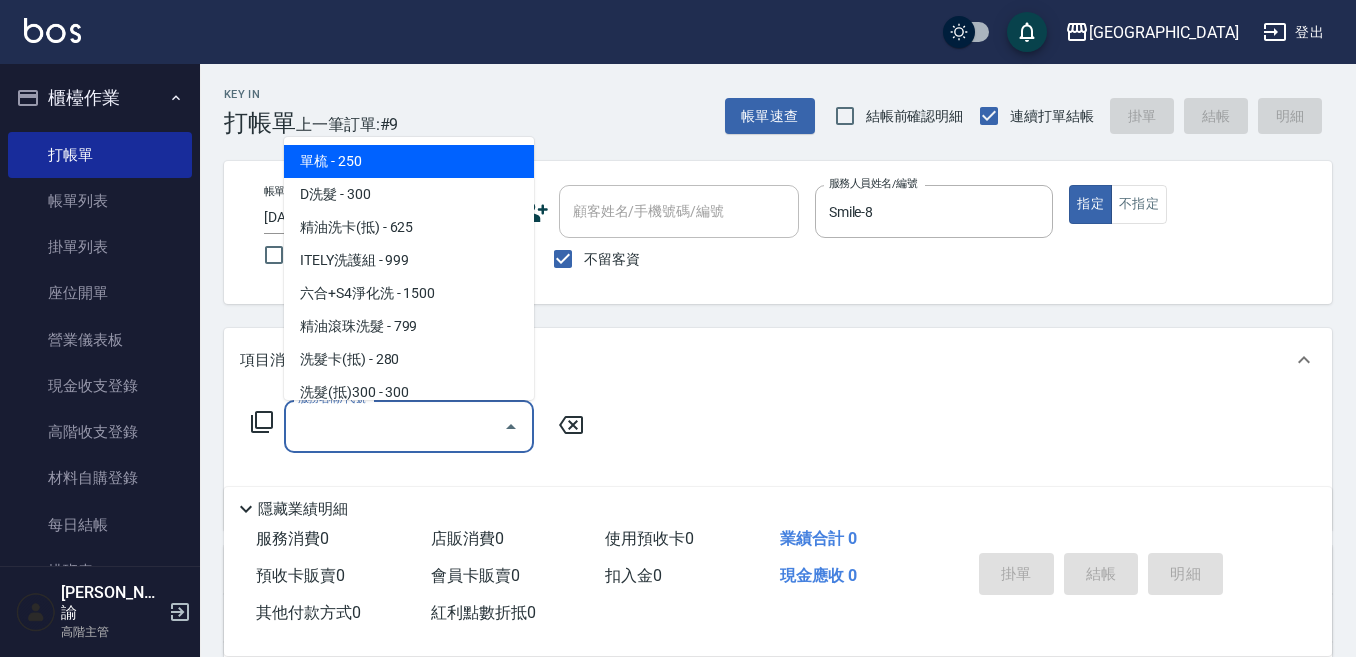 click on "服務名稱/代號" at bounding box center [394, 426] 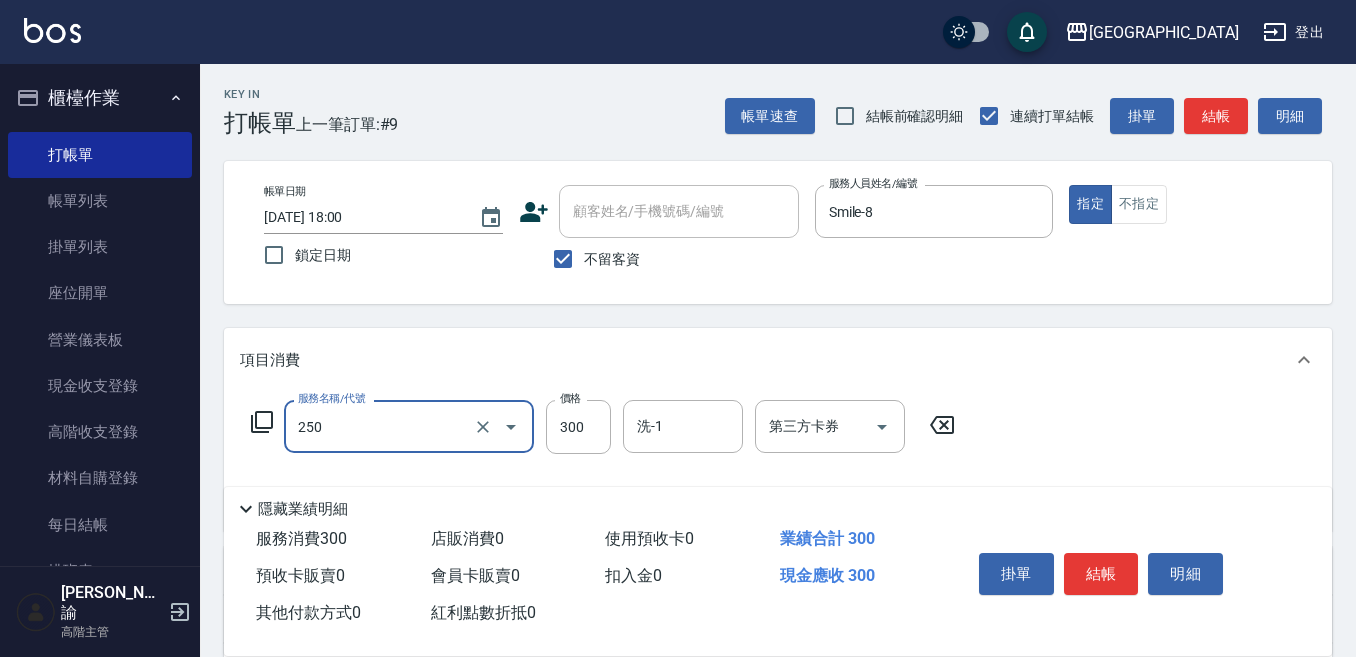 type on "日式洗髮(250)" 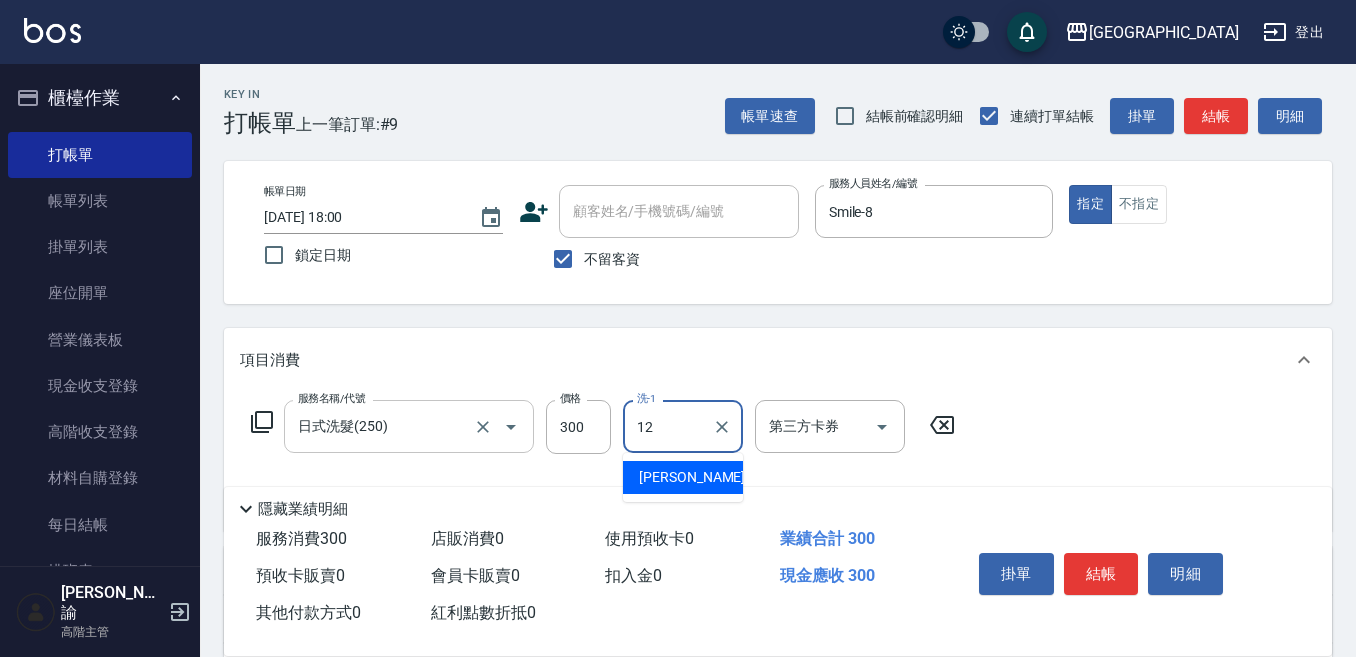 type on "[PERSON_NAME]-12" 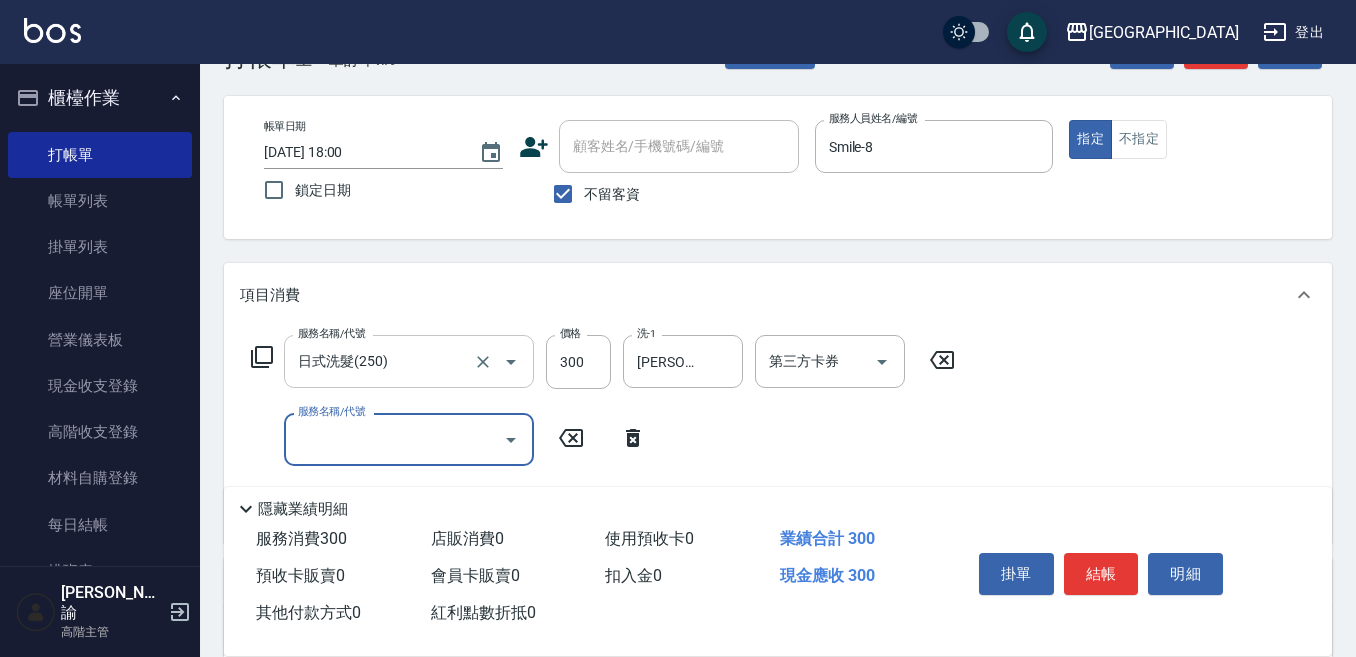 scroll, scrollTop: 100, scrollLeft: 0, axis: vertical 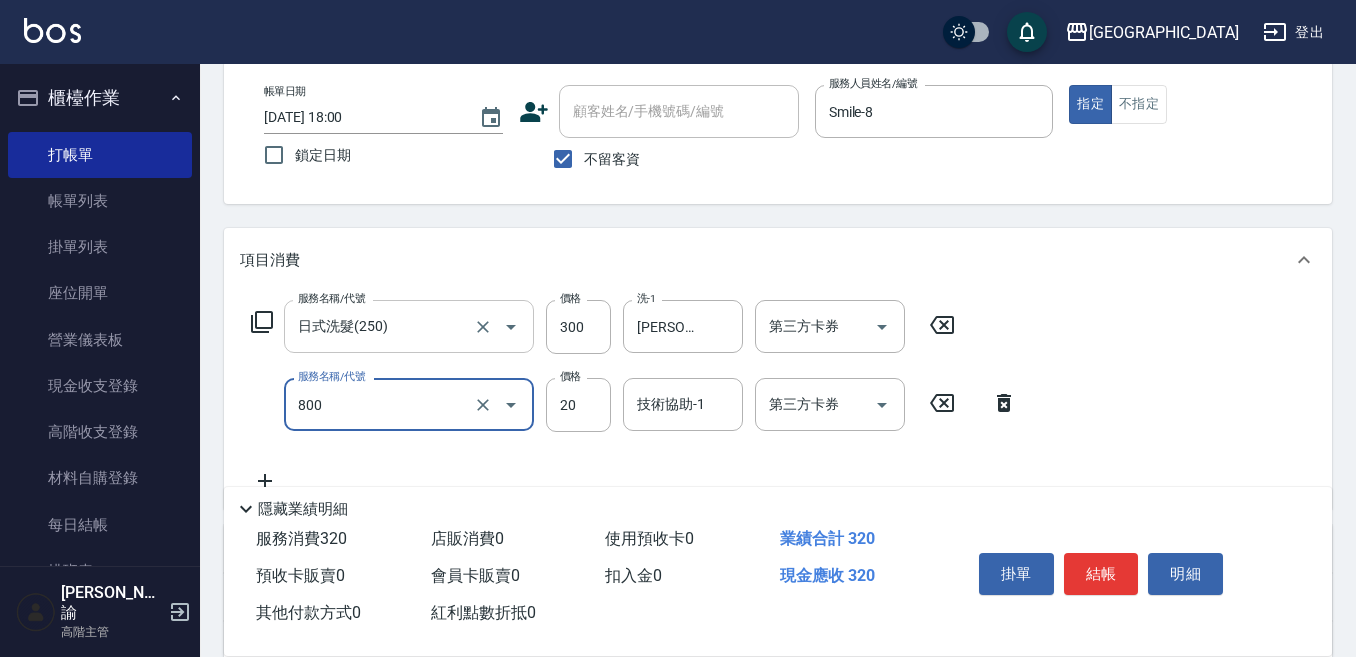 type on "潤絲精(800)" 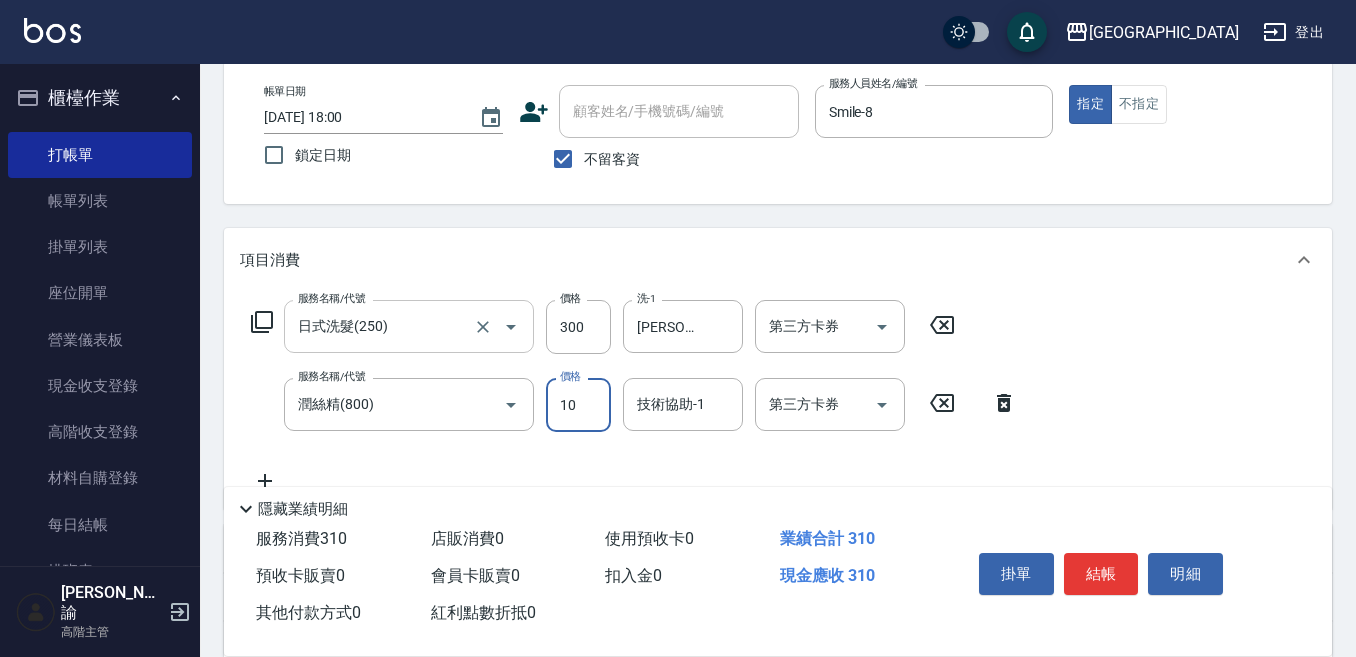 type on "10" 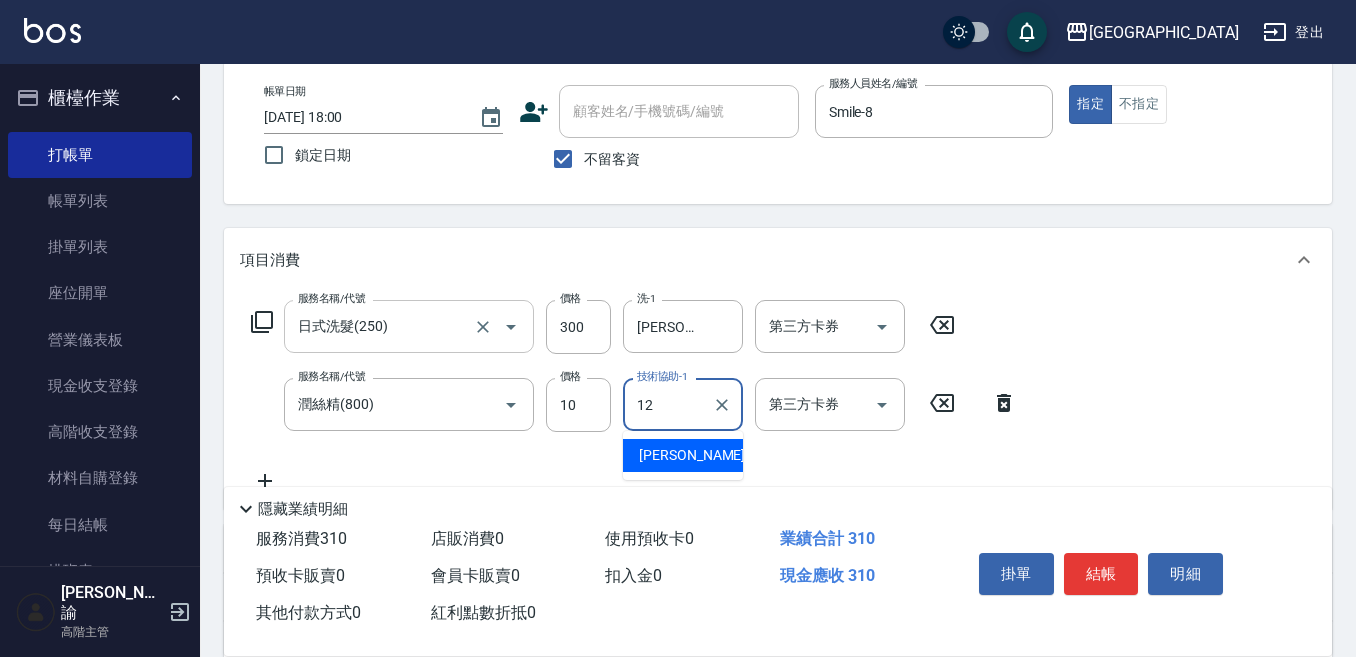 type on "[PERSON_NAME]-12" 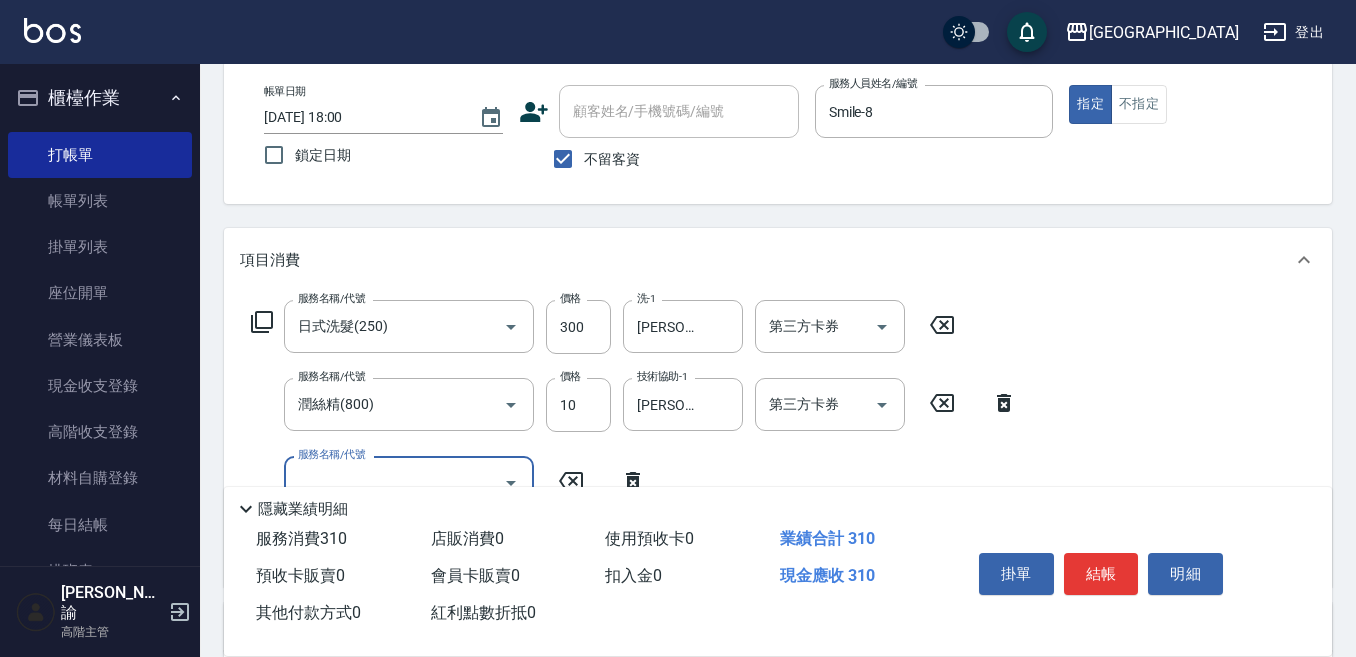 scroll, scrollTop: 300, scrollLeft: 0, axis: vertical 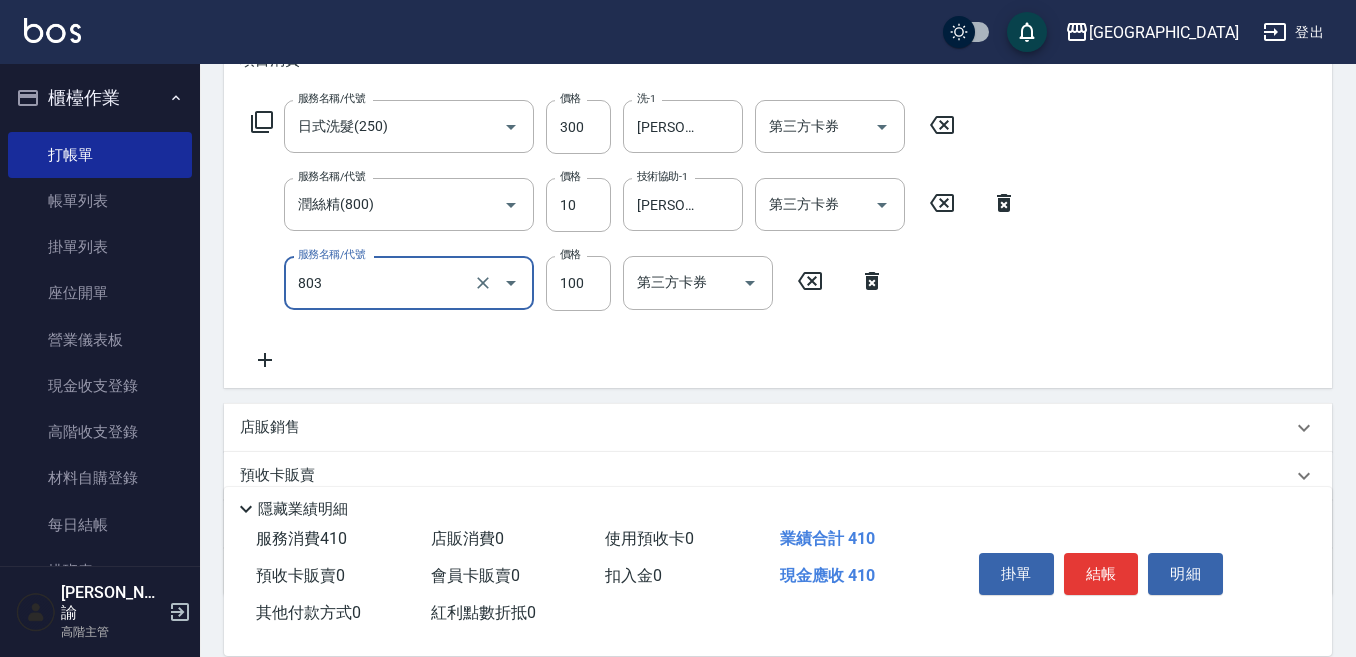 type on "電棒(803)" 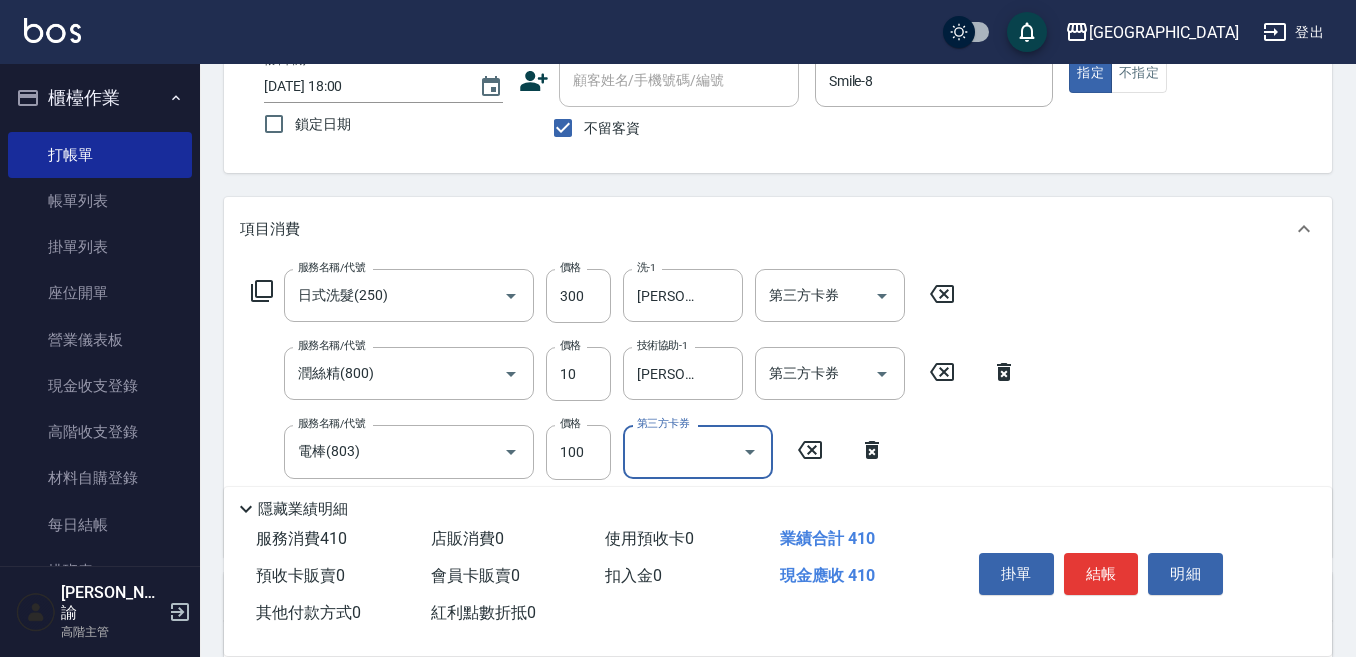 scroll, scrollTop: 100, scrollLeft: 0, axis: vertical 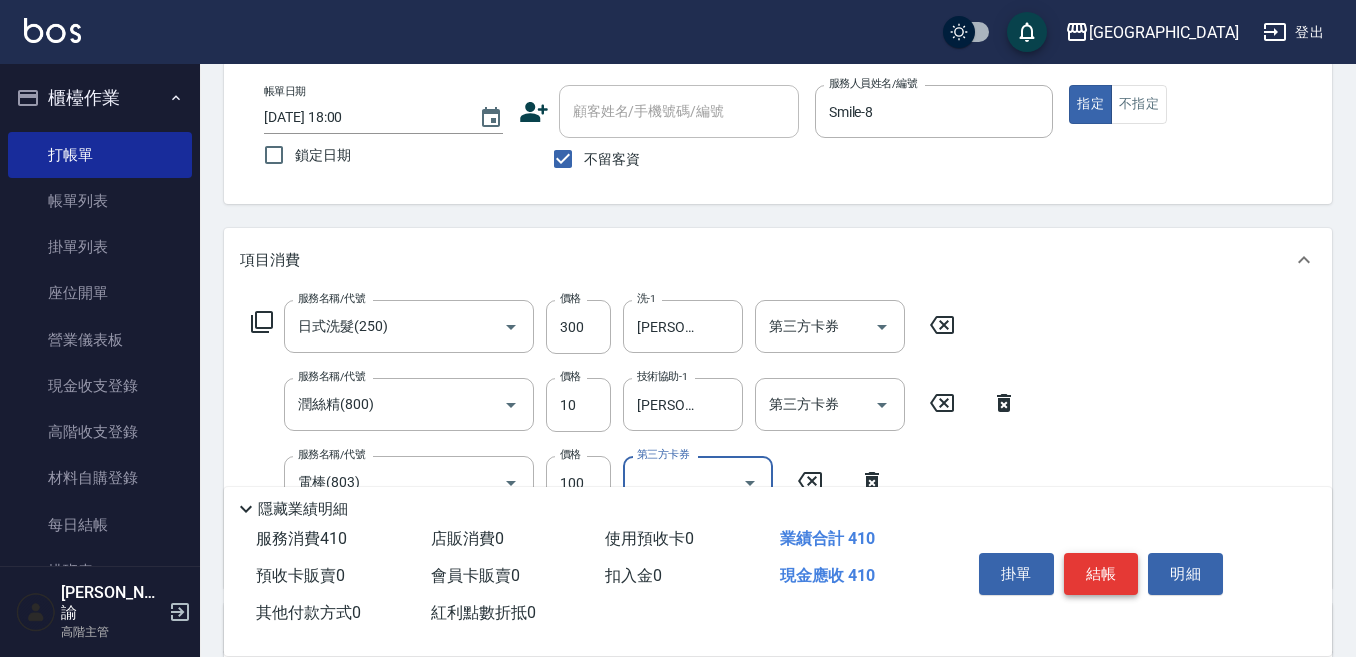 click on "結帳" at bounding box center [1101, 574] 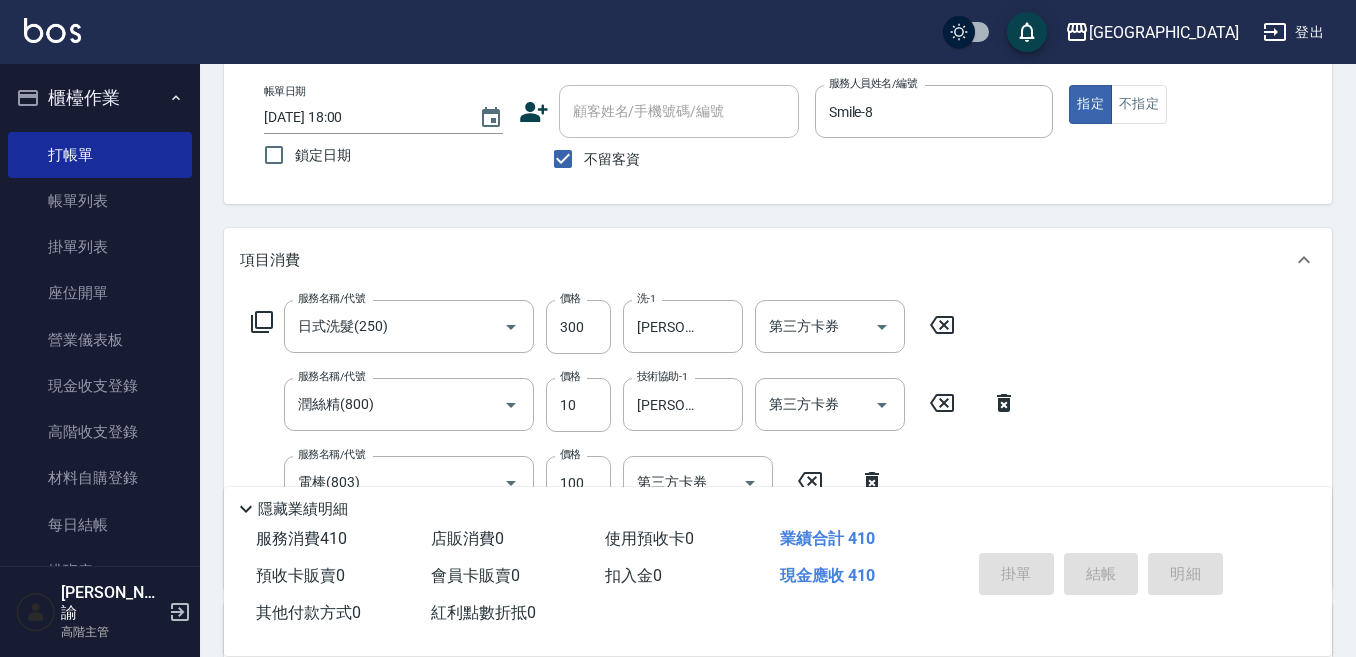 type on "[DATE] 18:01" 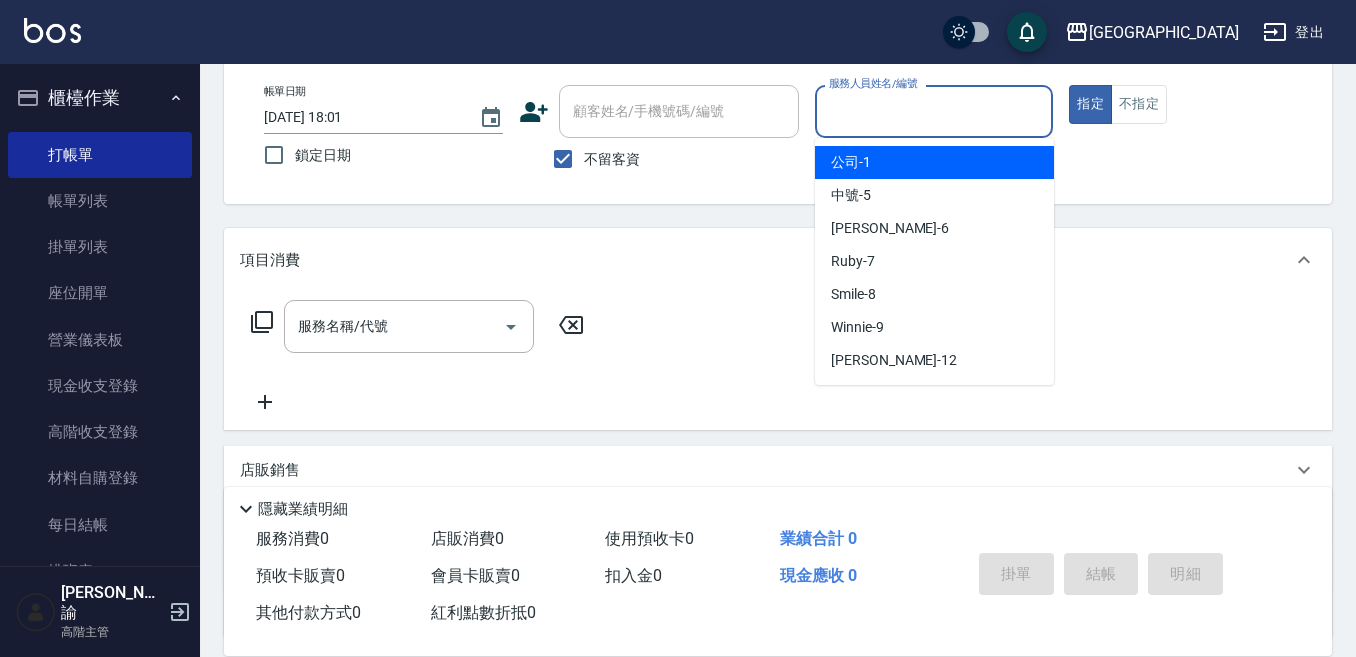 click on "服務人員姓名/編號" at bounding box center [934, 111] 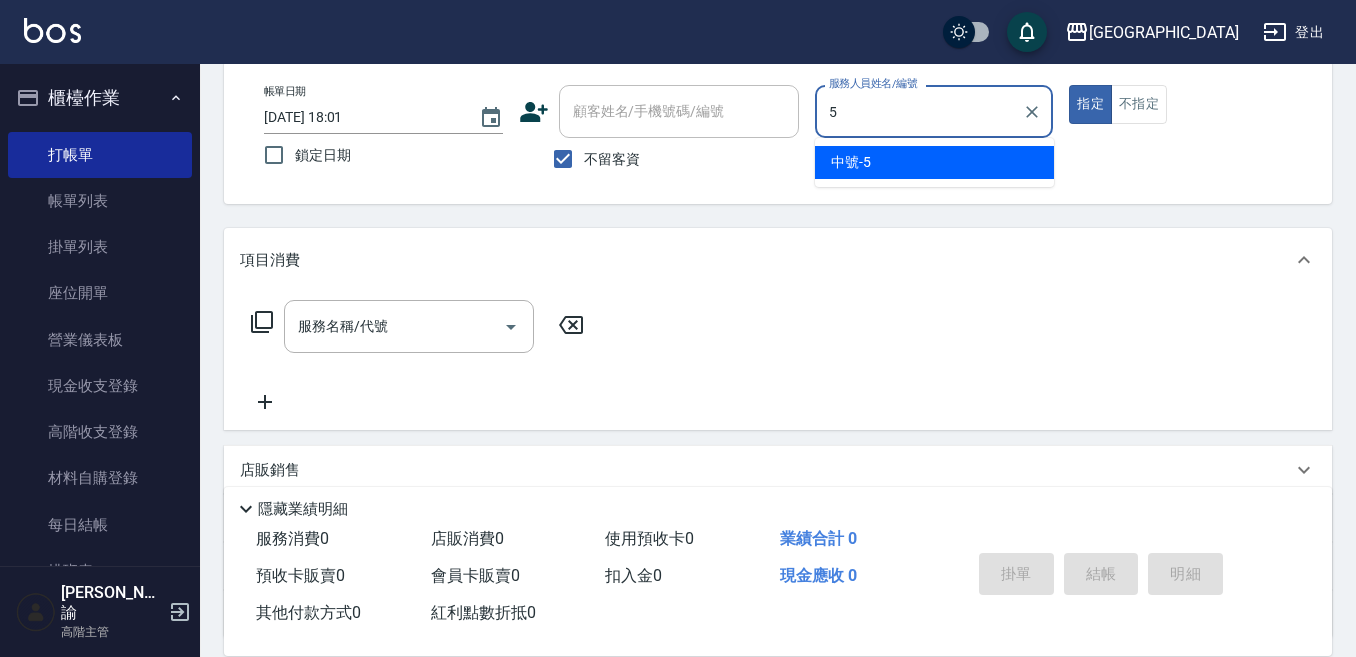 type on "中號-5" 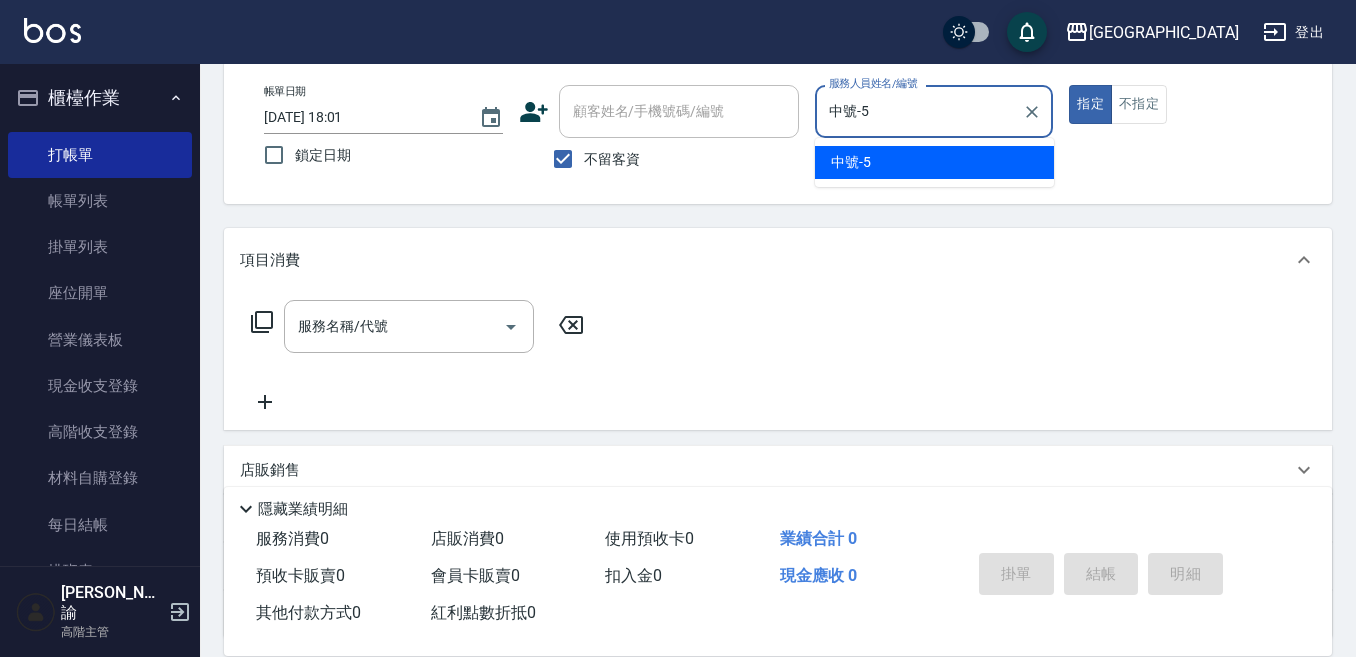 type on "true" 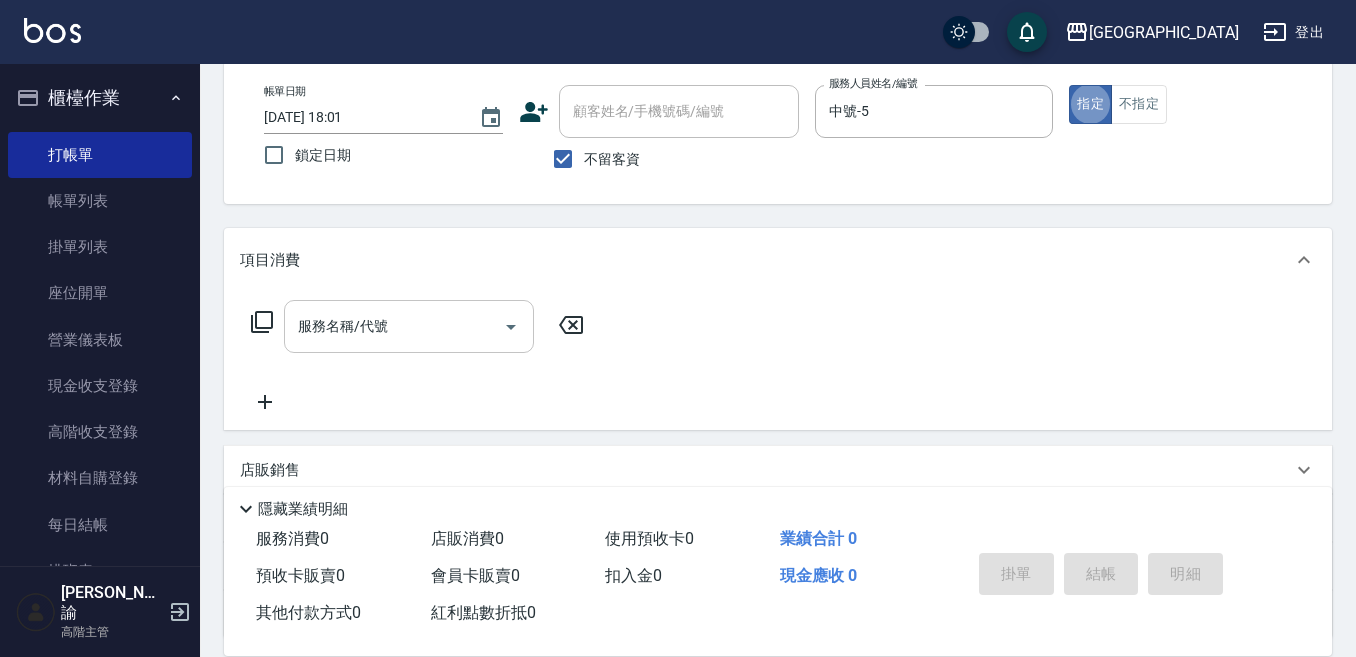 click on "服務名稱/代號" at bounding box center [394, 326] 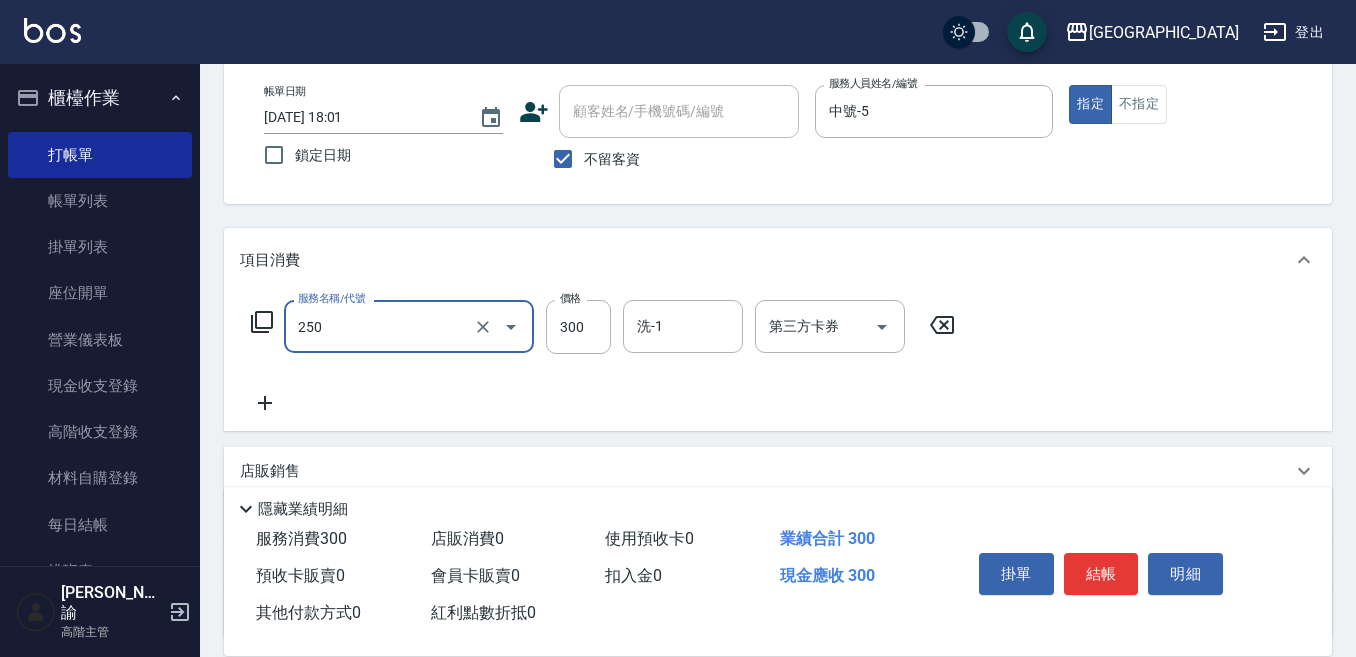 type on "日式洗髮(250)" 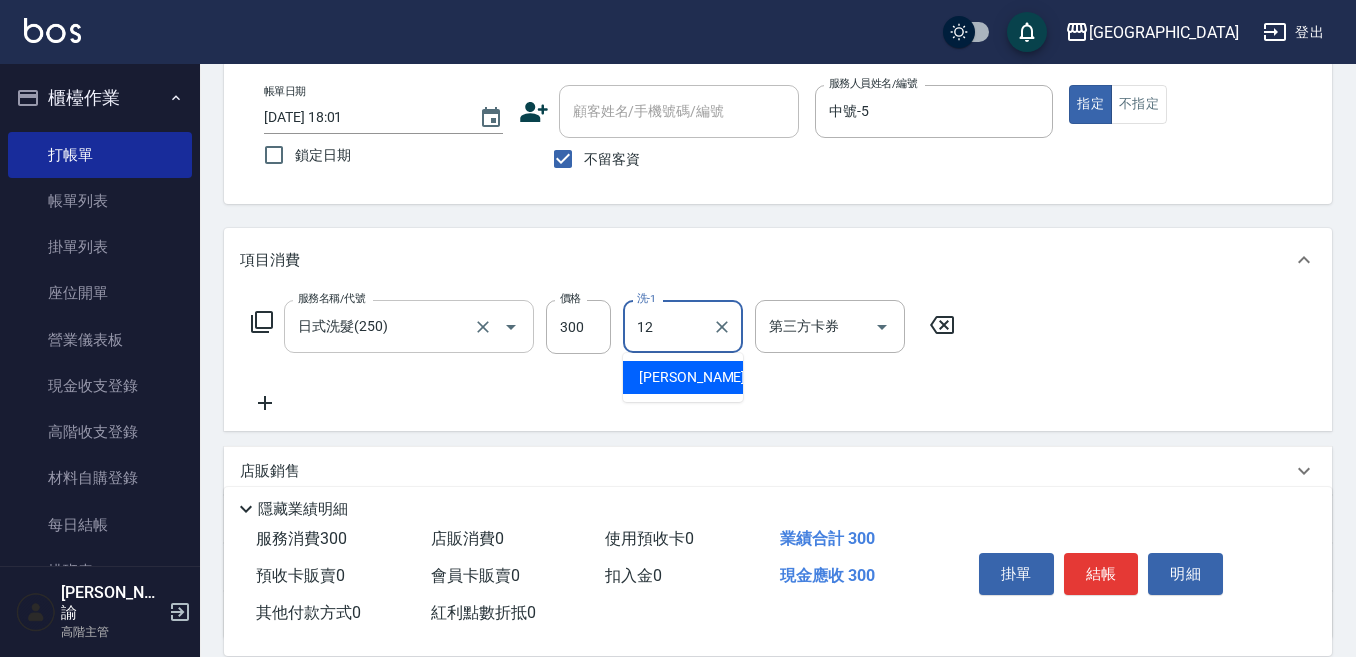 type on "[PERSON_NAME]-12" 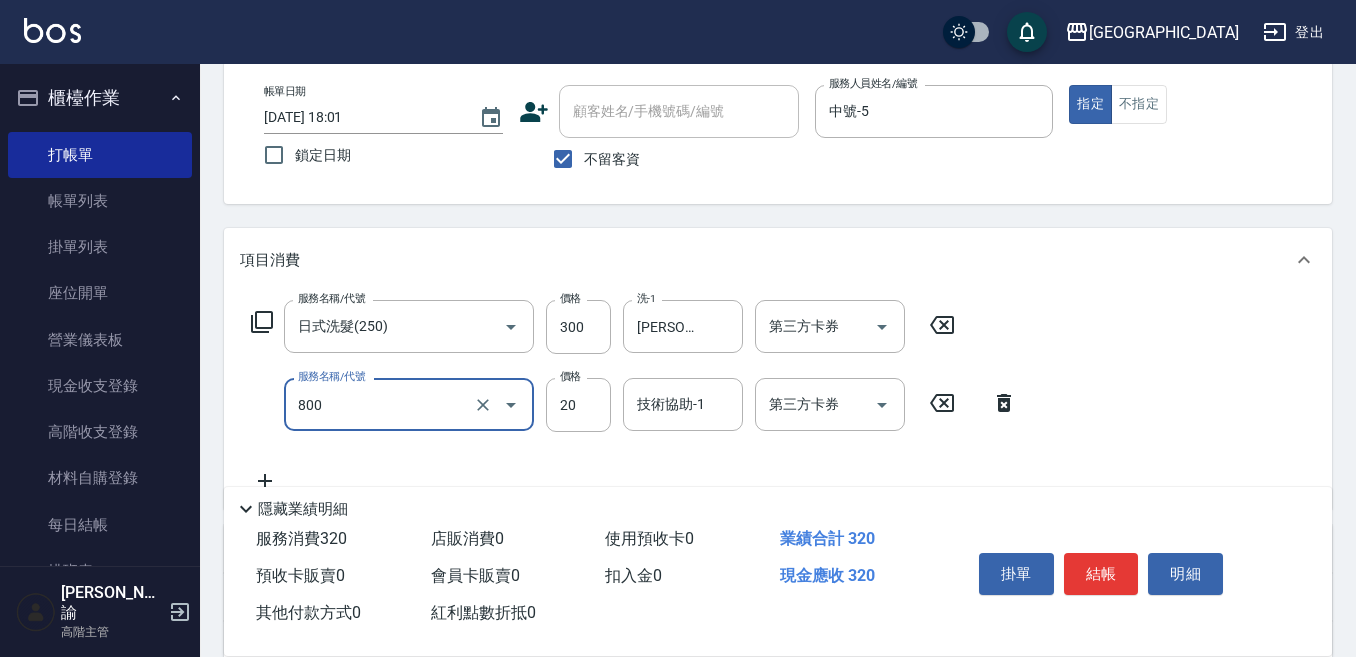 type on "潤絲精(800)" 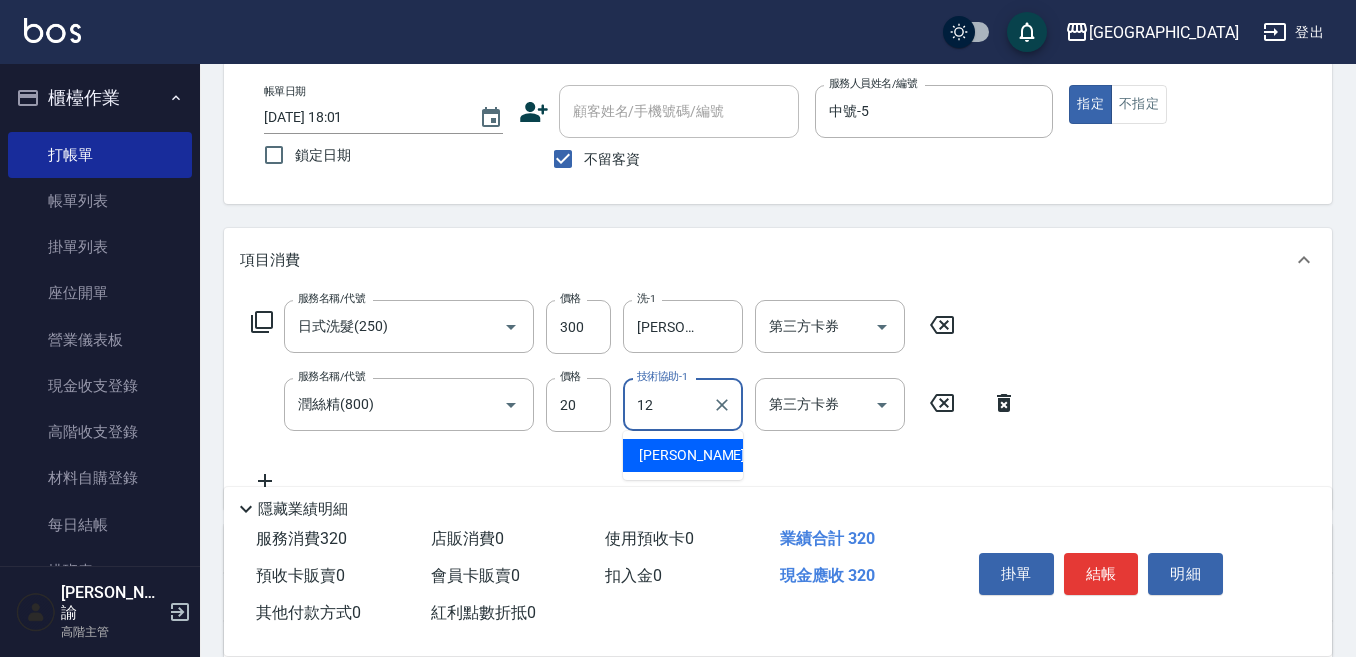type on "[PERSON_NAME]-12" 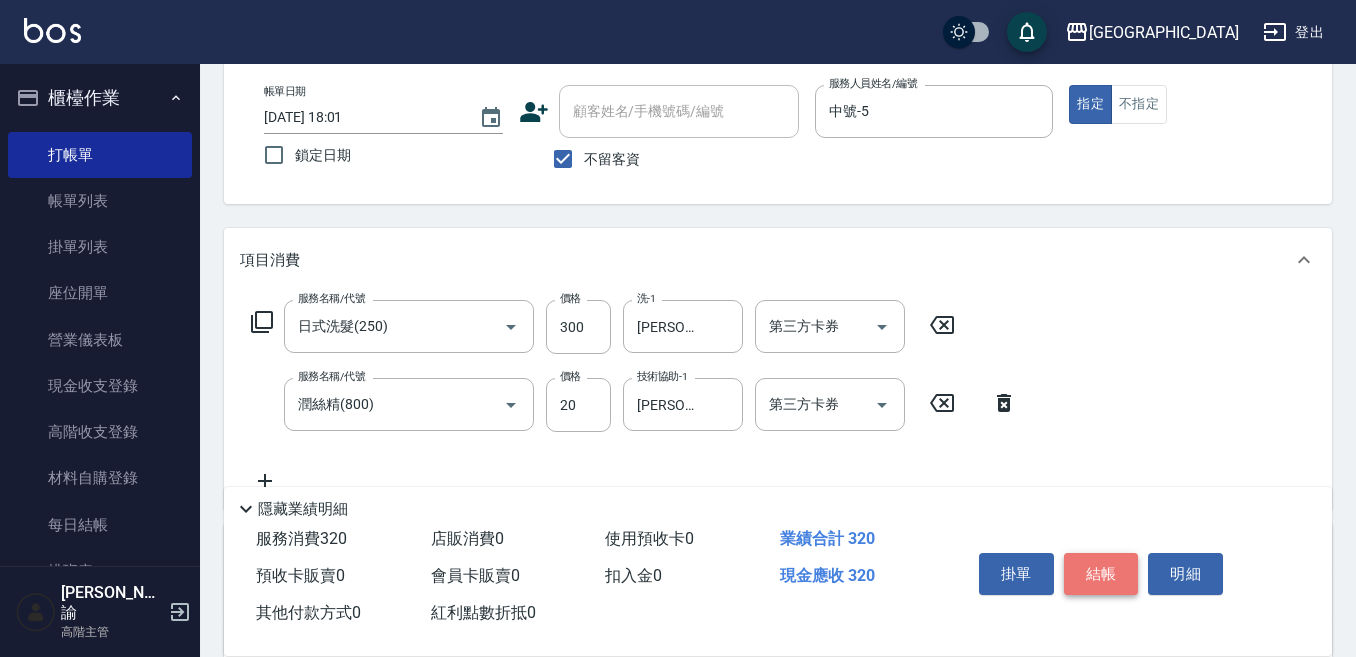 click on "結帳" at bounding box center (1101, 574) 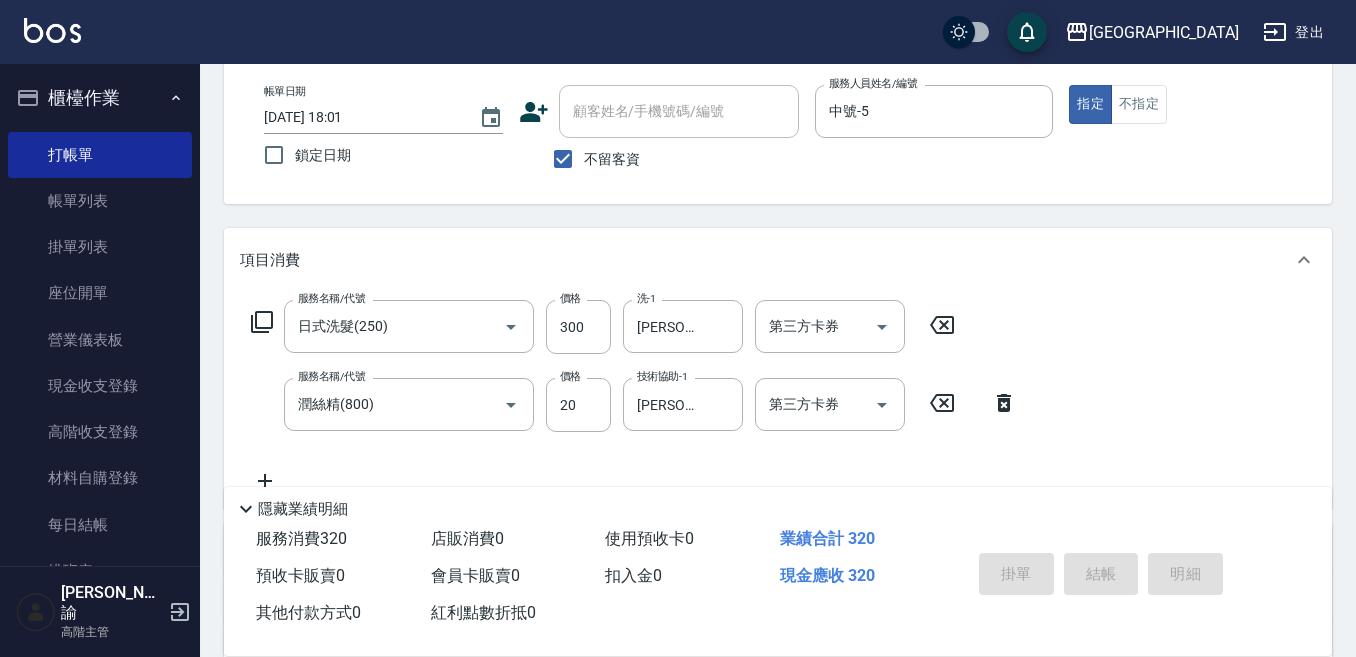 type on "[DATE] 18:04" 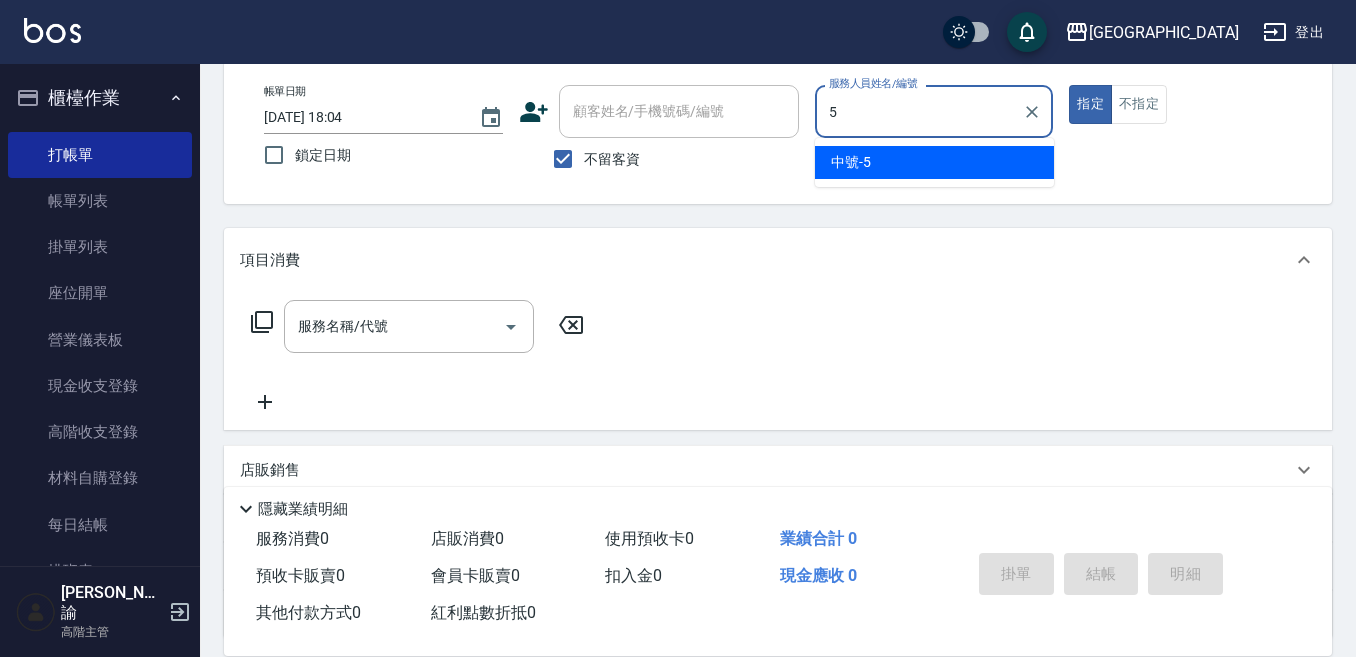 type on "中號-5" 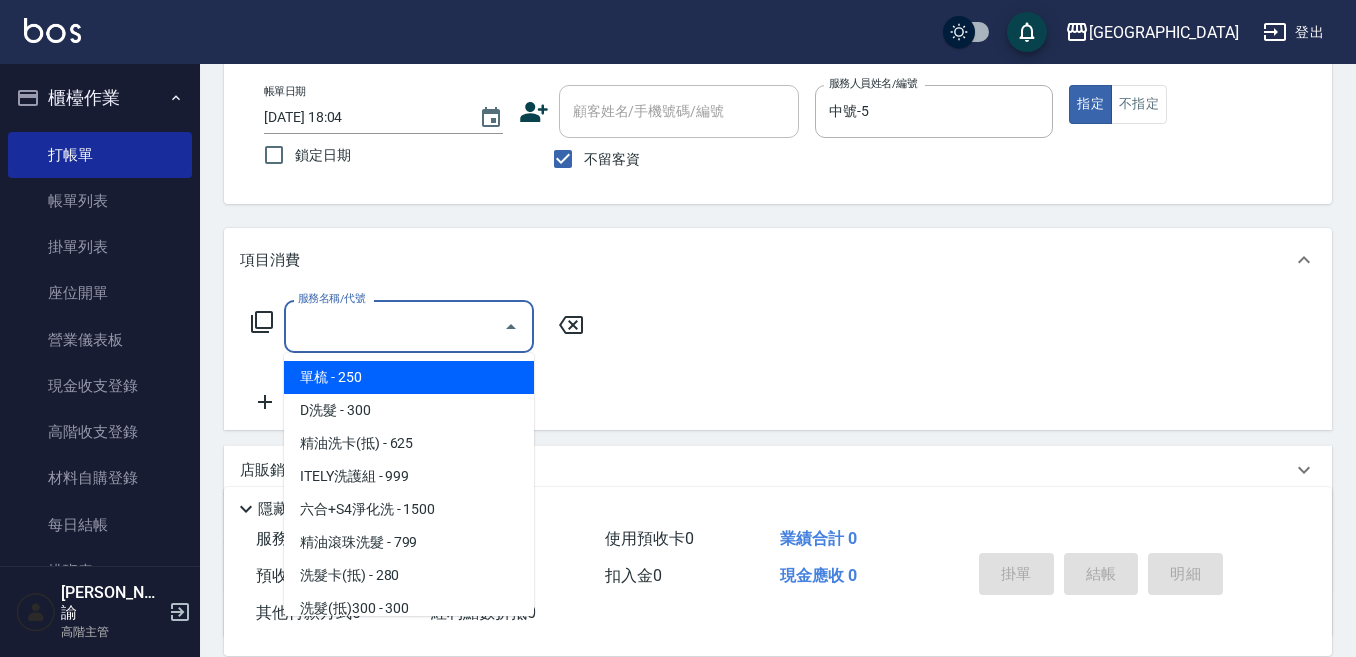 click on "服務名稱/代號" at bounding box center (394, 326) 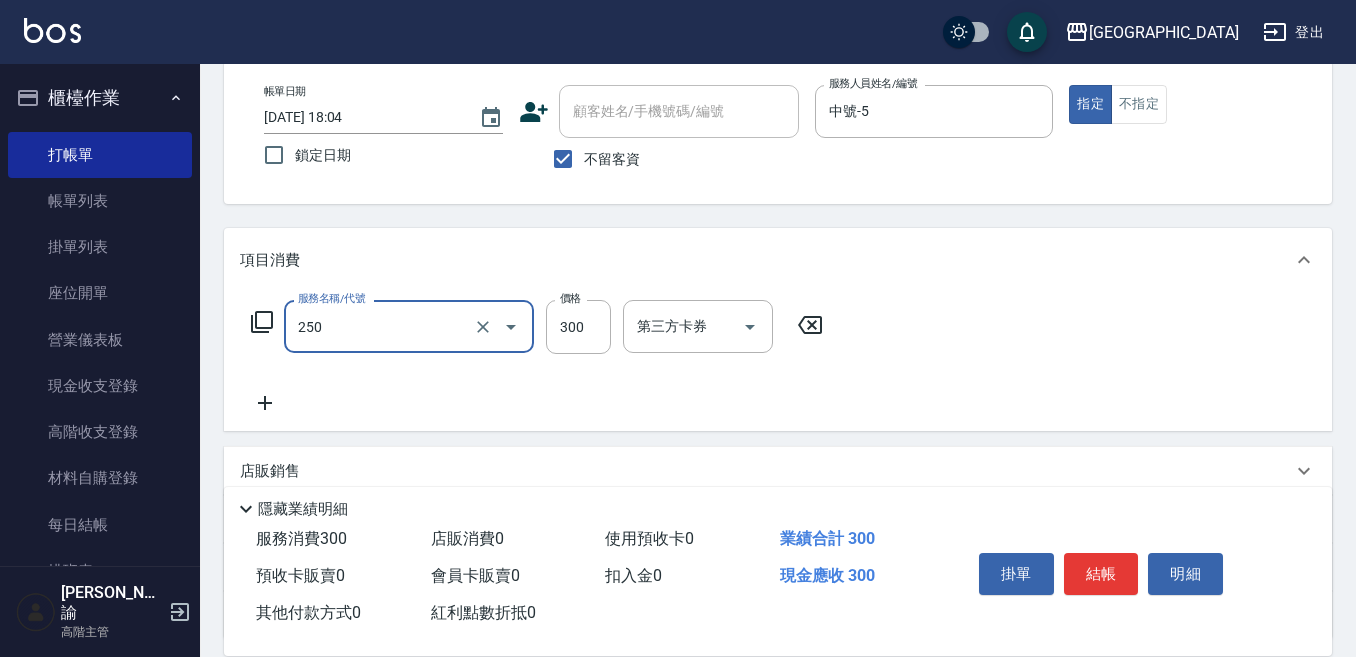 type on "日式洗髮(250)" 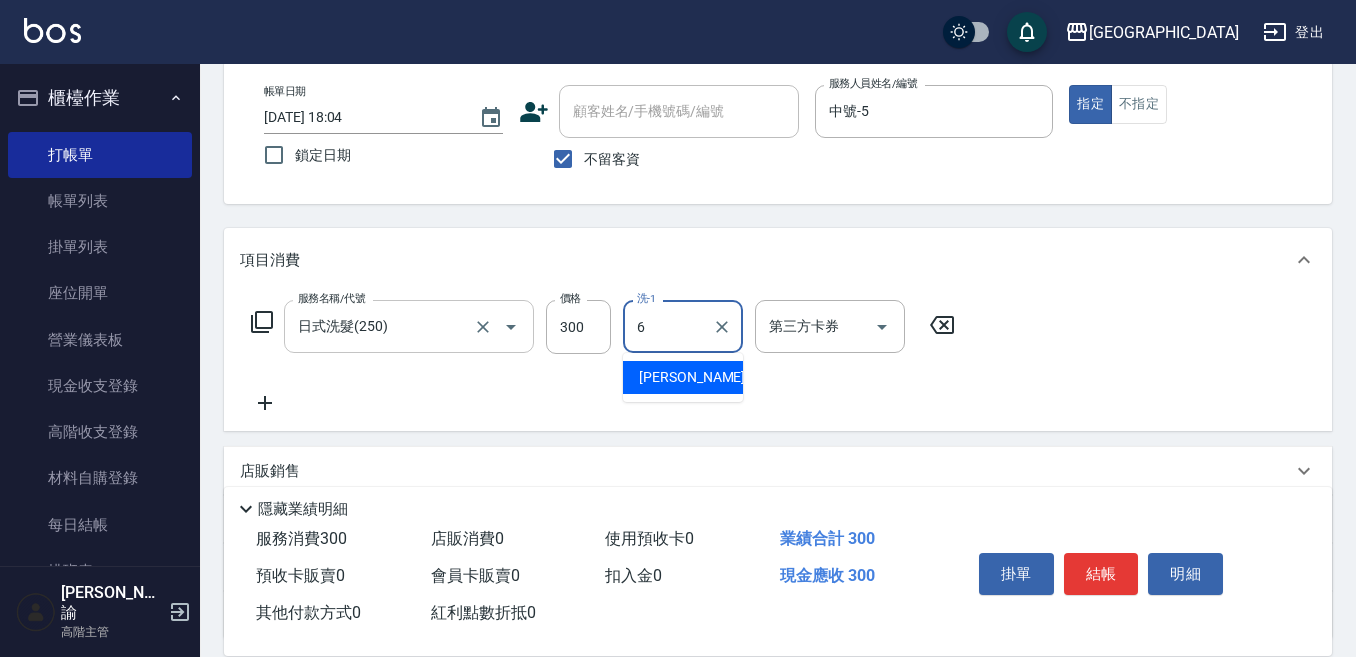 type on "[PERSON_NAME]-6" 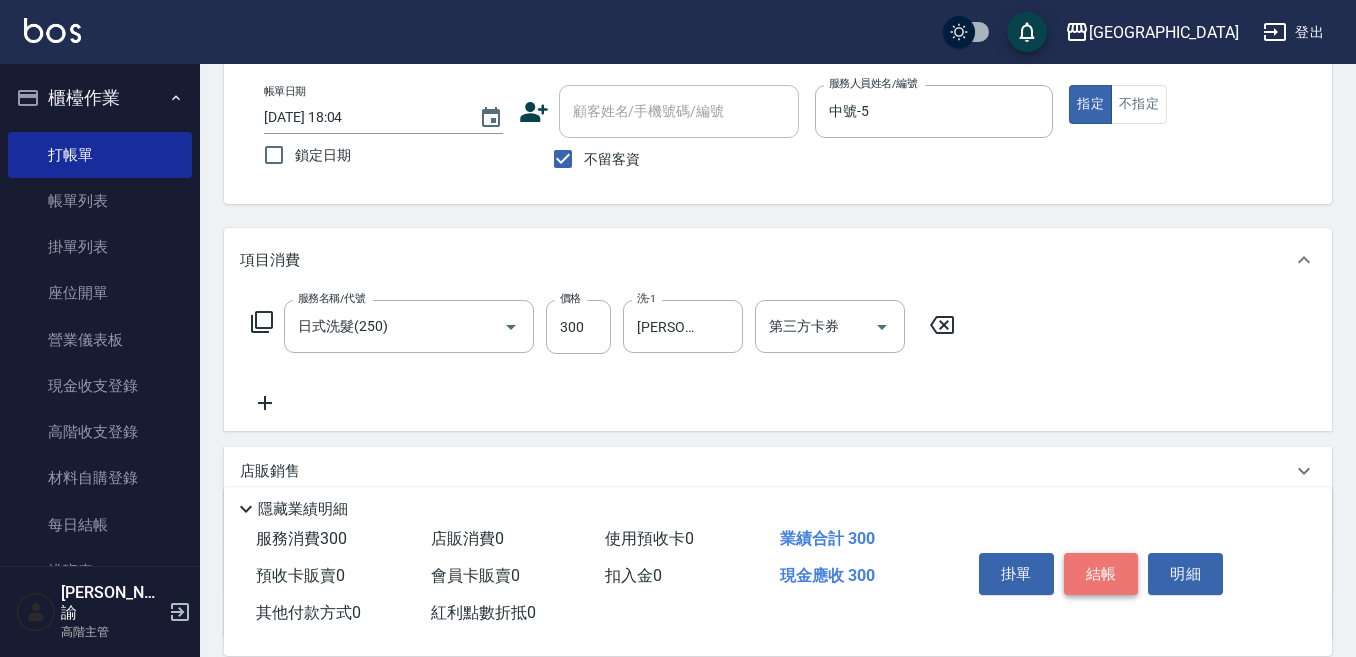 click on "結帳" at bounding box center (1101, 574) 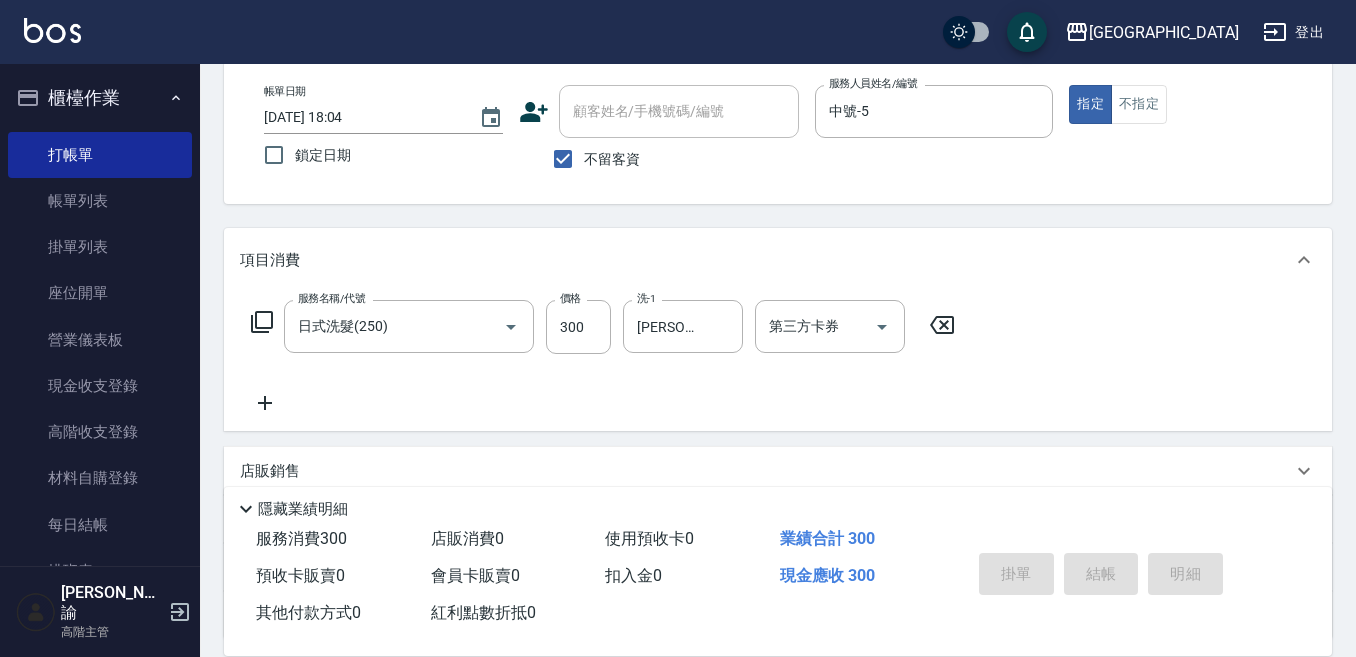 type 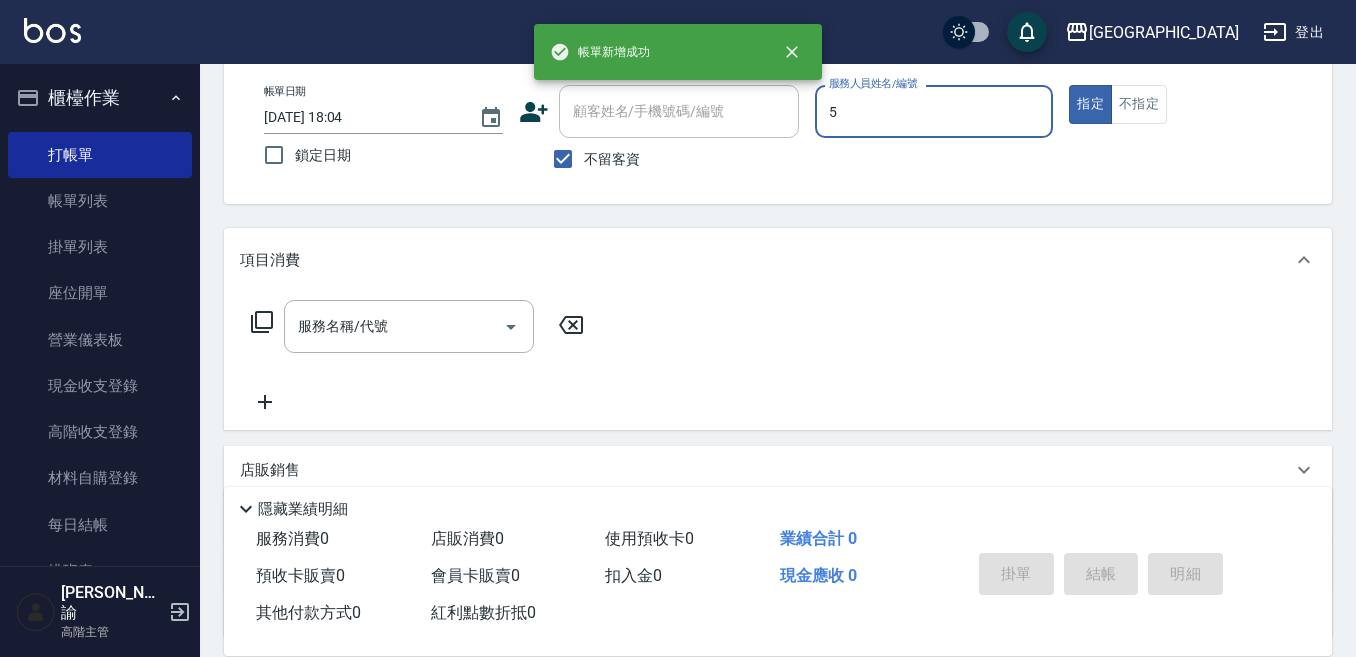 type on "中號-5" 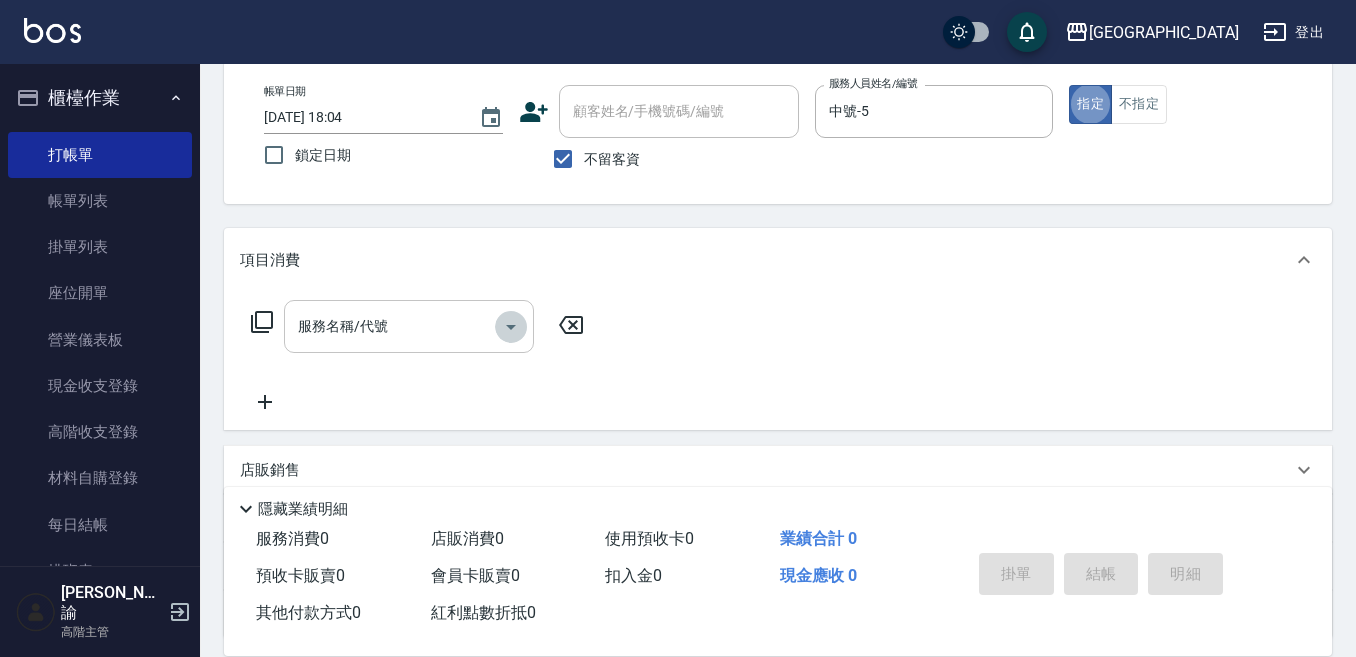 click 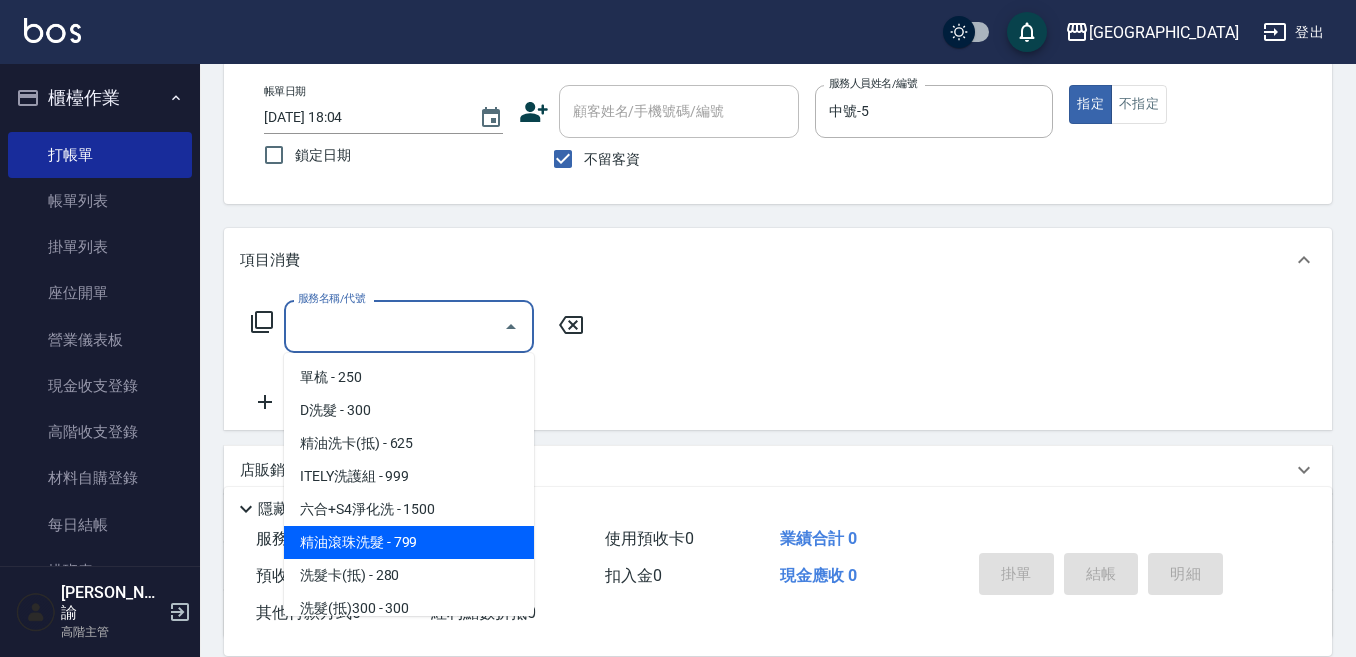 drag, startPoint x: 396, startPoint y: 537, endPoint x: 407, endPoint y: 537, distance: 11 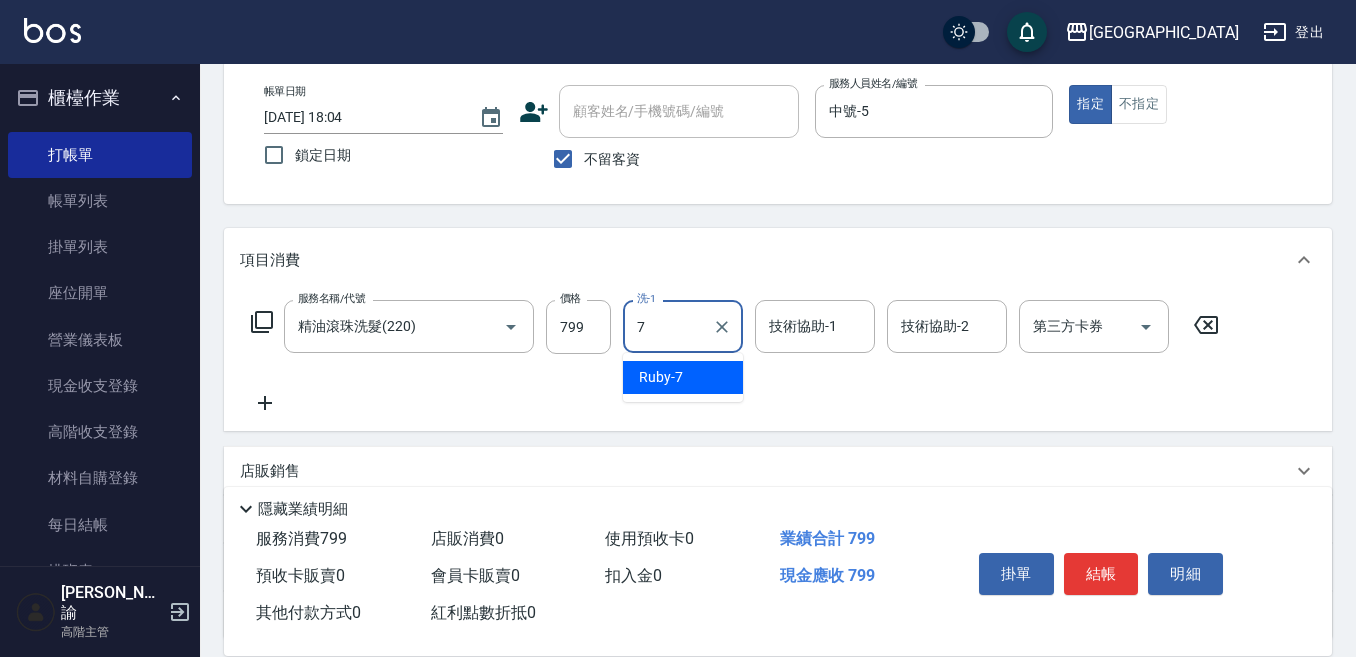 type on "Ruby-7" 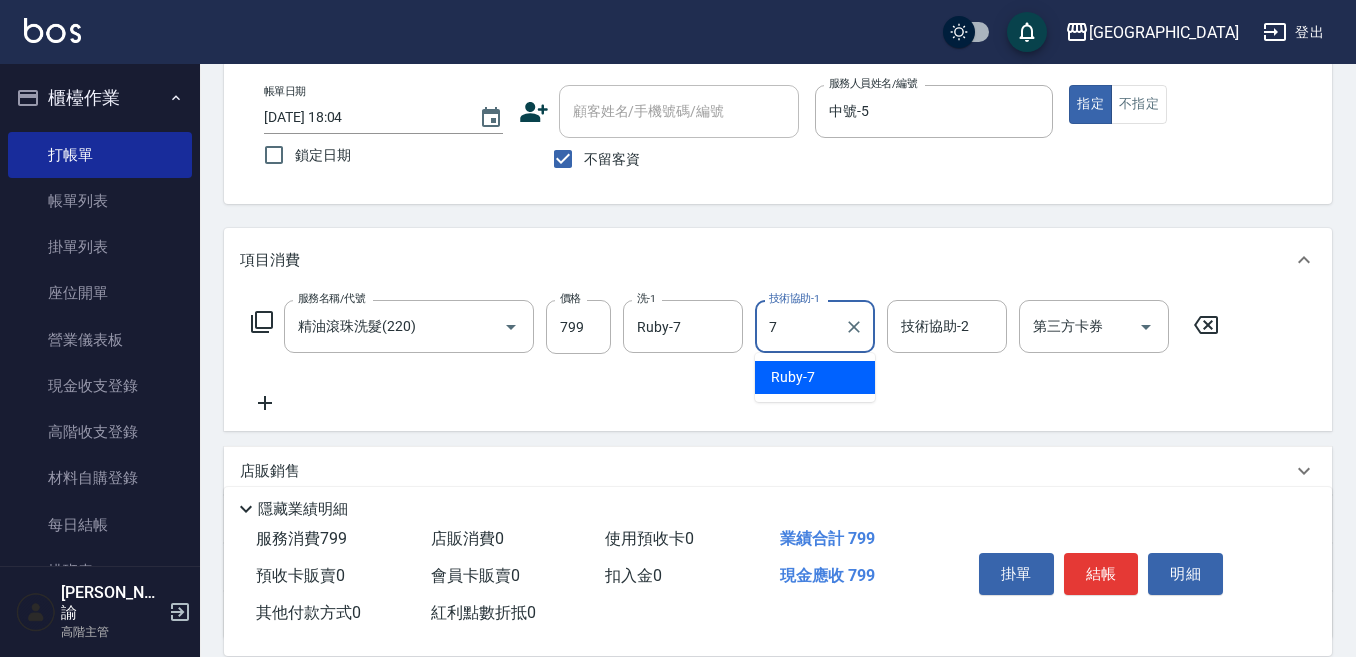 type on "Ruby-7" 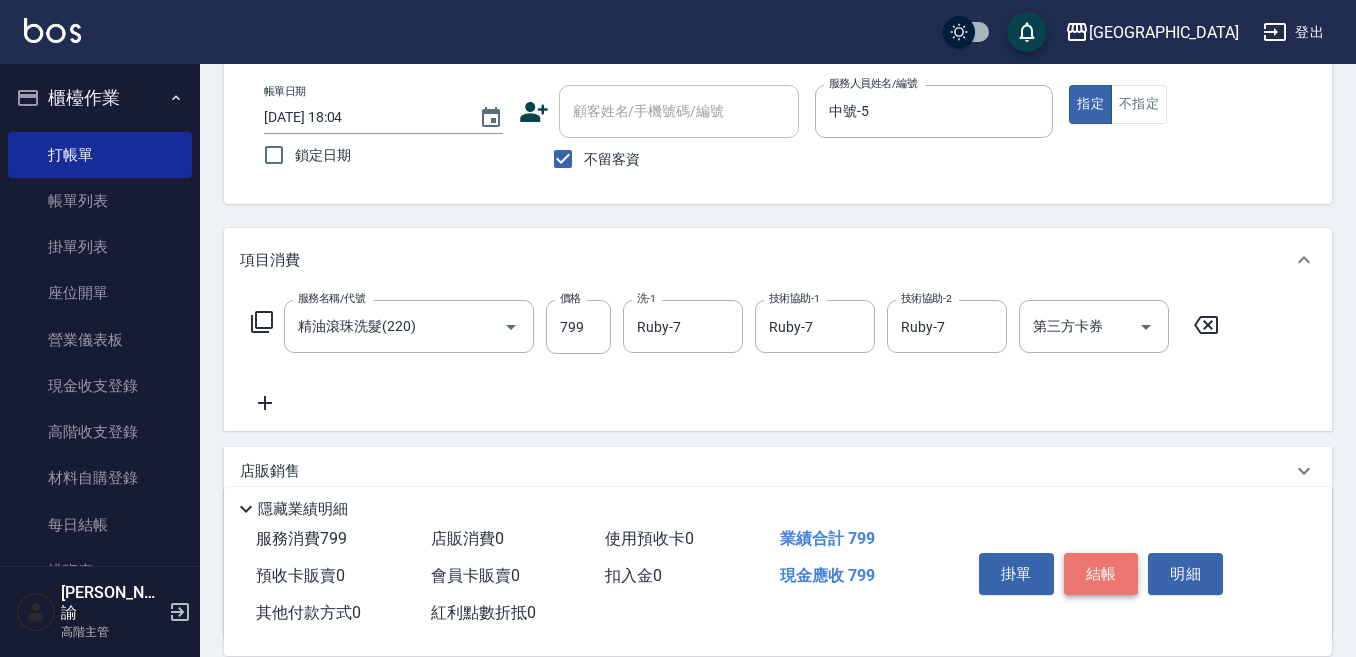 click on "結帳" at bounding box center [1101, 574] 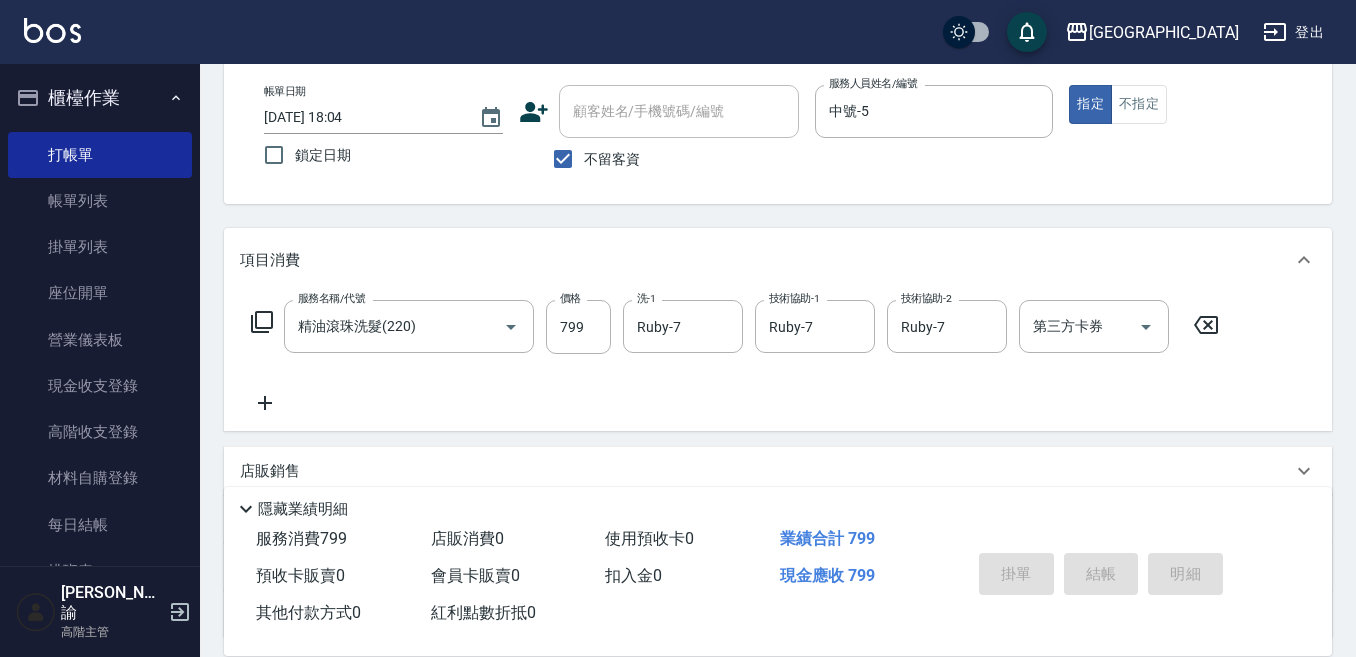 type on "[DATE] 18:05" 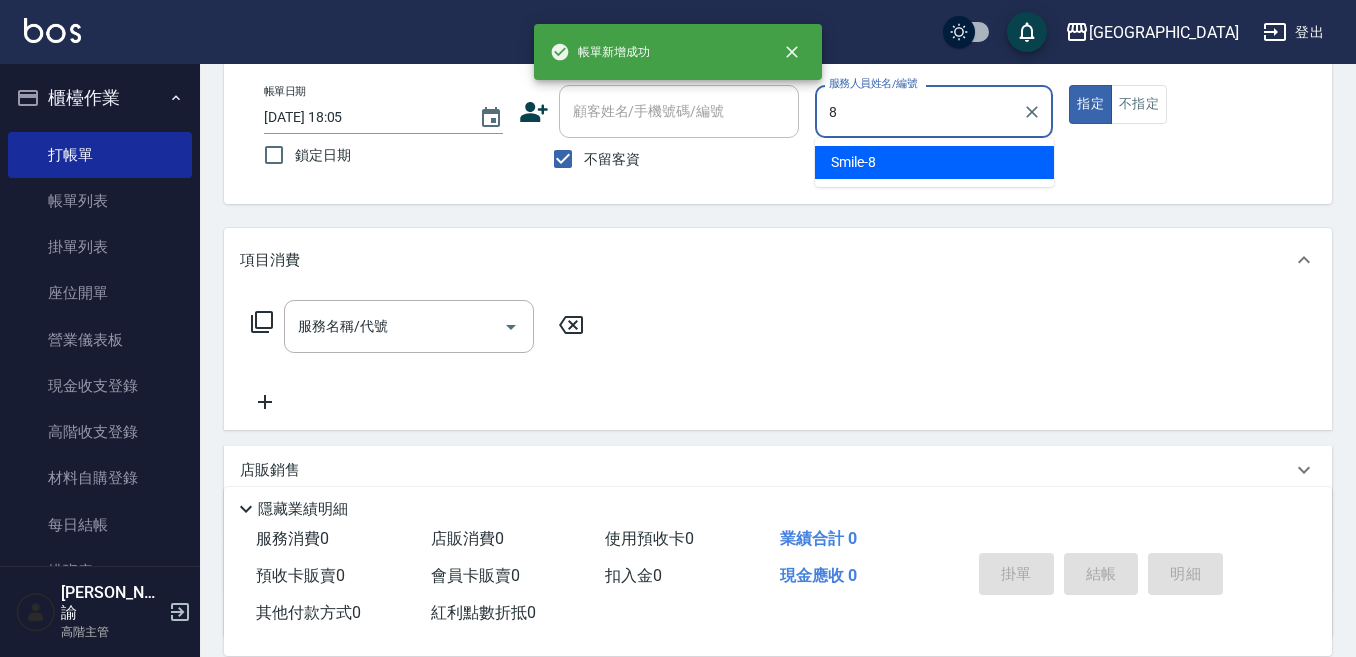 type on "Smile-8" 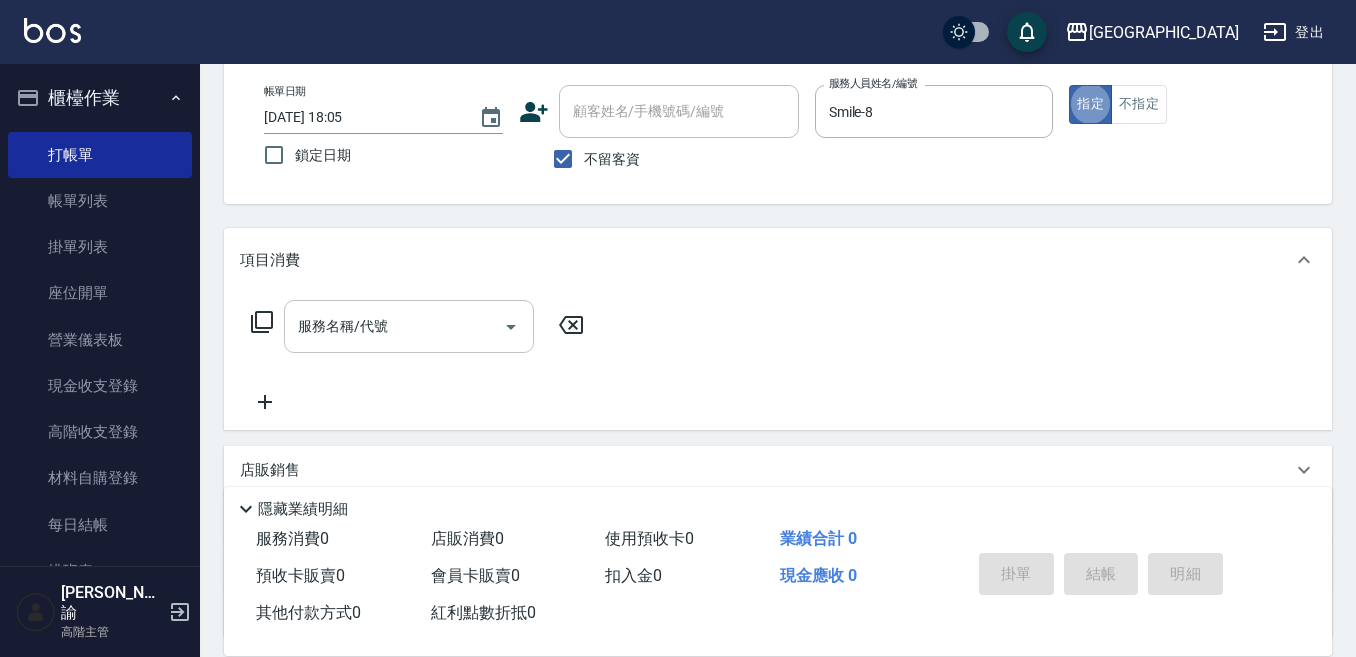 click on "服務名稱/代號" at bounding box center [394, 326] 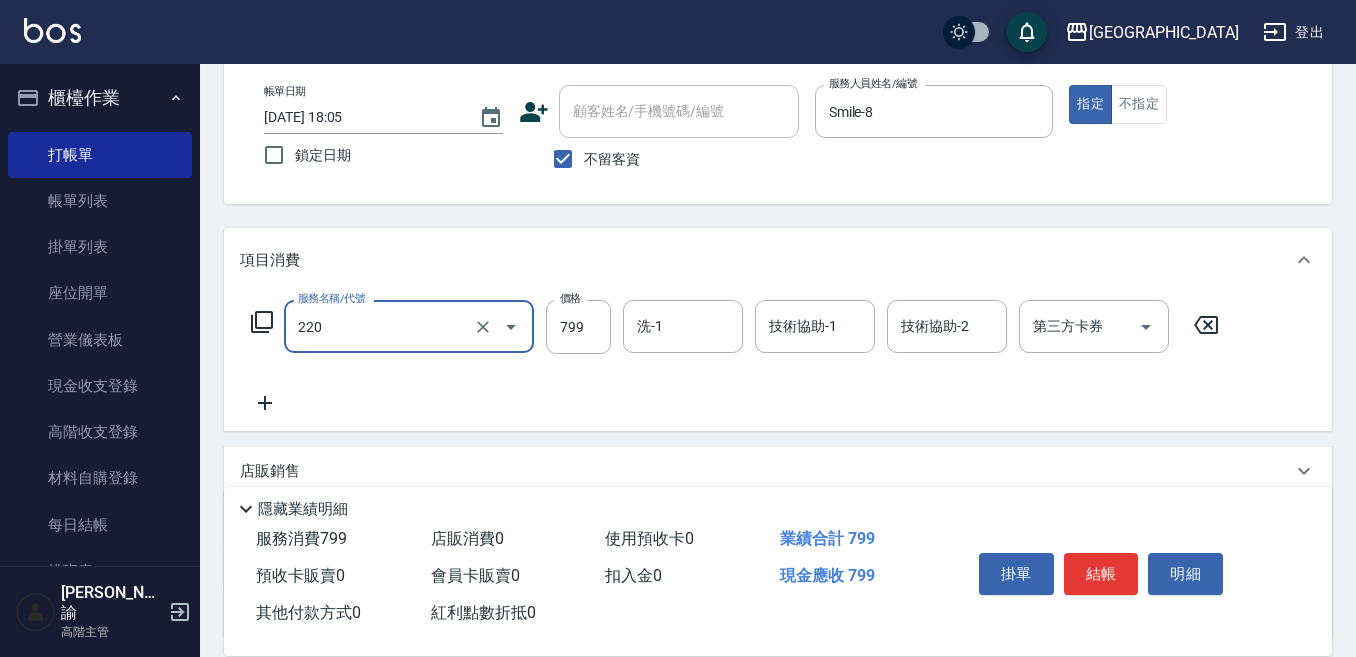 type on "精油滾珠洗髮(220)" 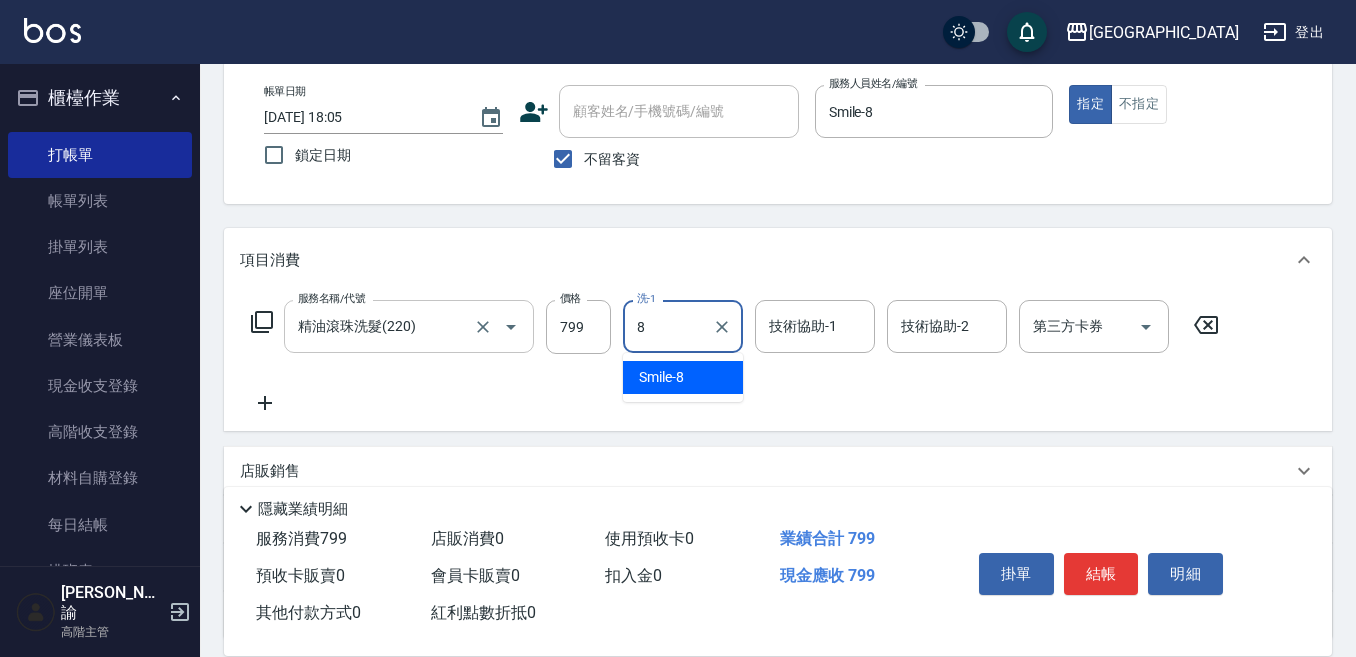 type on "Smile-8" 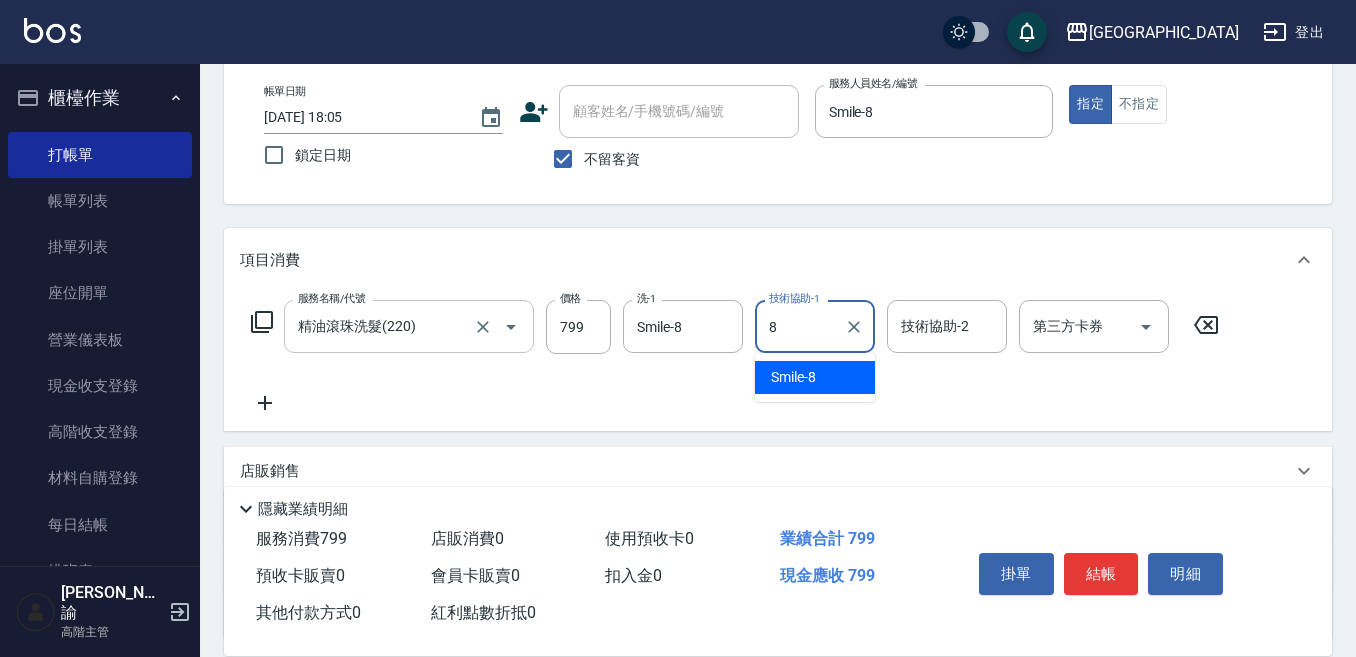 type on "Smile-8" 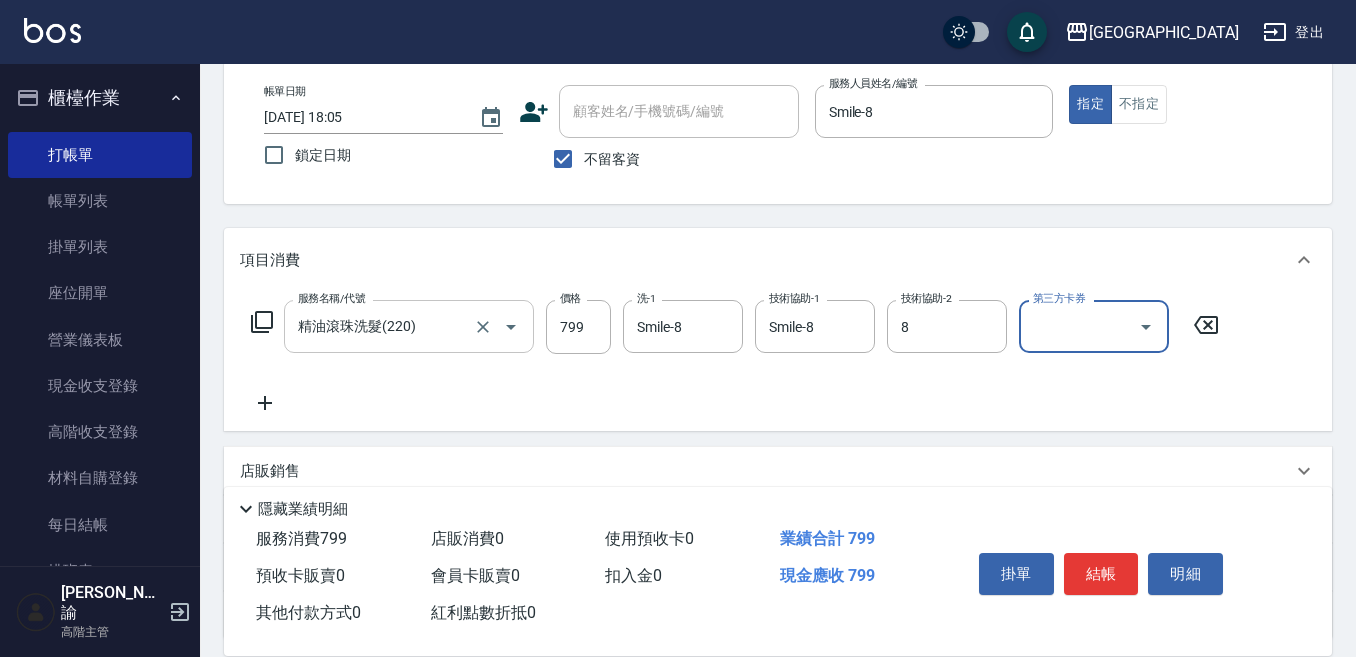 type on "Smile-8" 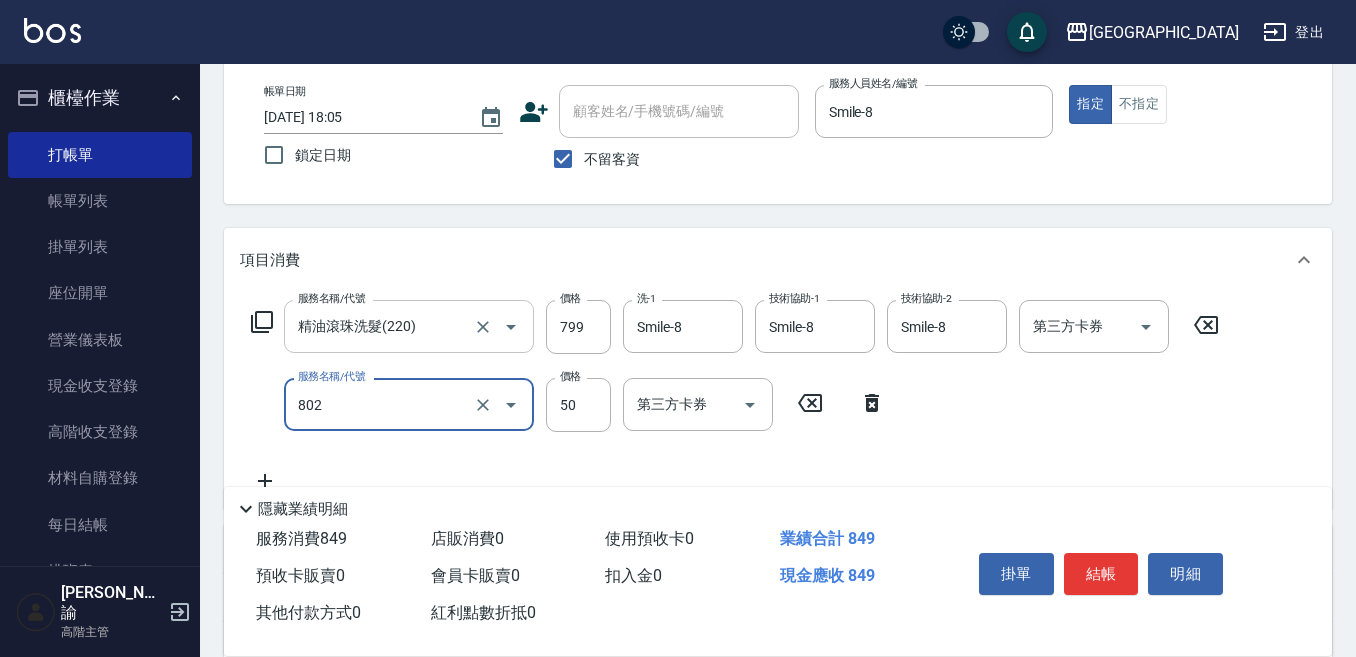 type on "勞水(802)" 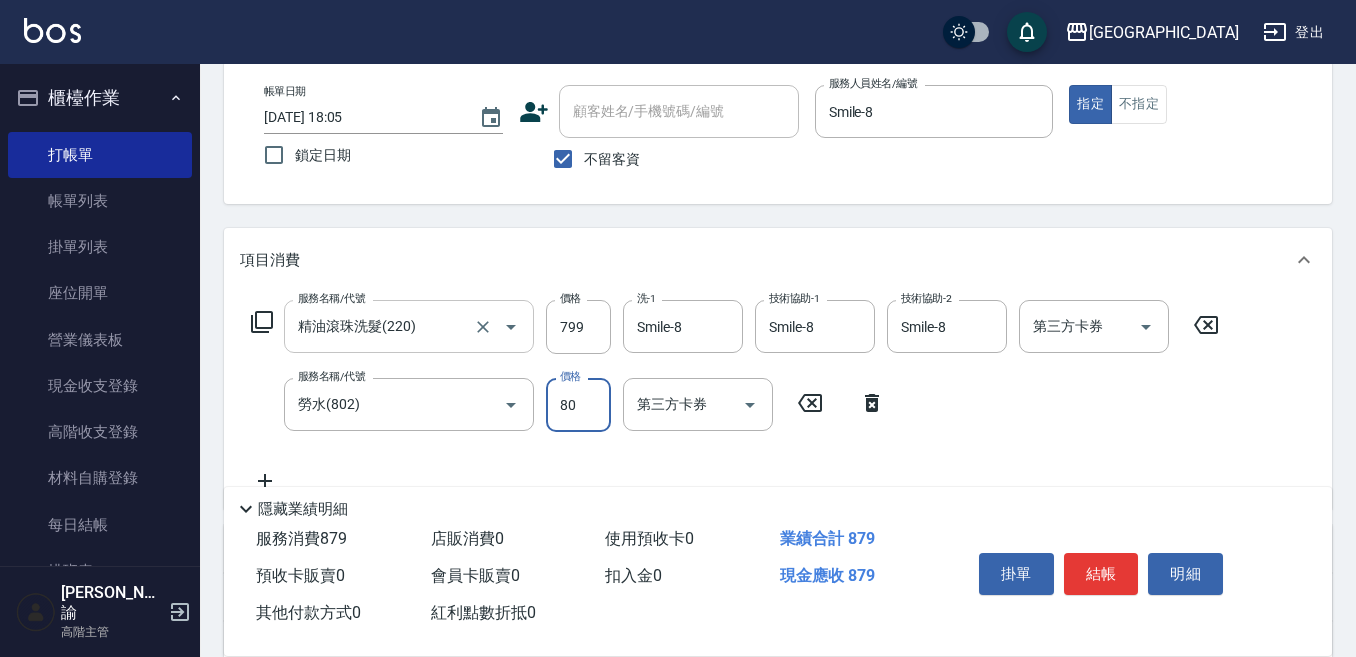 type on "80" 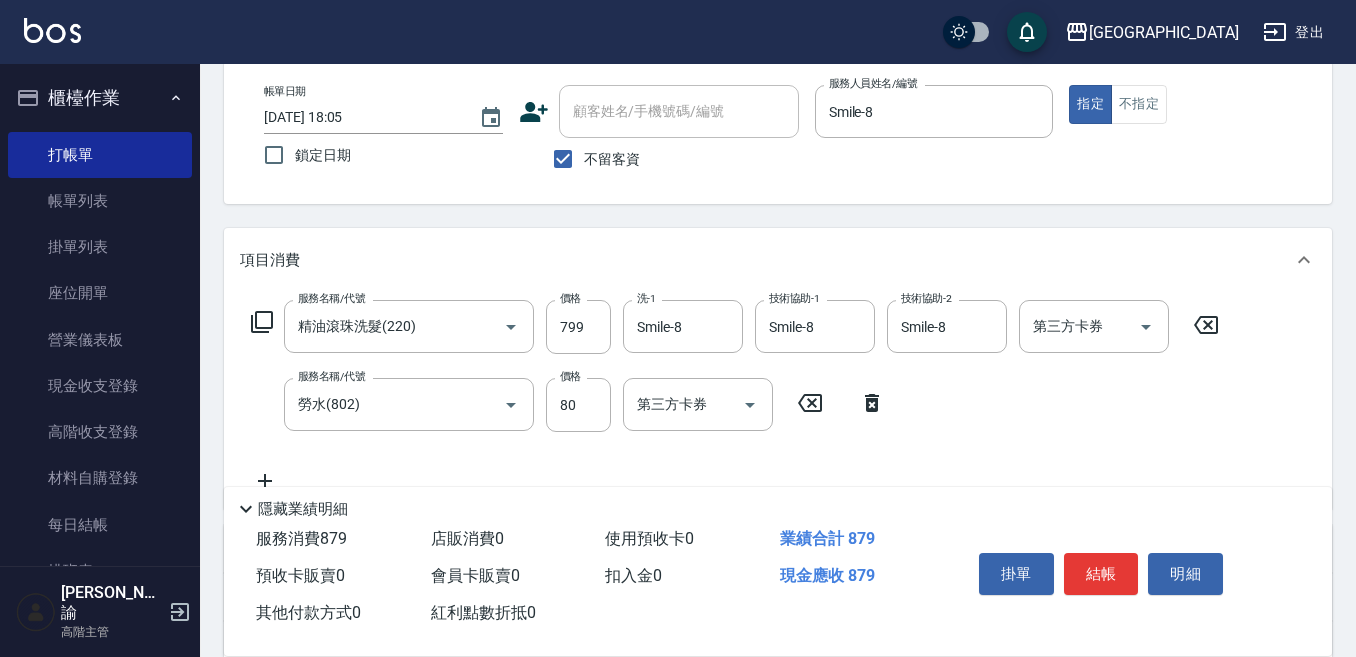 click 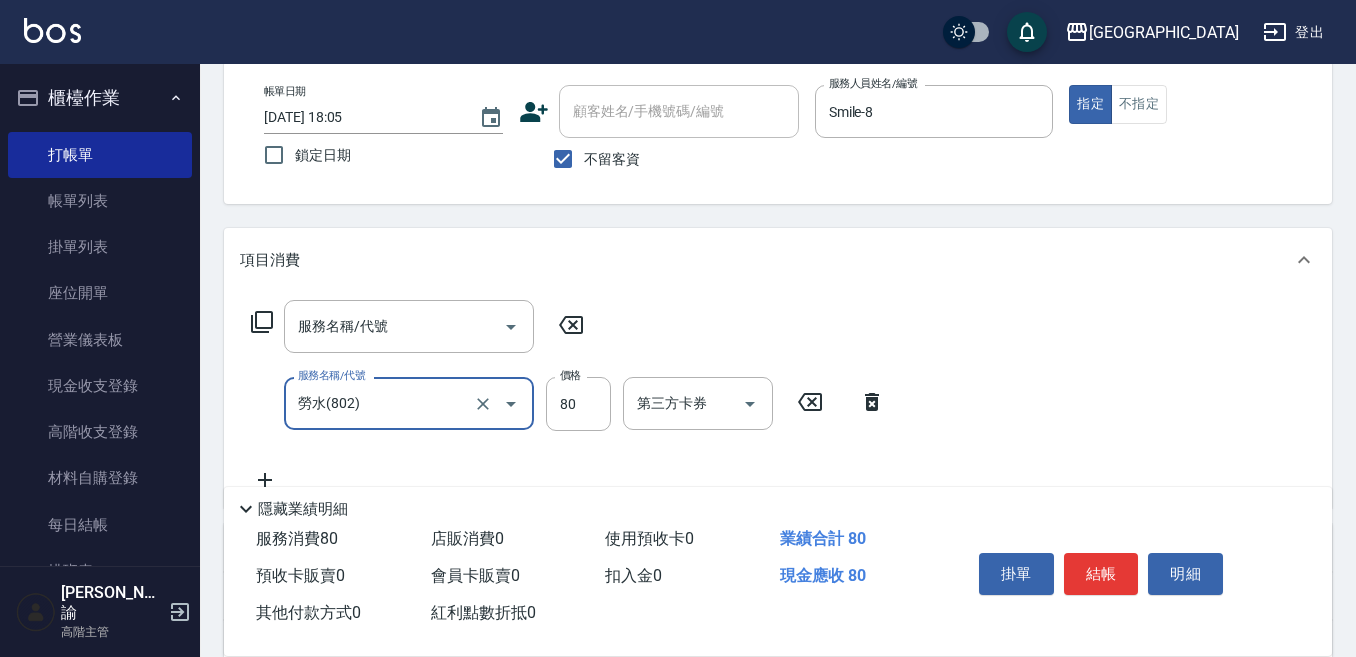 click 